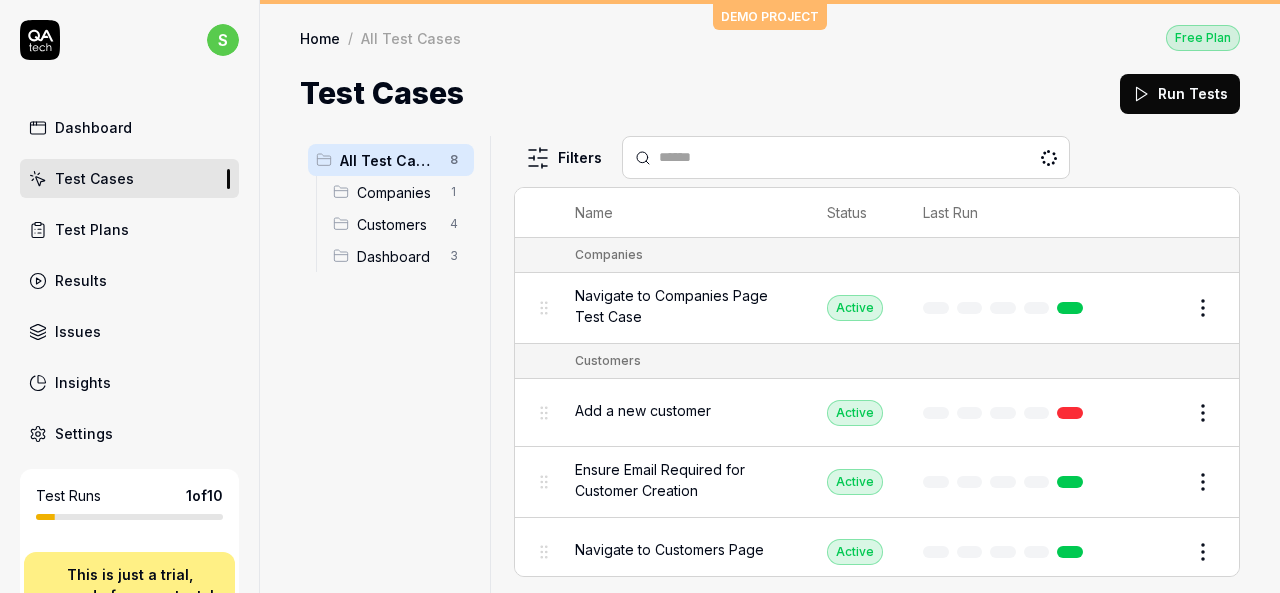 scroll, scrollTop: 0, scrollLeft: 0, axis: both 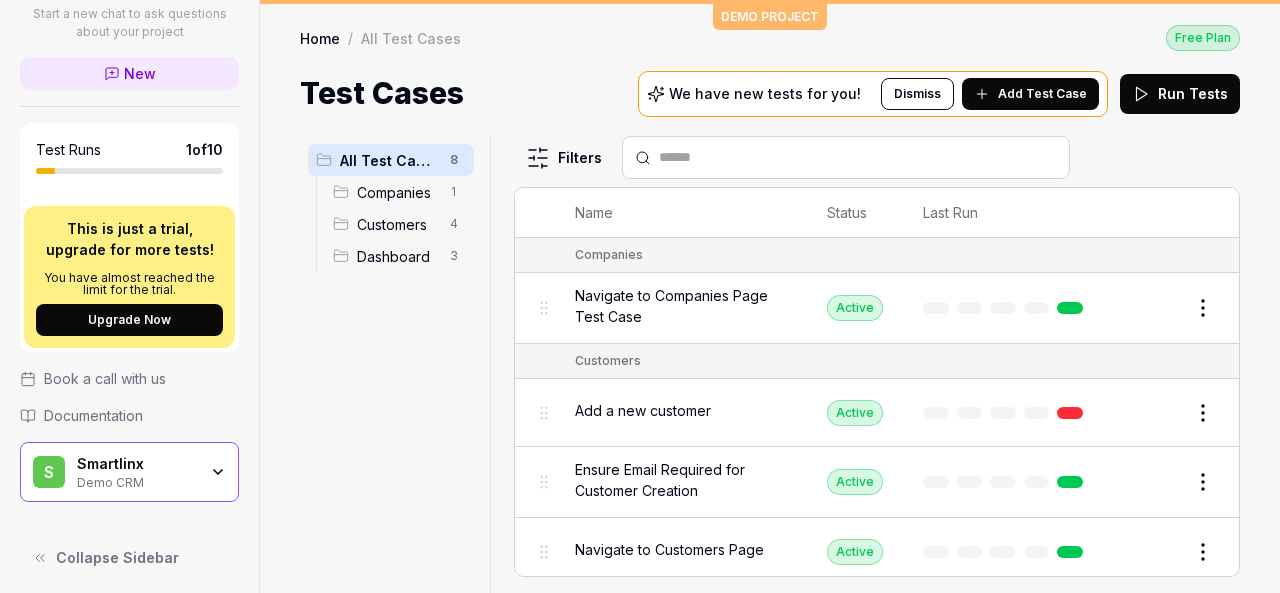 click 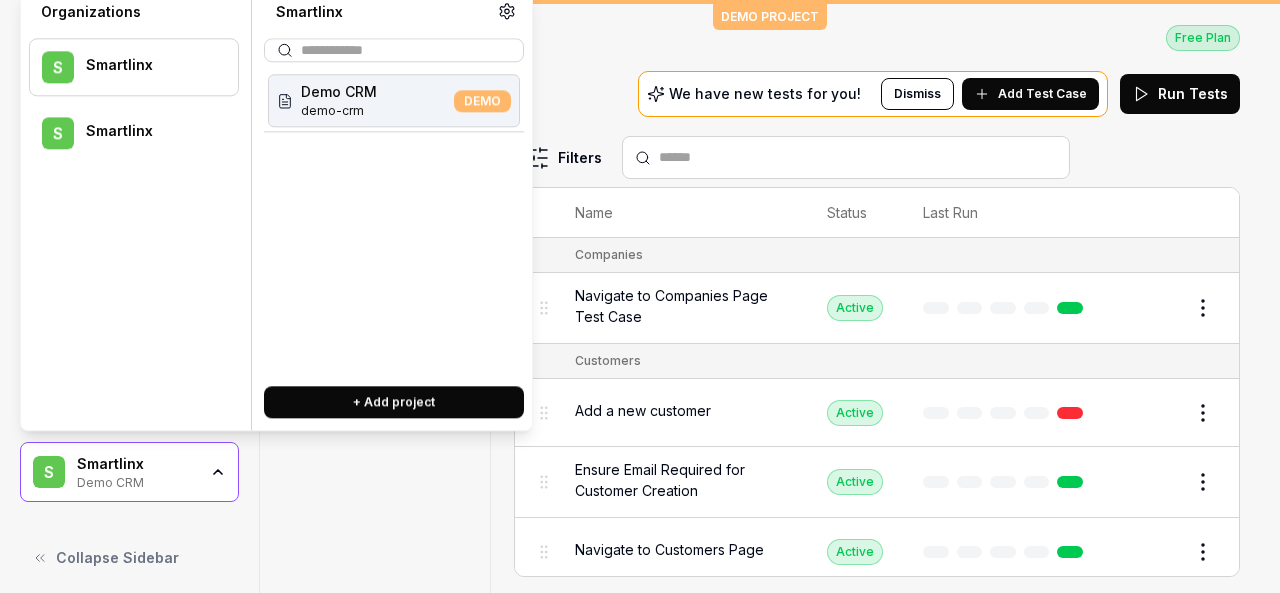 click on "S Smartlinx S Smartlinx" at bounding box center (134, 217) 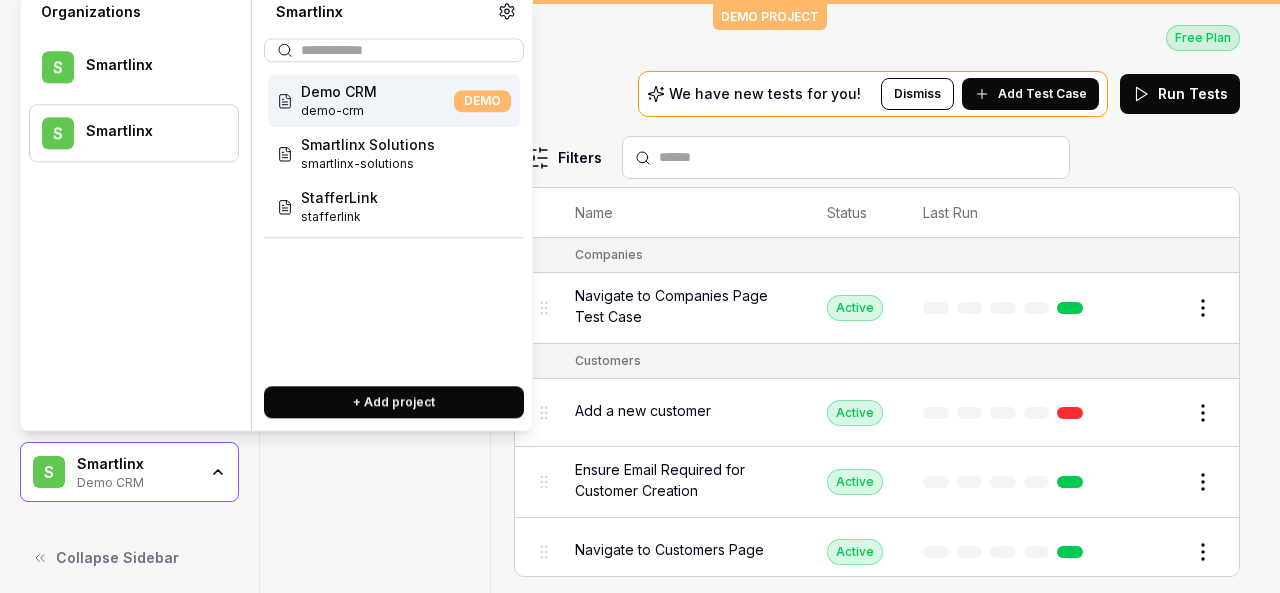click on "Smartlinx" at bounding box center [149, 132] 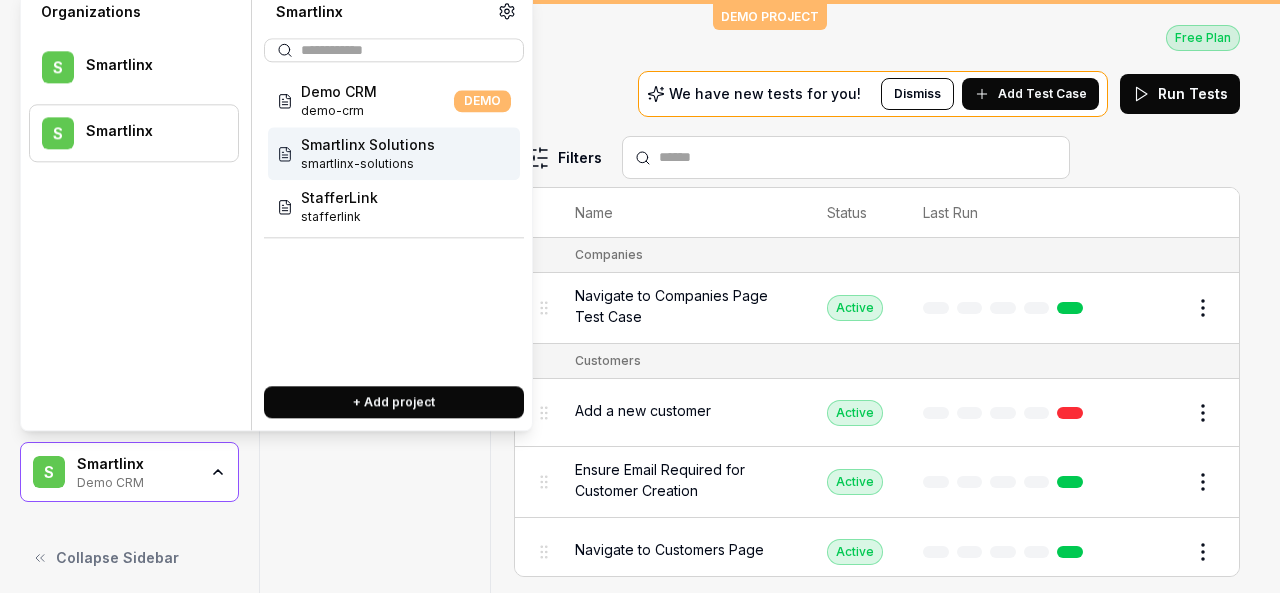 click on "smartlinx-solutions" at bounding box center [368, 164] 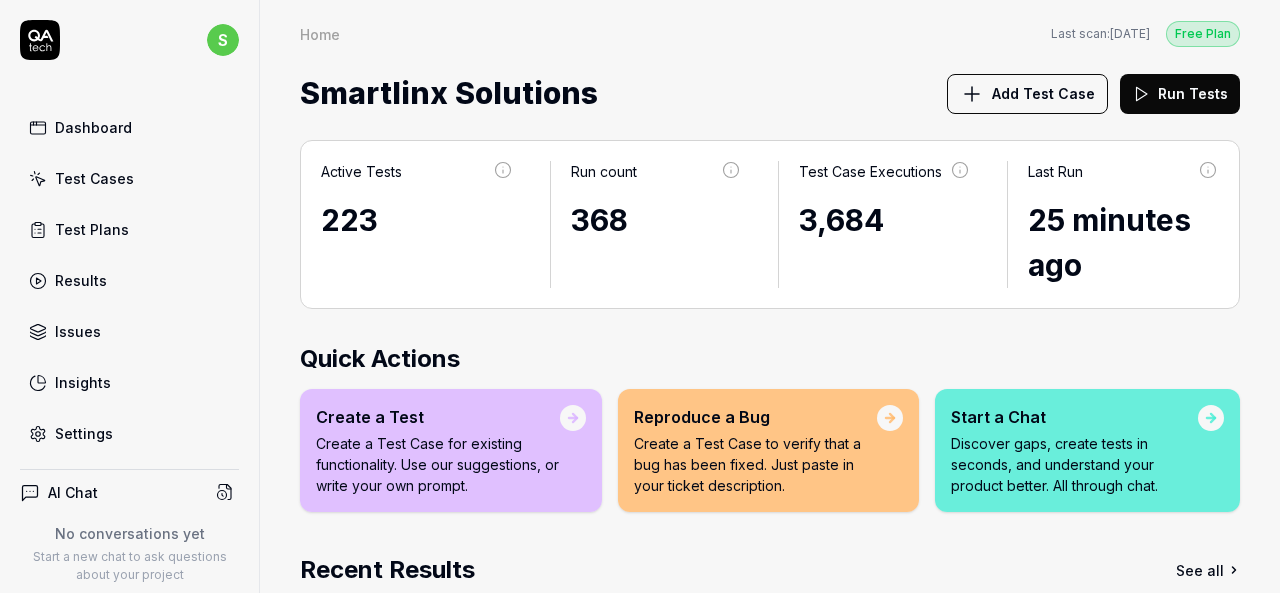 click on "Test Cases" at bounding box center (94, 178) 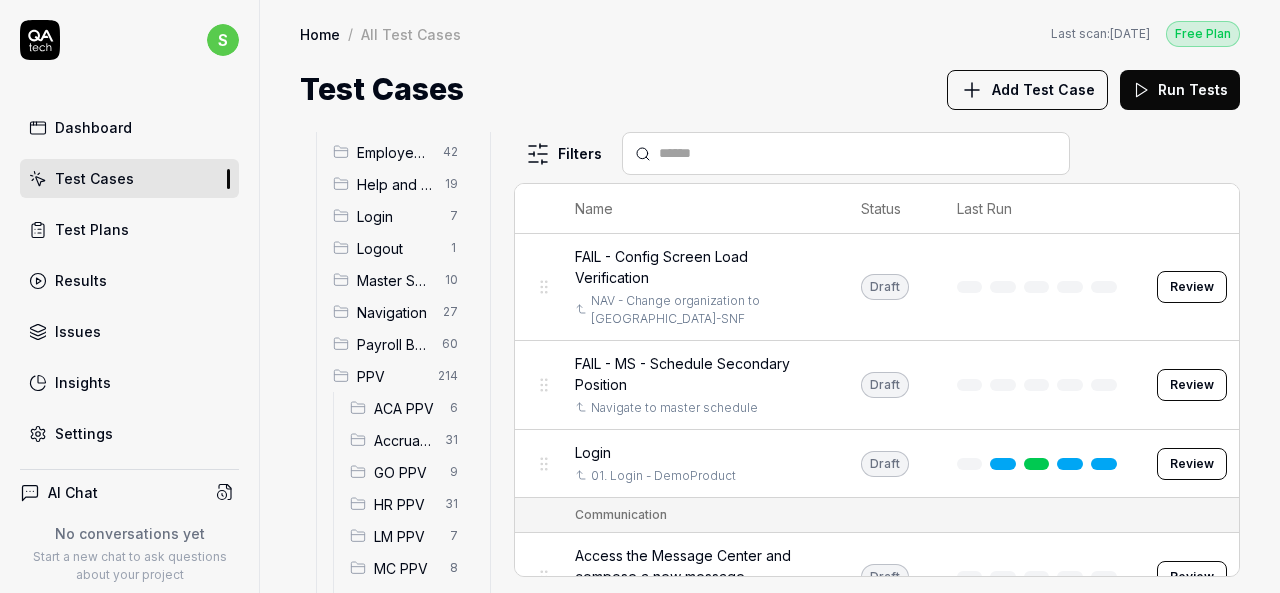 scroll, scrollTop: 200, scrollLeft: 0, axis: vertical 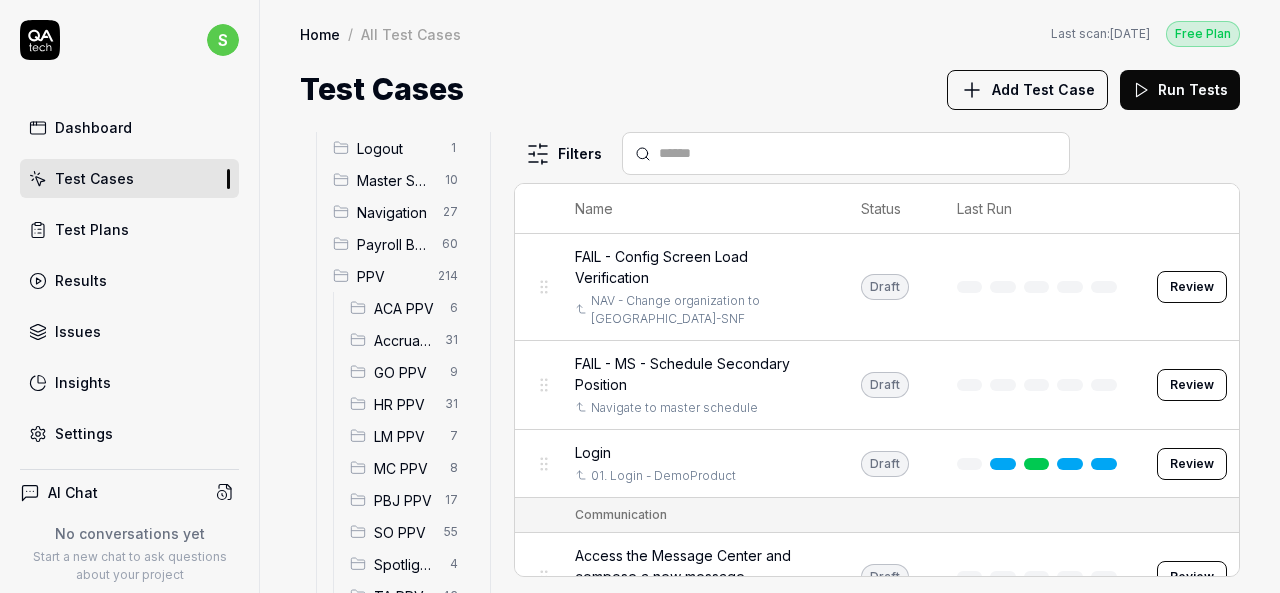 click on "HR PPV" at bounding box center [403, 404] 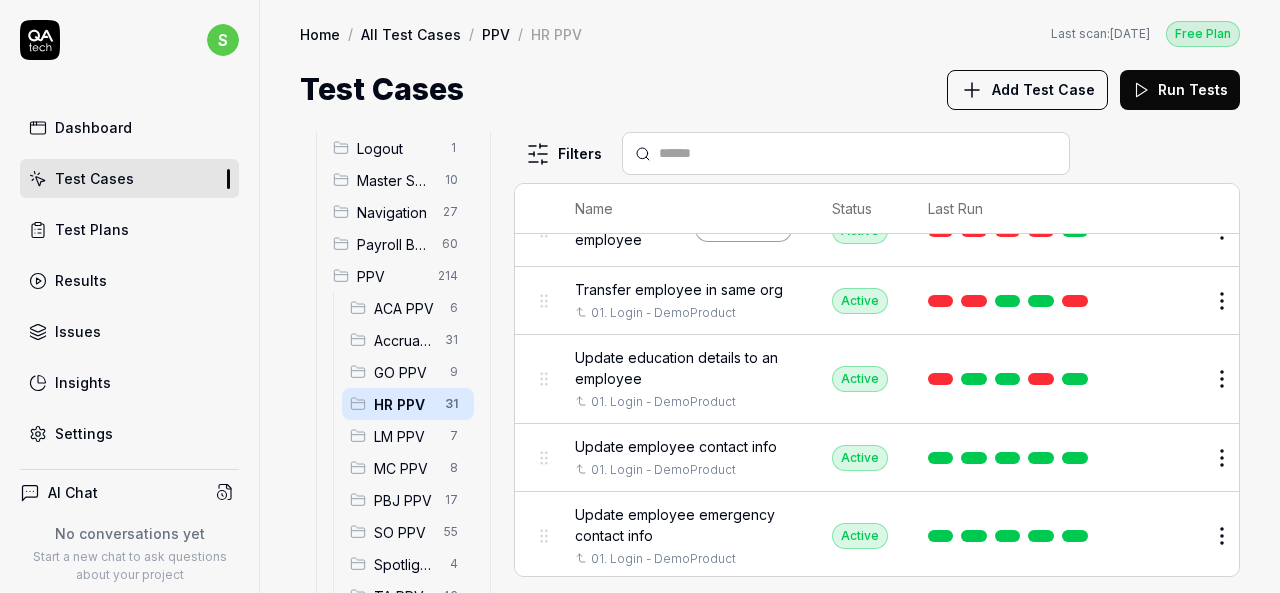 scroll, scrollTop: 1996, scrollLeft: 0, axis: vertical 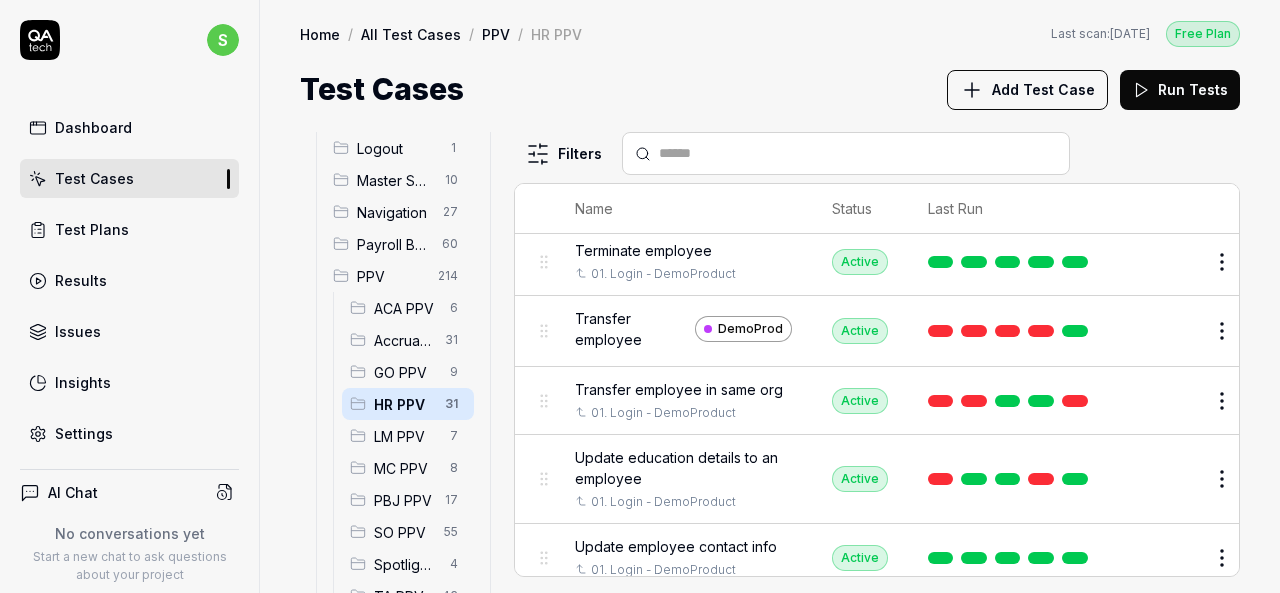 click on "Rehire employee" at bounding box center [631, 9] 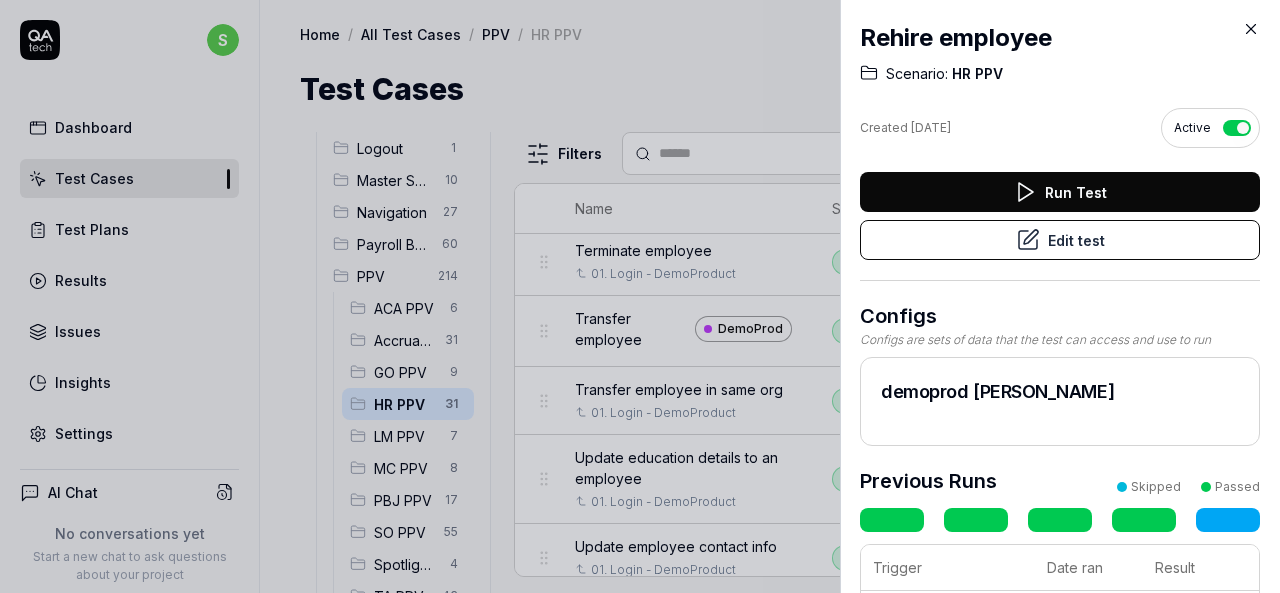 click on "Edit test" at bounding box center (1060, 240) 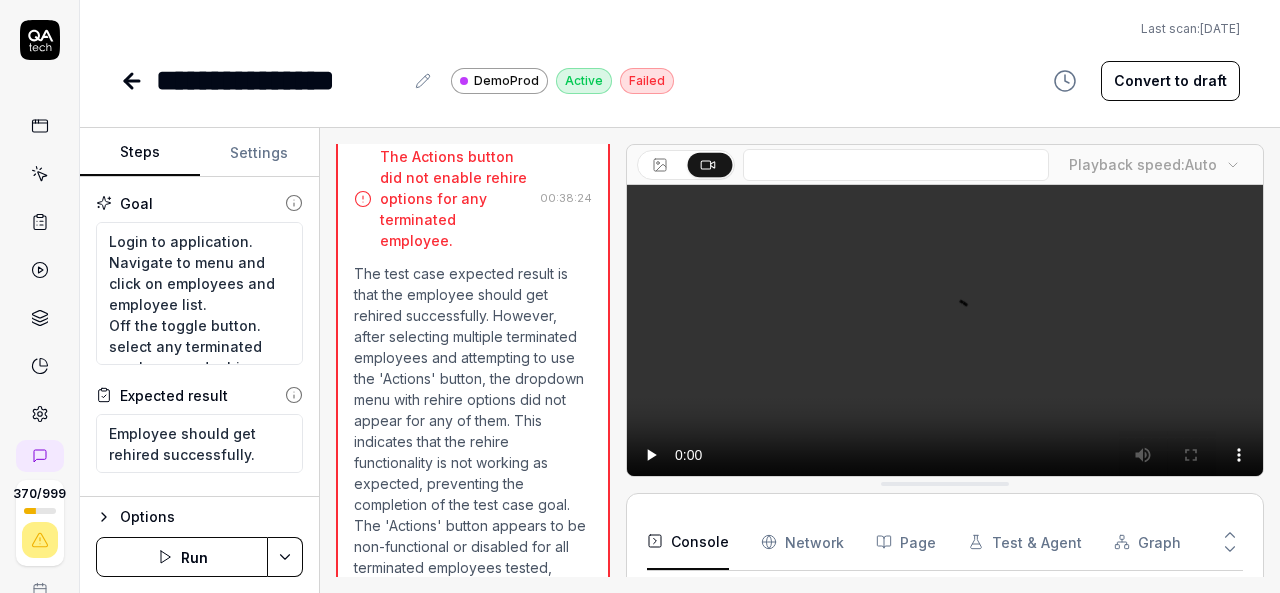 scroll, scrollTop: 3405, scrollLeft: 0, axis: vertical 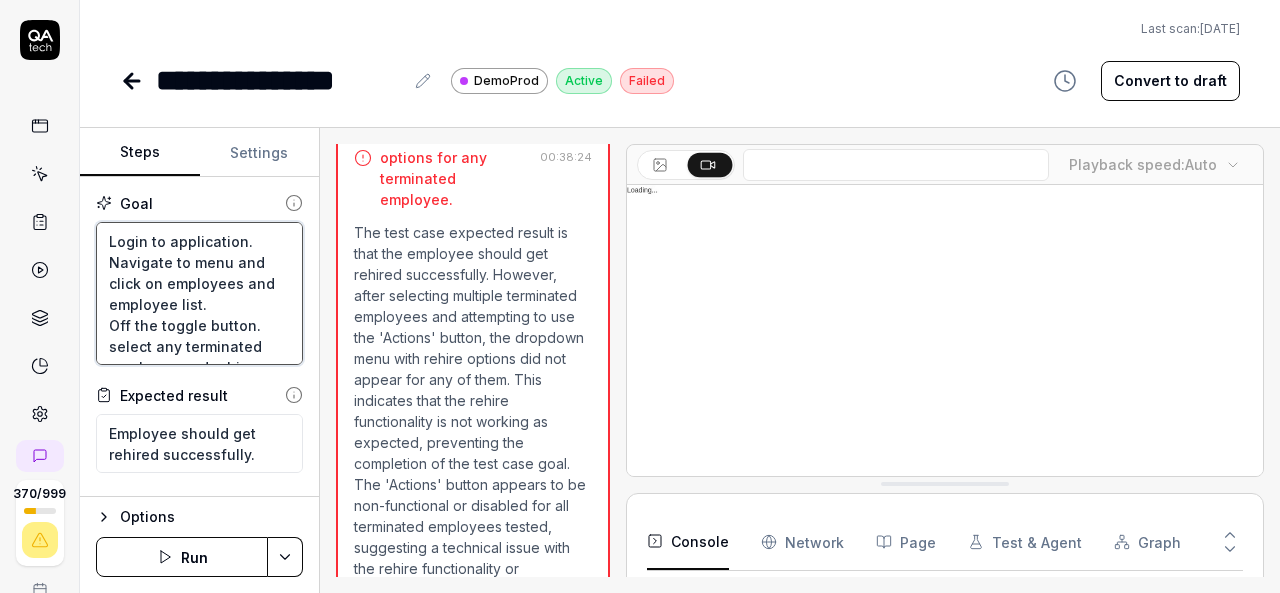 click on "Login to application.
Navigate to menu and click on employees and employee list.
Off the toggle button.
select any terminated employee and rehire employee by selecting  enabled actions button.
If actions button is not enabled then pick another employee." at bounding box center (199, 293) 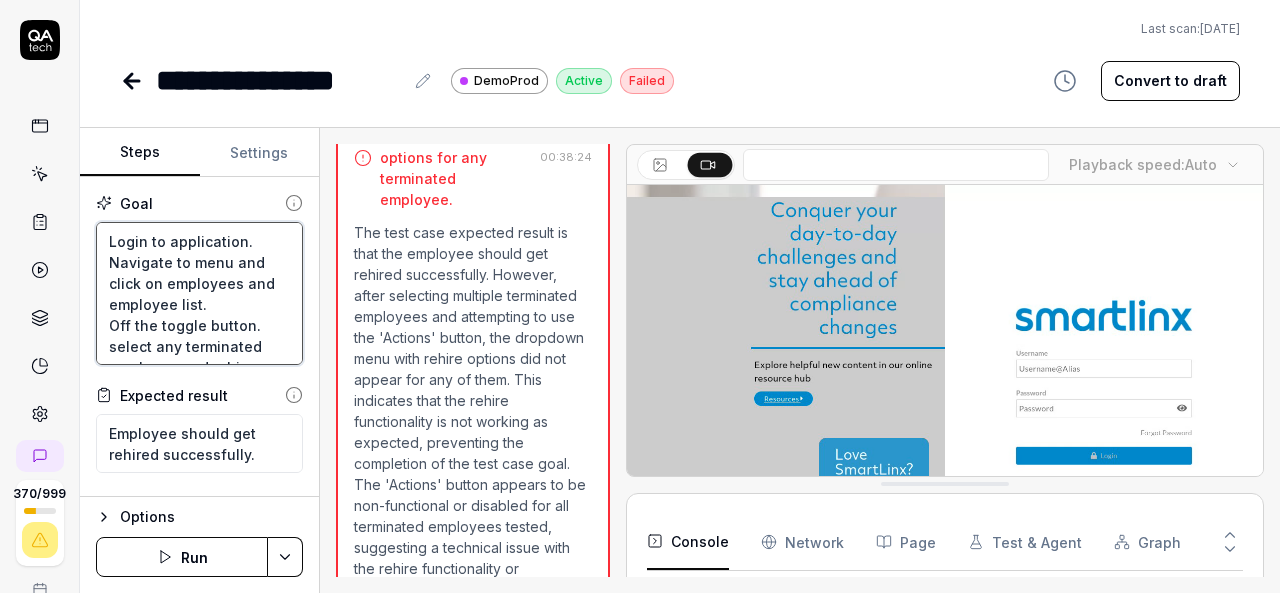 click on "Login to application.
Navigate to menu and click on employees and employee list.
Off the toggle button.
select any terminated employee and rehire employee by selecting  enabled actions button.
If actions button is not enabled then pick another employee." at bounding box center (199, 293) 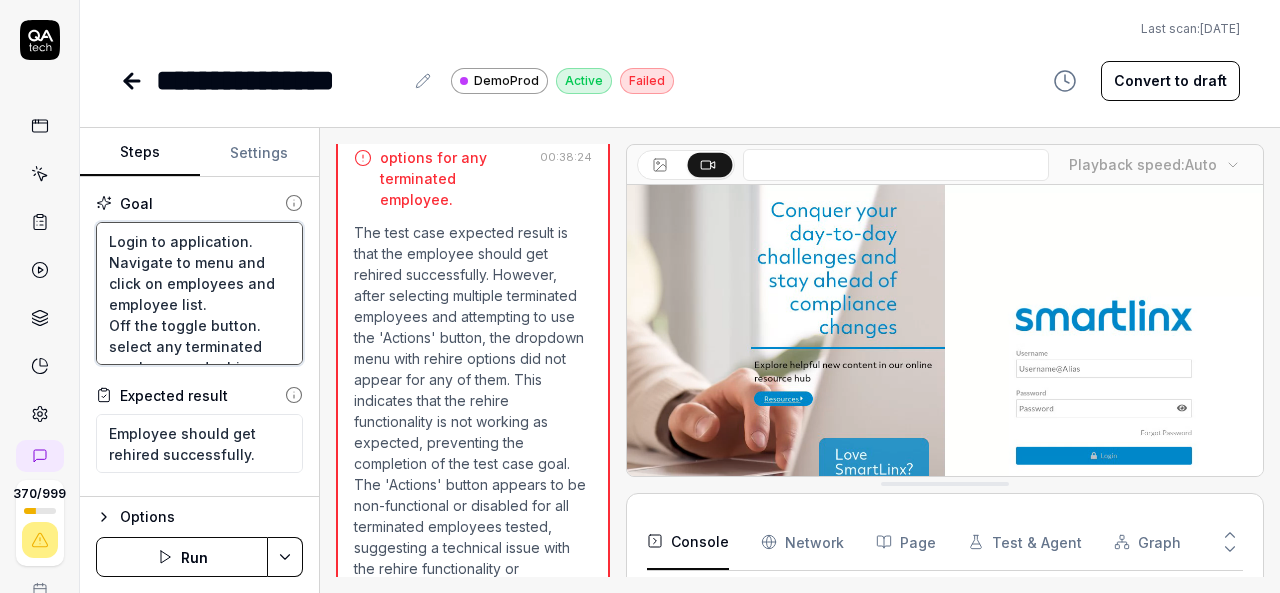 type on "*" 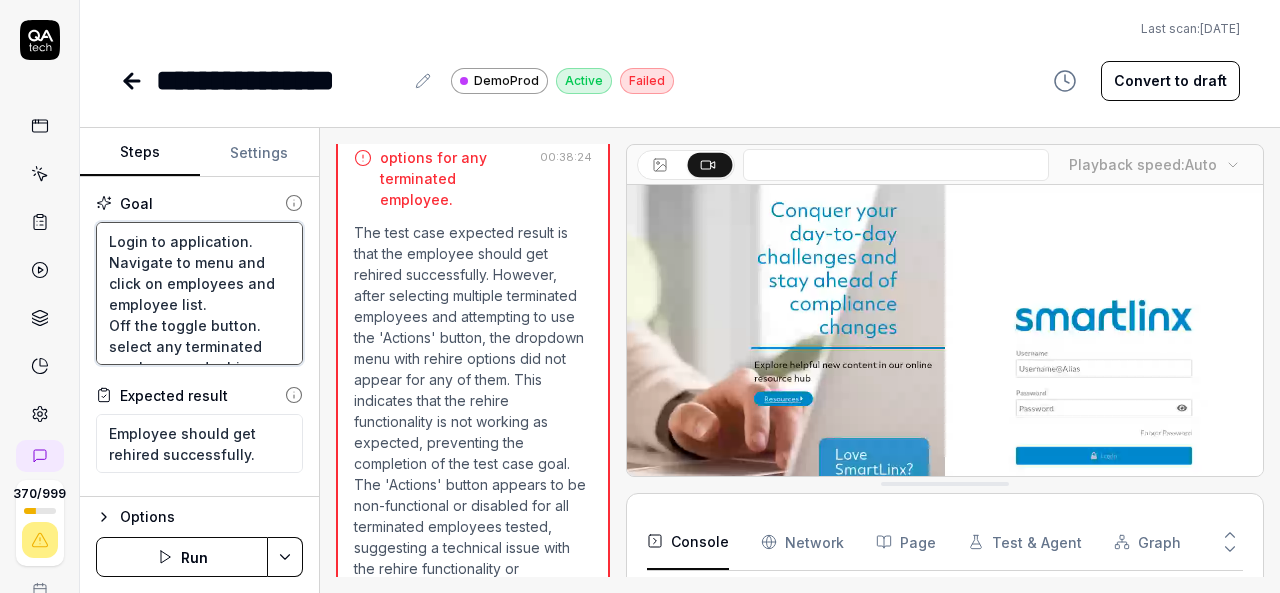 type on "Login to application.
Navigate to menu and click on employees and employee list.
Off the toggle button.
select any terminated employee and rehire employee by selecting  enabled actions button.
If actions button is not enabled then pick another employee." 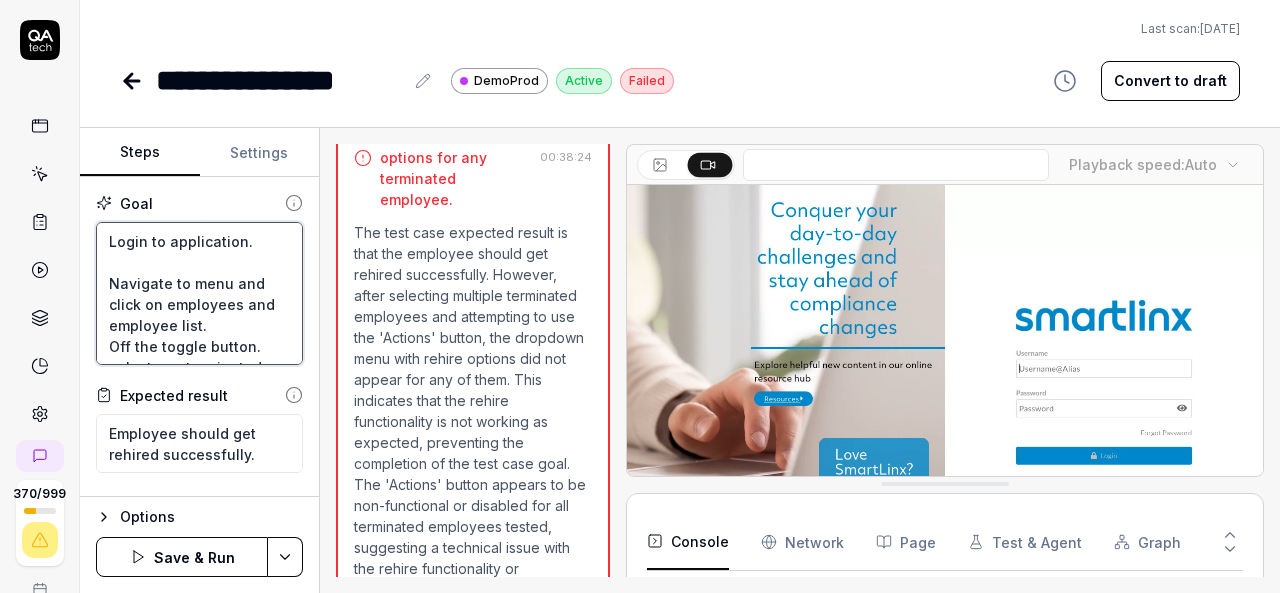 type on "*" 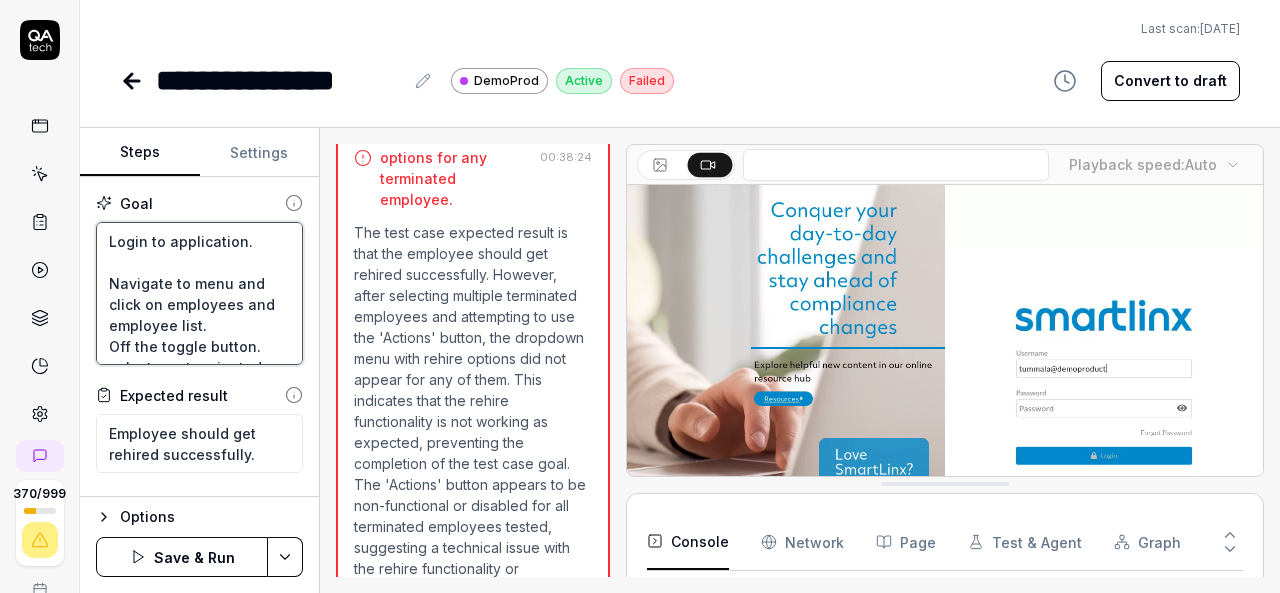 type on "Login to application.
A
Navigate to menu and click on employees and employee list.
Off the toggle button.
select any terminated employee and rehire employee by selecting  enabled actions button.
If actions button is not enabled then pick another employee." 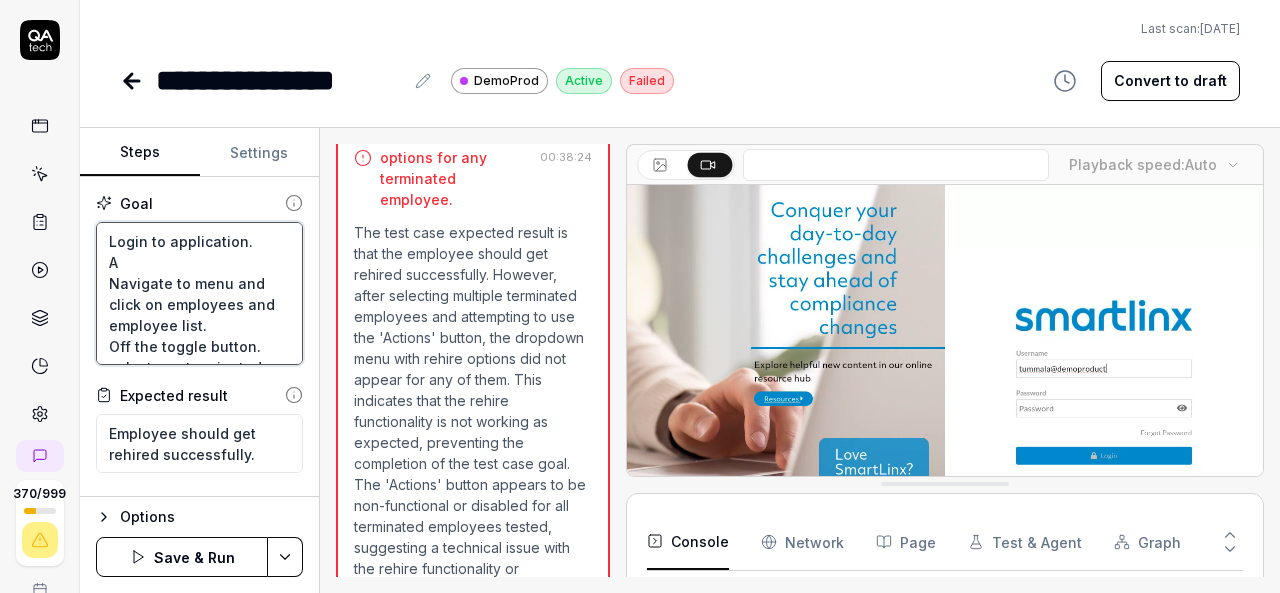 type on "*" 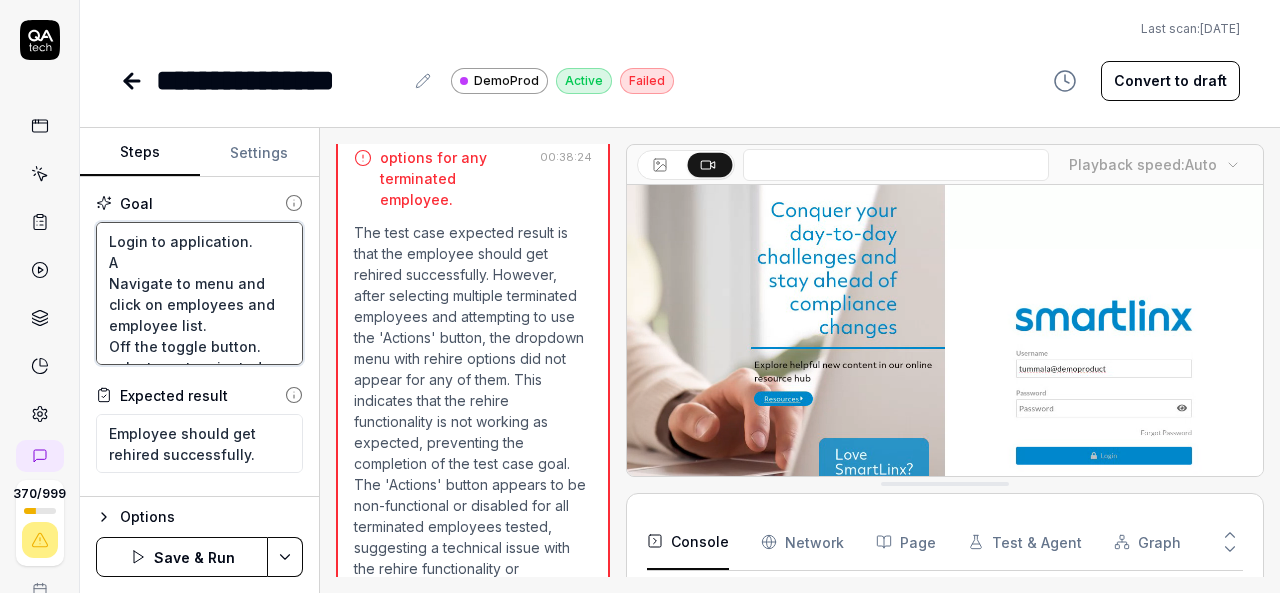type on "Login to application.
Ad
Navigate to menu and click on employees and employee list.
Off the toggle button.
select any terminated employee and rehire employee by selecting  enabled actions button.
If actions button is not enabled then pick another employee." 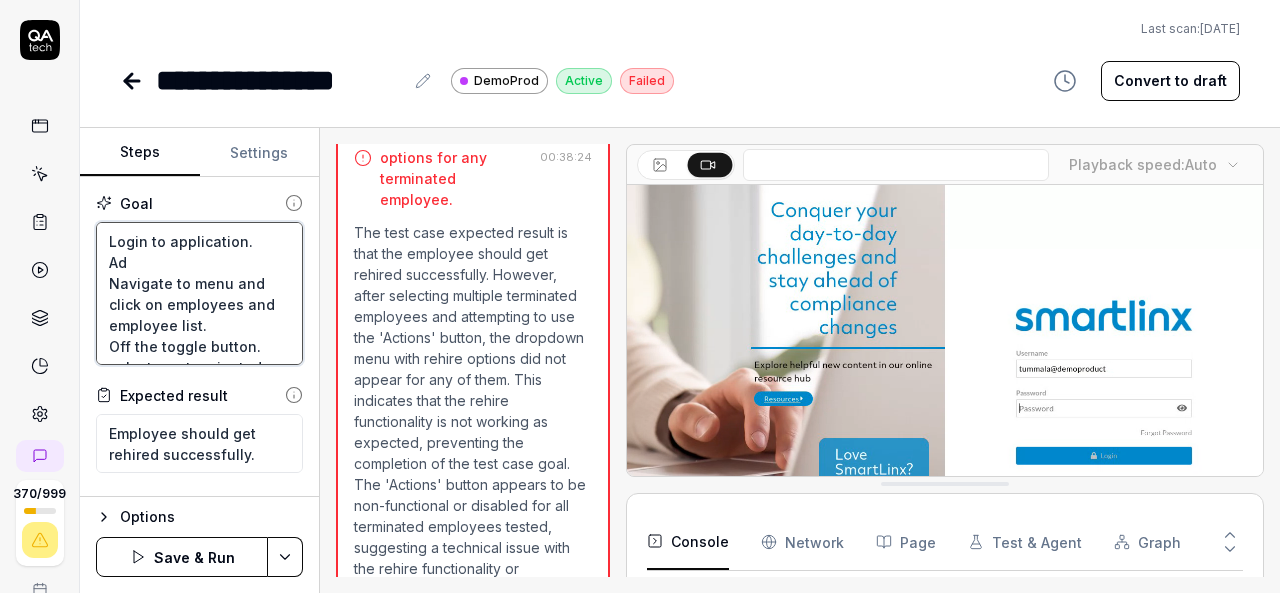type on "*" 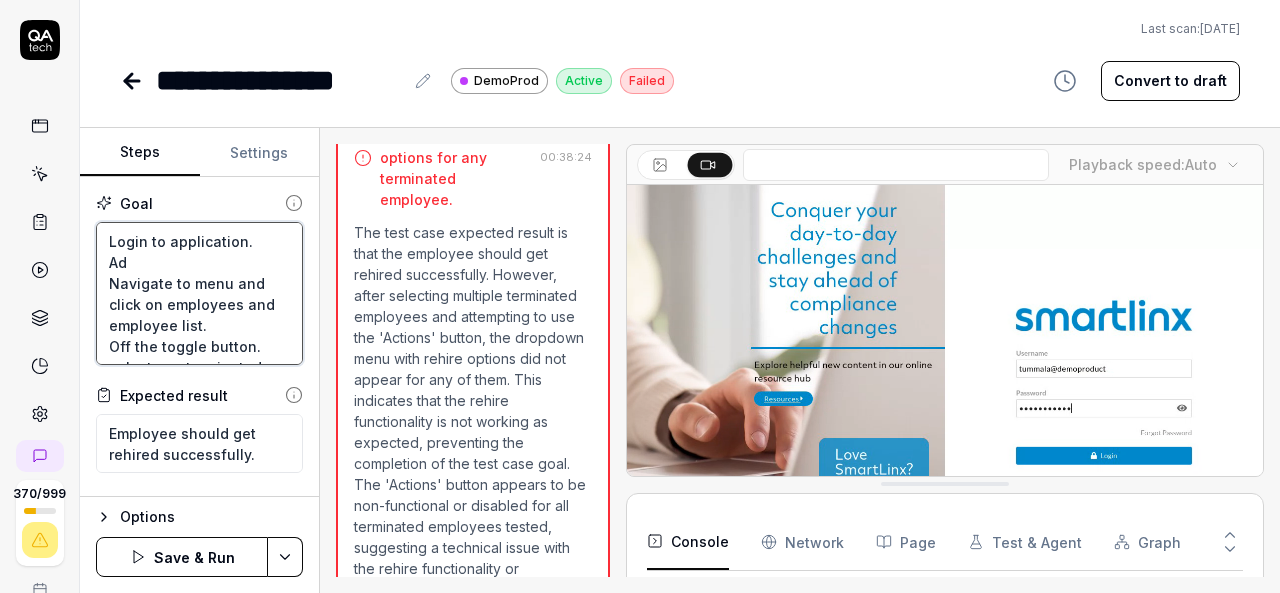 type on "Login to application.
Add
Navigate to menu and click on employees and employee list.
Off the toggle button.
select any terminated employee and rehire employee by selecting  enabled actions button.
If actions button is not enabled then pick another employee." 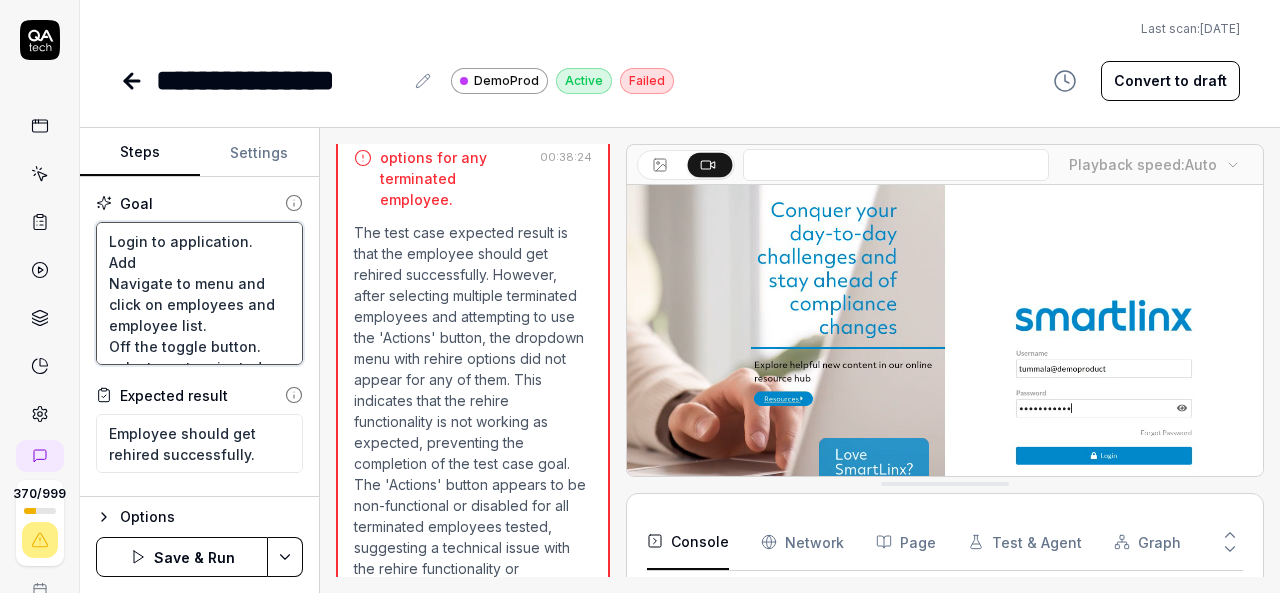 type on "*" 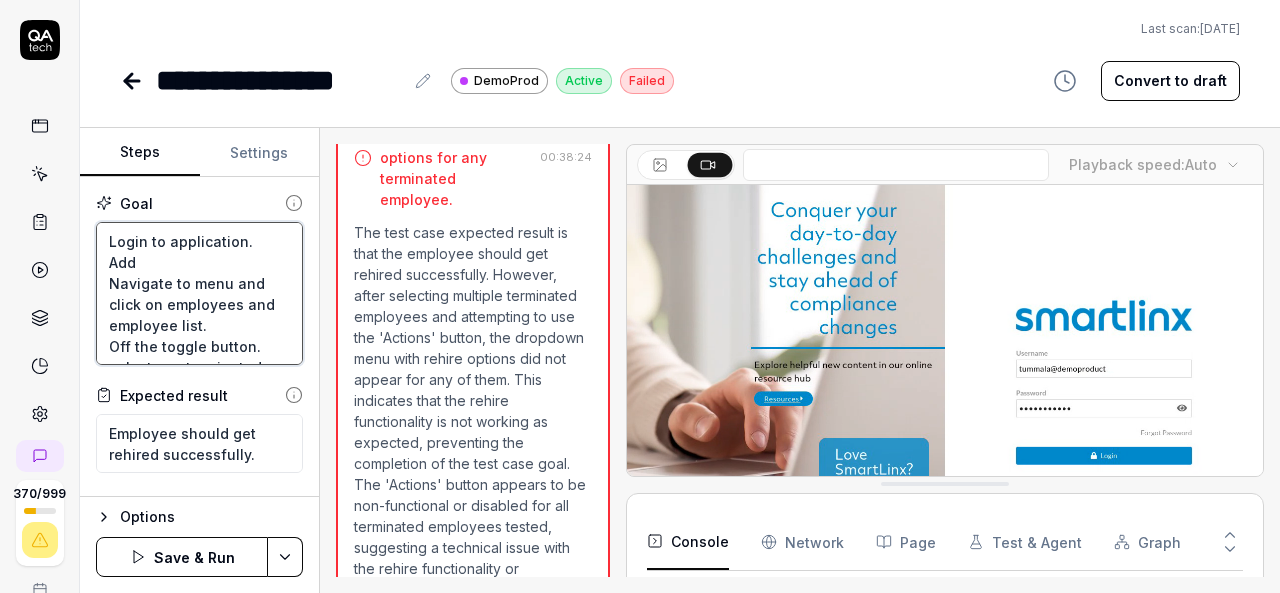 type on "Login to application.
Add
Navigate to menu and click on employees and employee list.
Off the toggle button.
select any terminated employee and rehire employee by selecting  enabled actions button.
If actions button is not enabled then pick another employee." 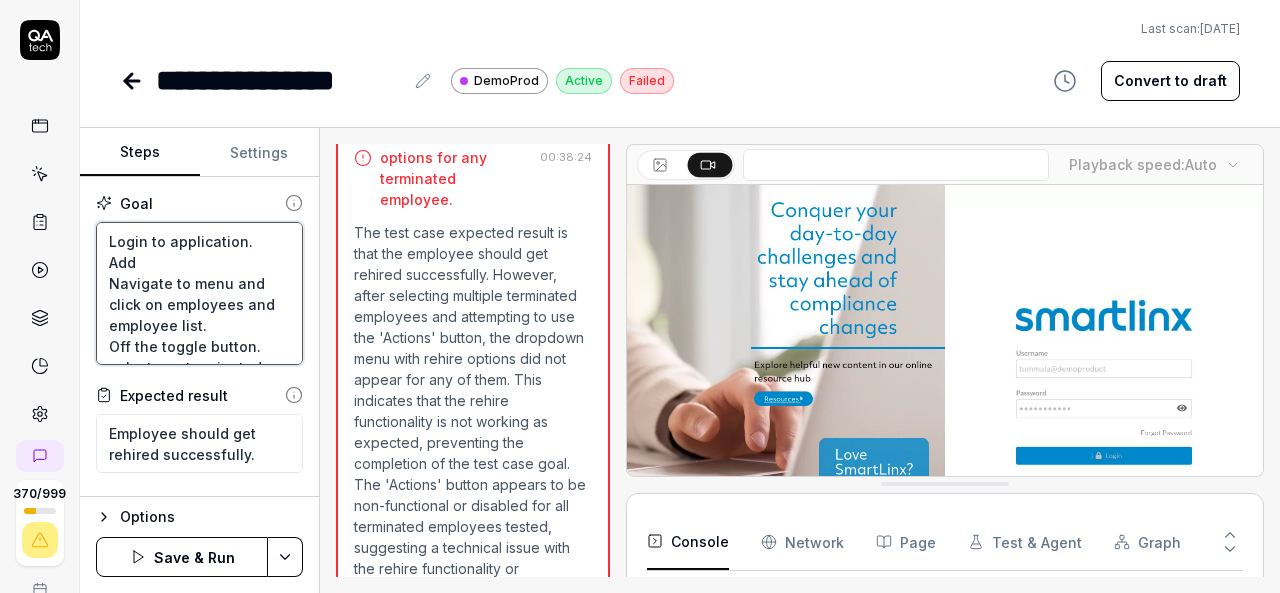 type on "*" 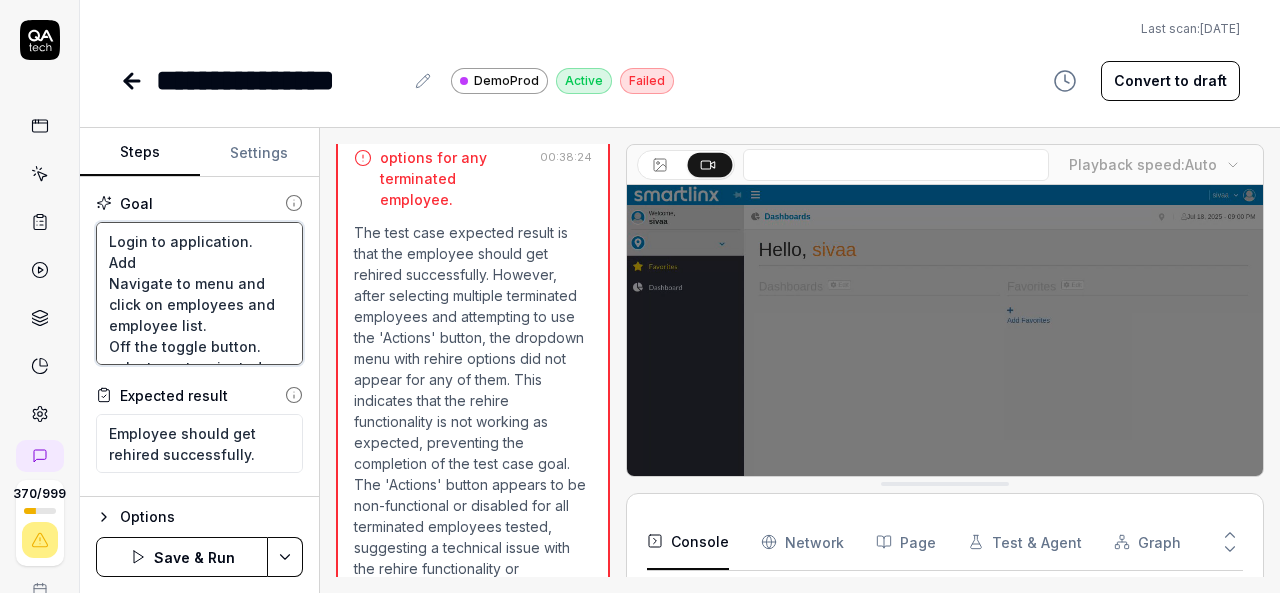 type on "Login to application.
Add a
Navigate to menu and click on employees and employee list.
Off the toggle button.
select any terminated employee and rehire employee by selecting  enabled actions button.
If actions button is not enabled then pick another employee." 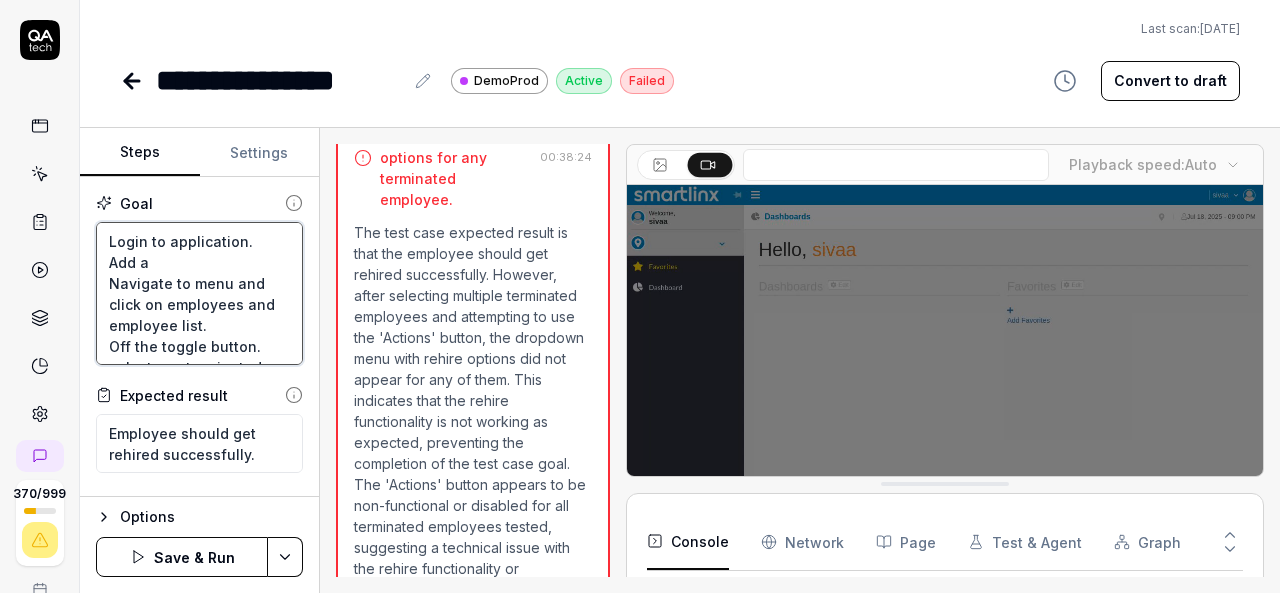 type on "*" 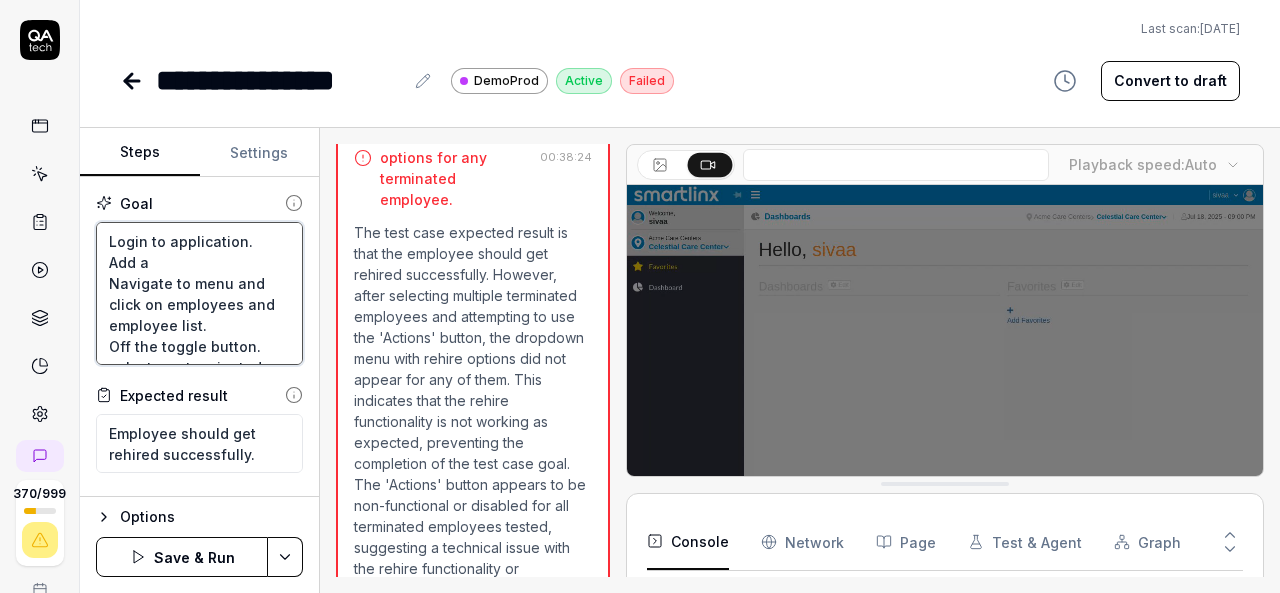 type on "Login to application.
Add an
Navigate to menu and click on employees and employee list.
Off the toggle button.
select any terminated employee and rehire employee by selecting  enabled actions button.
If actions button is not enabled then pick another employee." 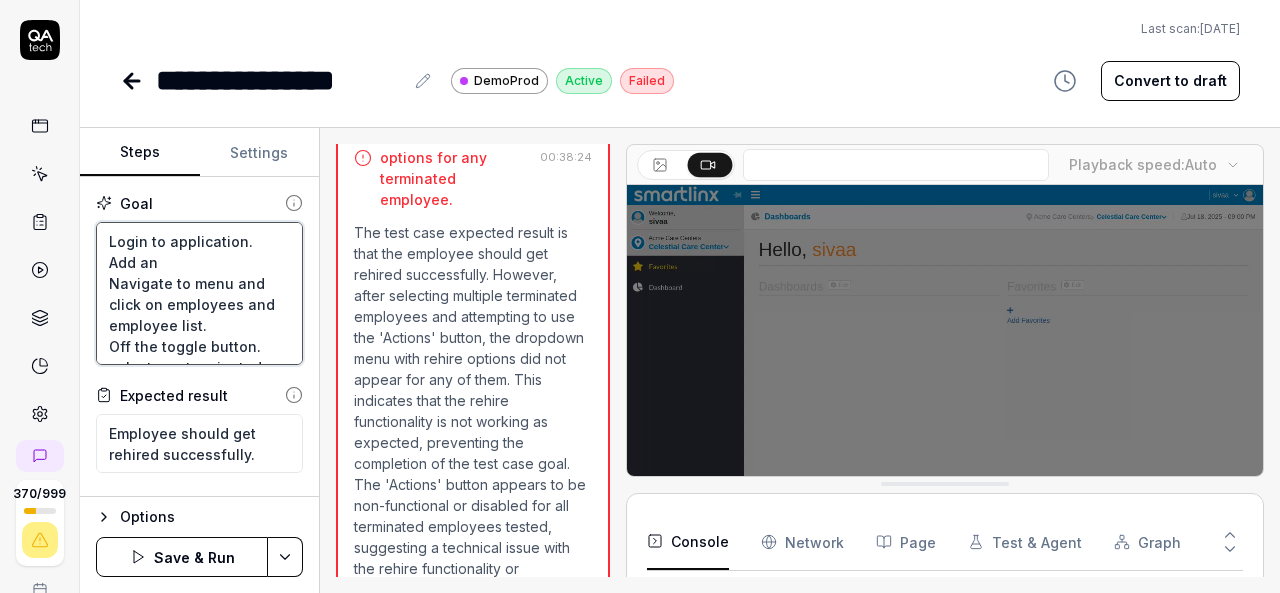 type on "*" 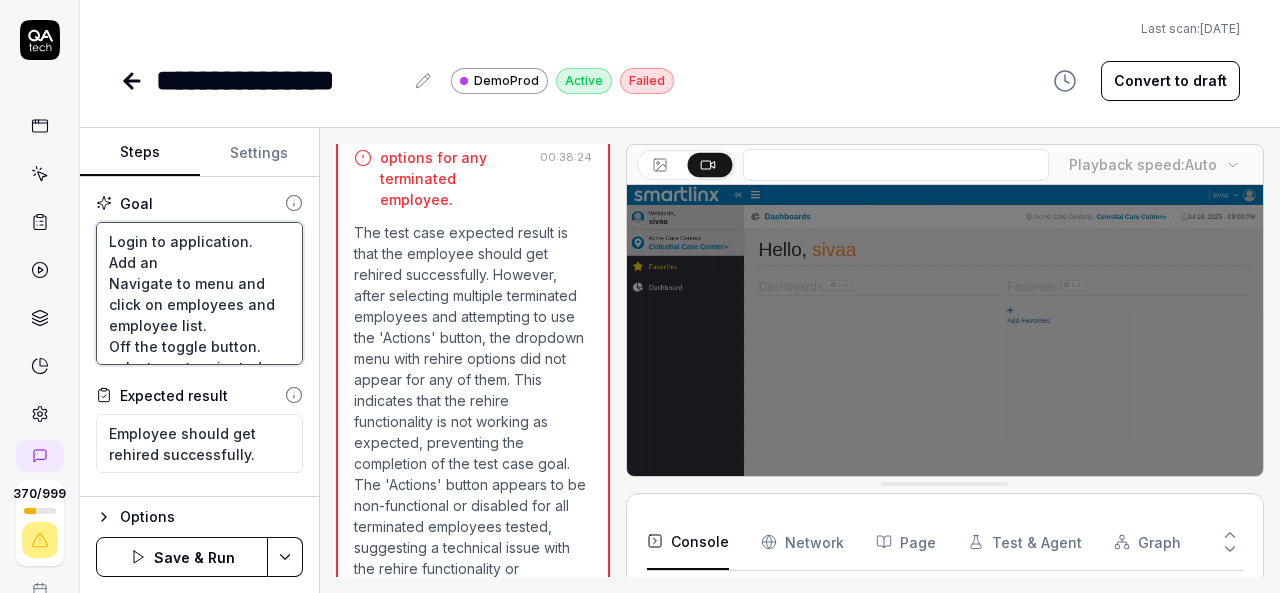 type on "Login to application.
Add an
Navigate to menu and click on employees and employee list.
Off the toggle button.
select any terminated employee and rehire employee by selecting  enabled actions button.
If actions button is not enabled then pick another employee." 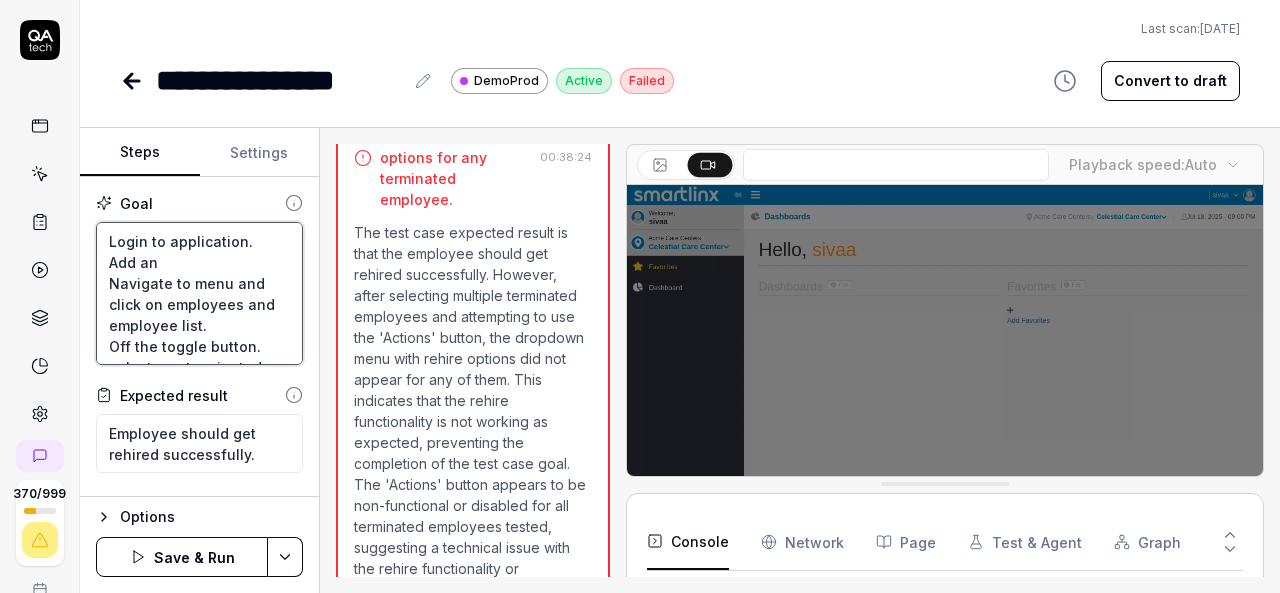 type on "Login to application.
Add an e
Navigate to menu and click on employees and employee list.
Off the toggle button.
select any terminated employee and rehire employee by selecting  enabled actions button.
If actions button is not enabled then pick another employee." 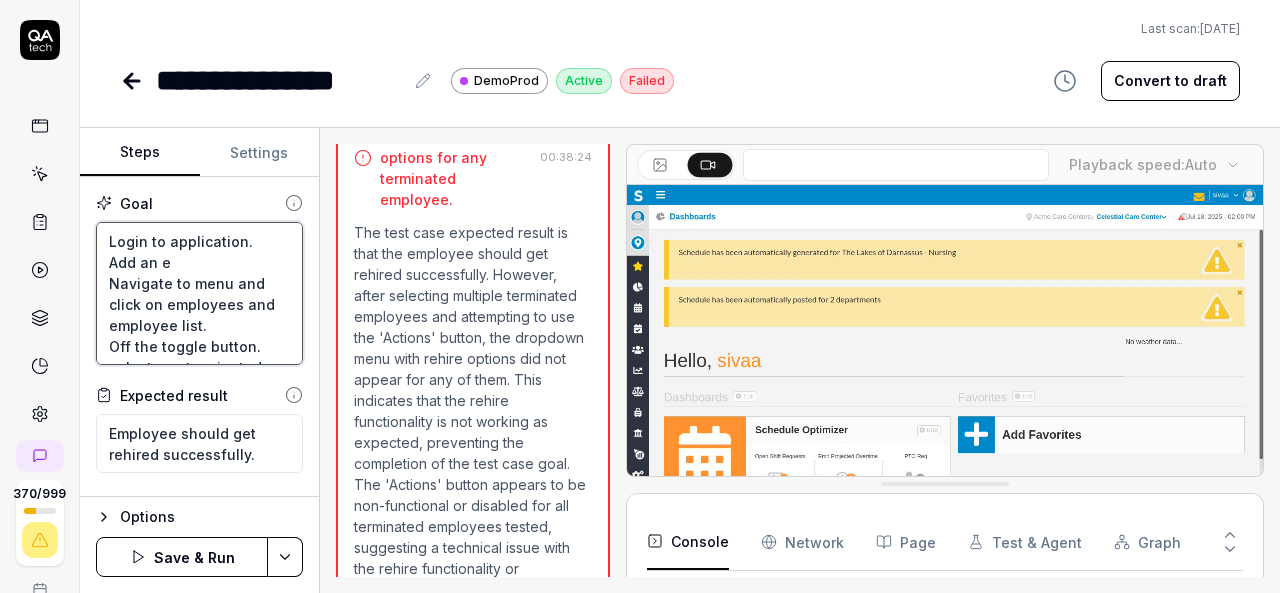 type on "*" 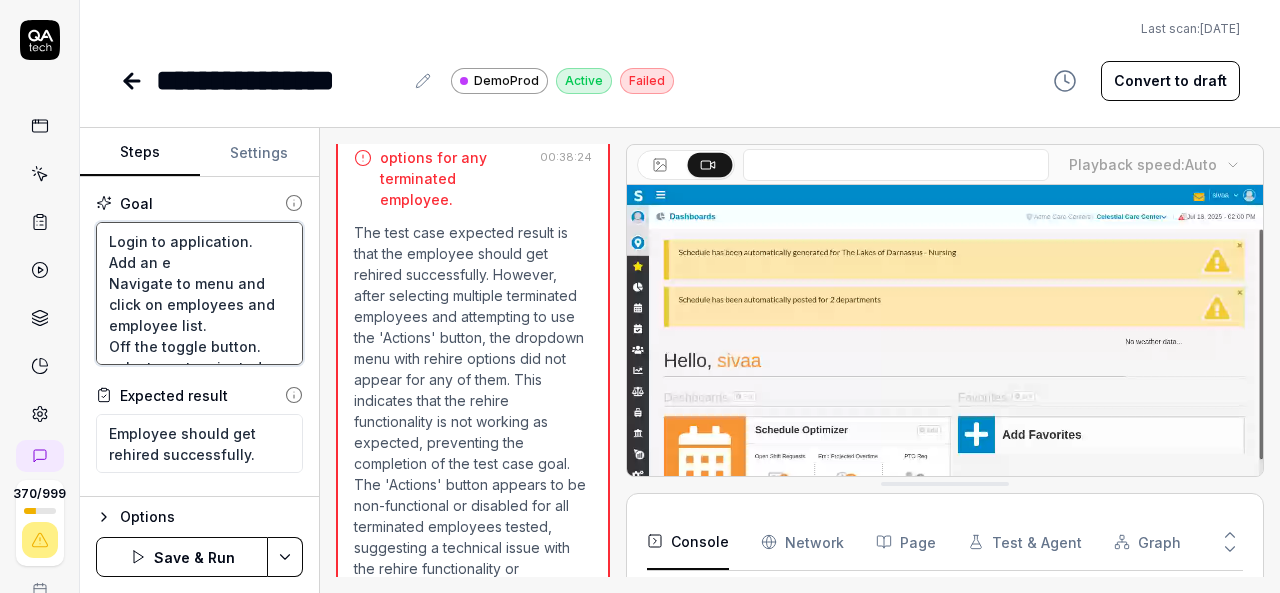 type on "Login to application.
Add an em
Navigate to menu and click on employees and employee list.
Off the toggle button.
select any terminated employee and rehire employee by selecting  enabled actions button.
If actions button is not enabled then pick another employee." 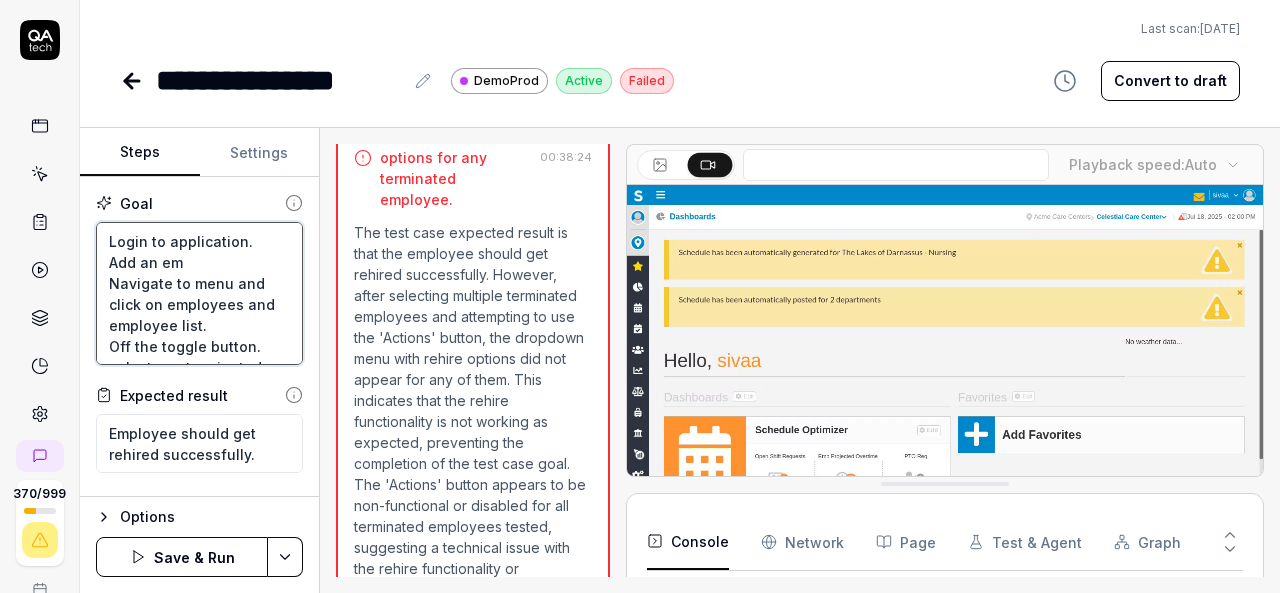 type on "*" 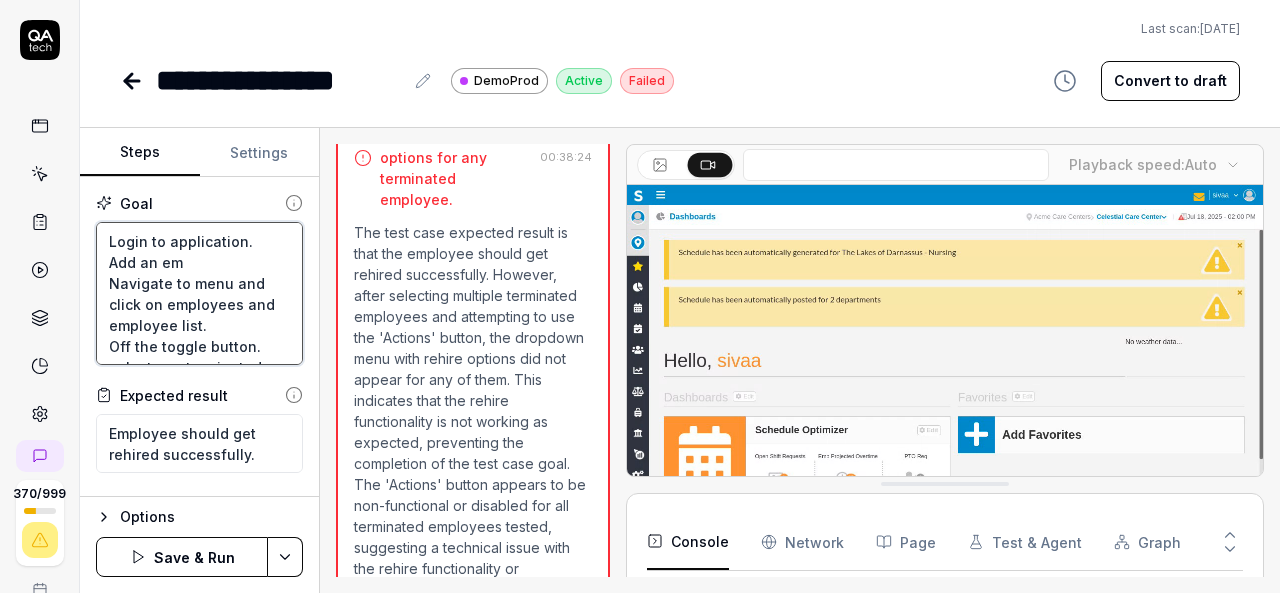 type on "Login to application.
Add an emp
Navigate to menu and click on employees and employee list.
Off the toggle button.
select any terminated employee and rehire employee by selecting  enabled actions button.
If actions button is not enabled then pick another employee." 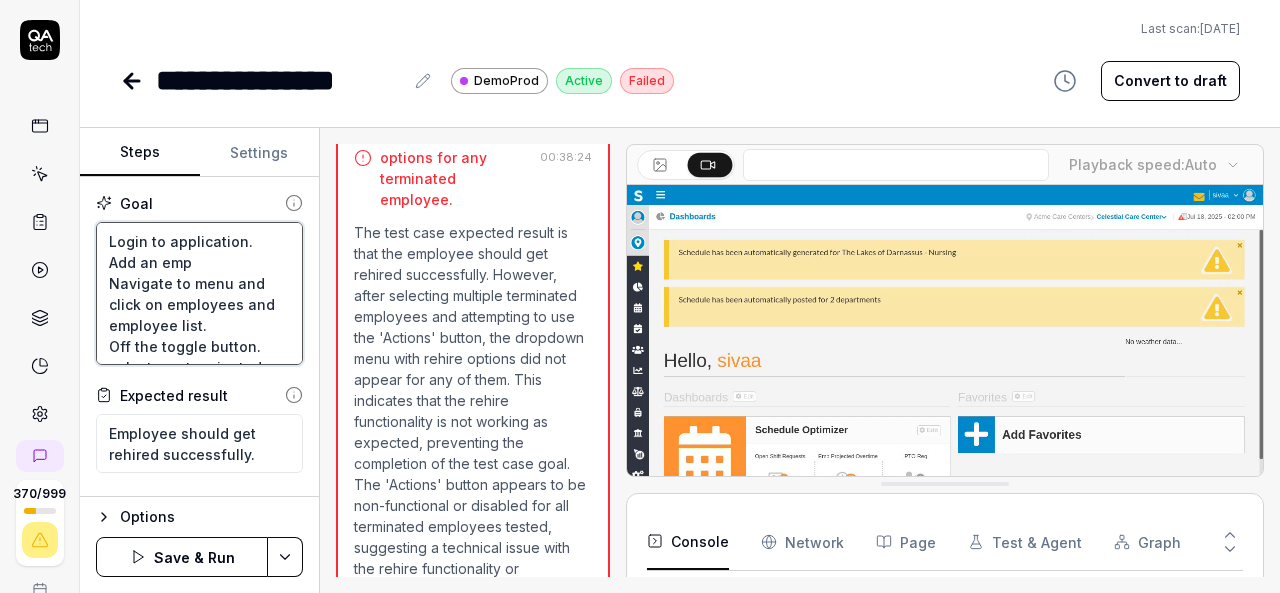 type on "*" 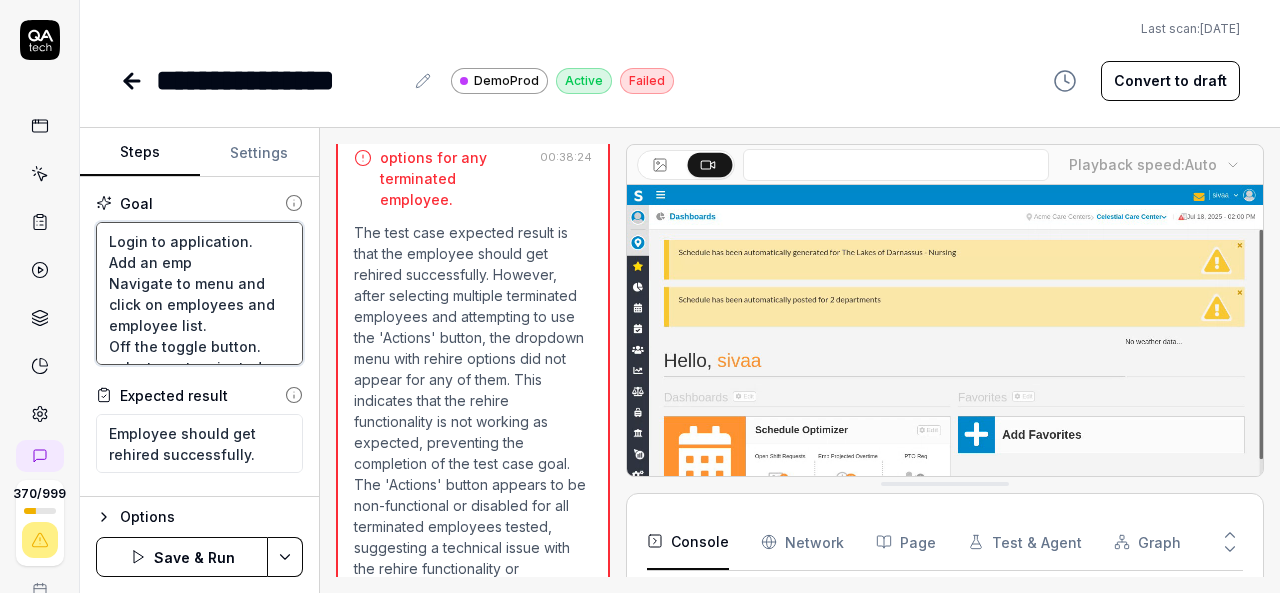 type on "Login to application.
Add an empl
Navigate to menu and click on employees and employee list.
Off the toggle button.
select any terminated employee and rehire employee by selecting  enabled actions button.
If actions button is not enabled then pick another employee." 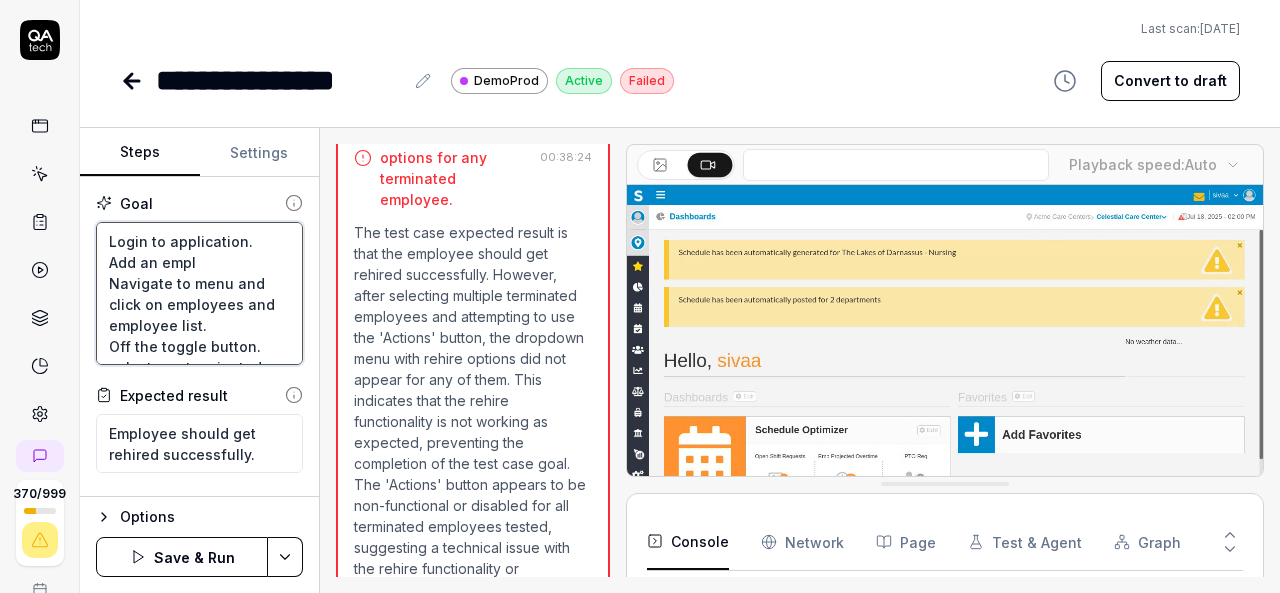 type on "*" 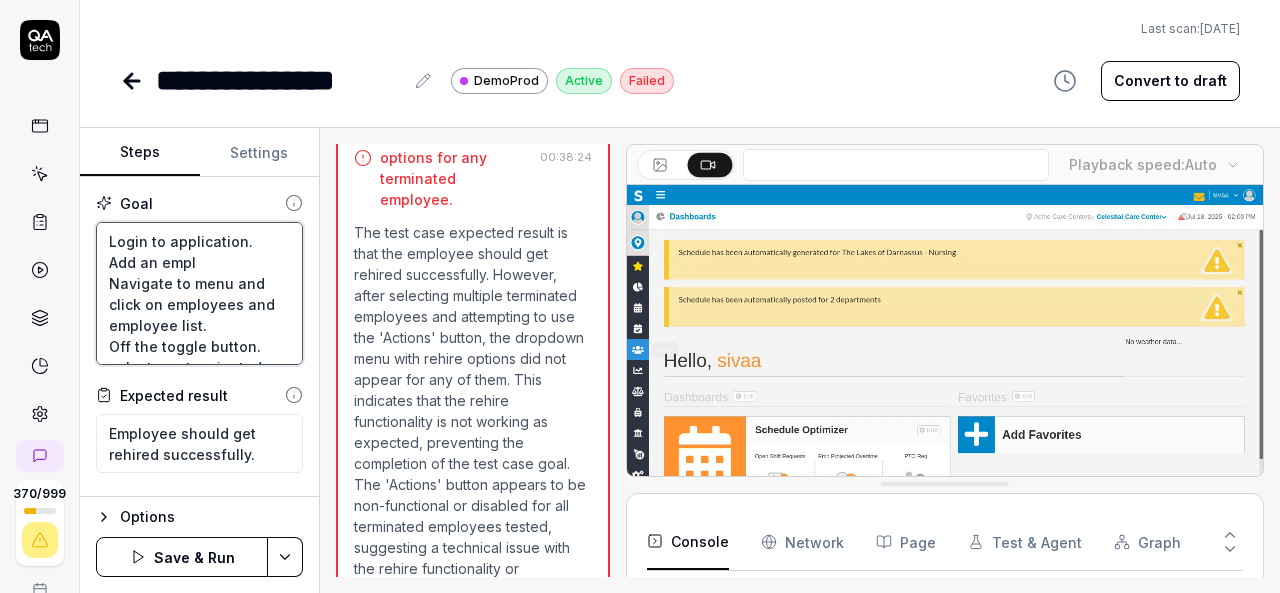 type on "Login to application.
Add an emplo
Navigate to menu and click on employees and employee list.
Off the toggle button.
select any terminated employee and rehire employee by selecting  enabled actions button.
If actions button is not enabled then pick another employee." 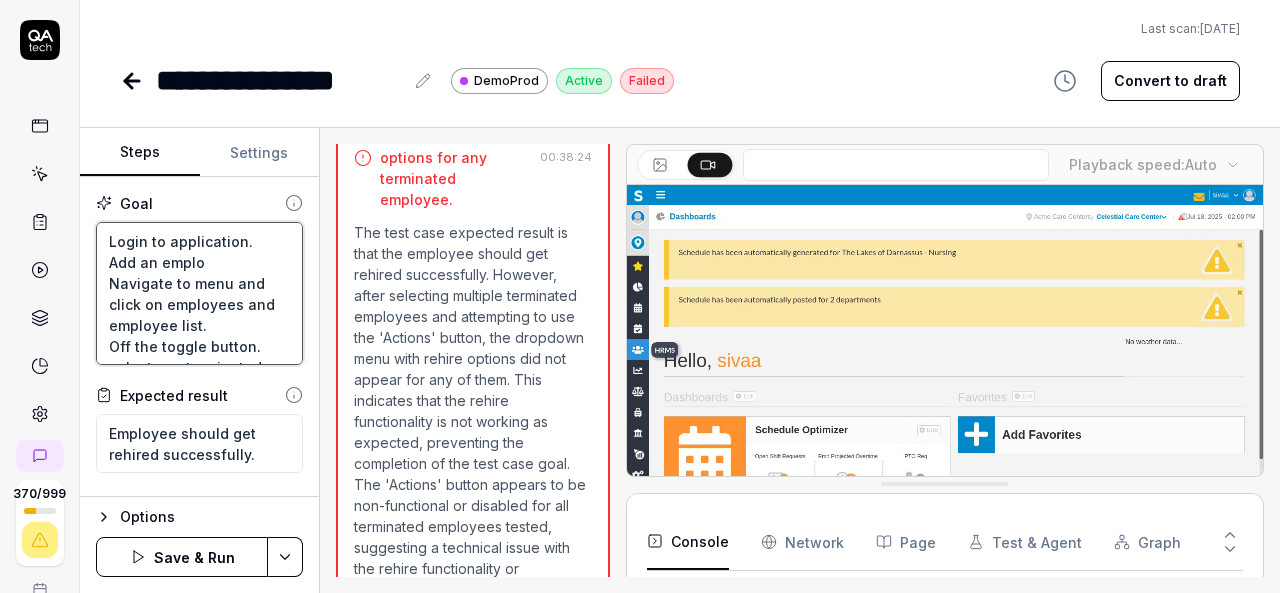 type on "*" 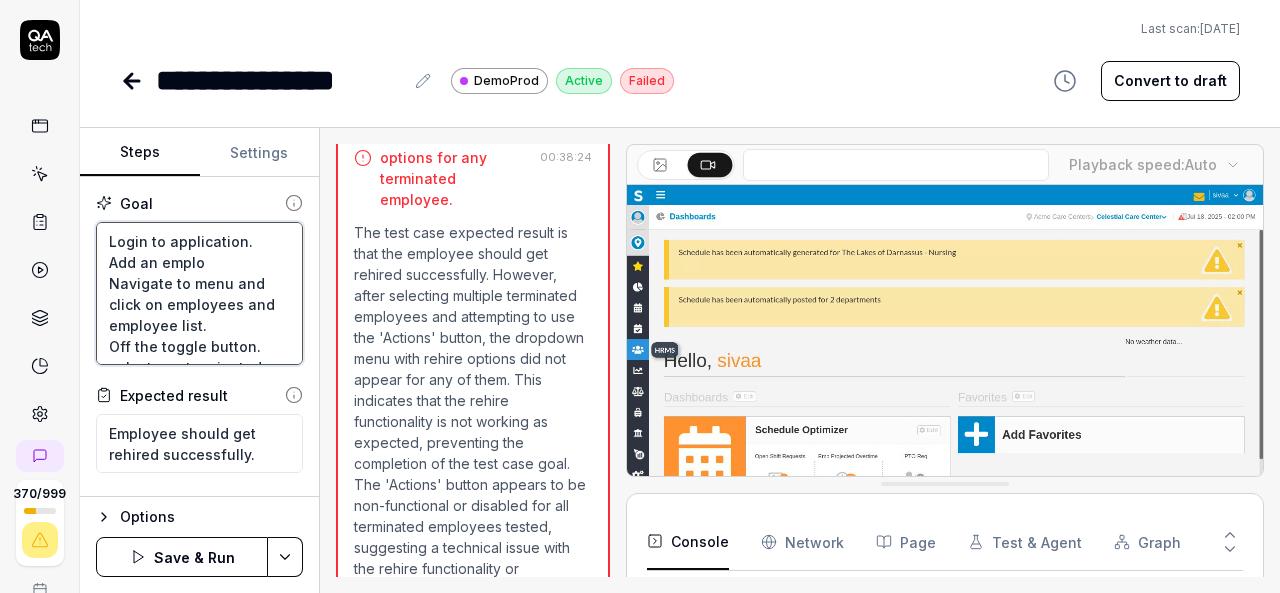 type on "Login to application.
Add an employ
Navigate to menu and click on employees and employee list.
Off the toggle button.
select any terminated employee and rehire employee by selecting  enabled actions button.
If actions button is not enabled then pick another employee." 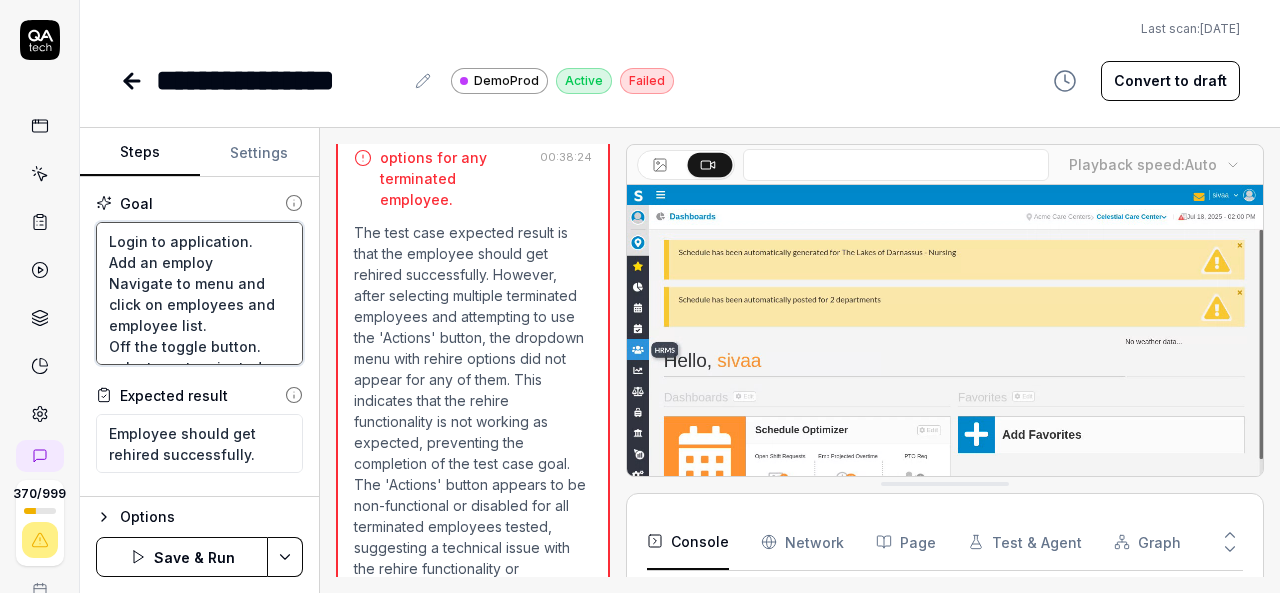 type on "*" 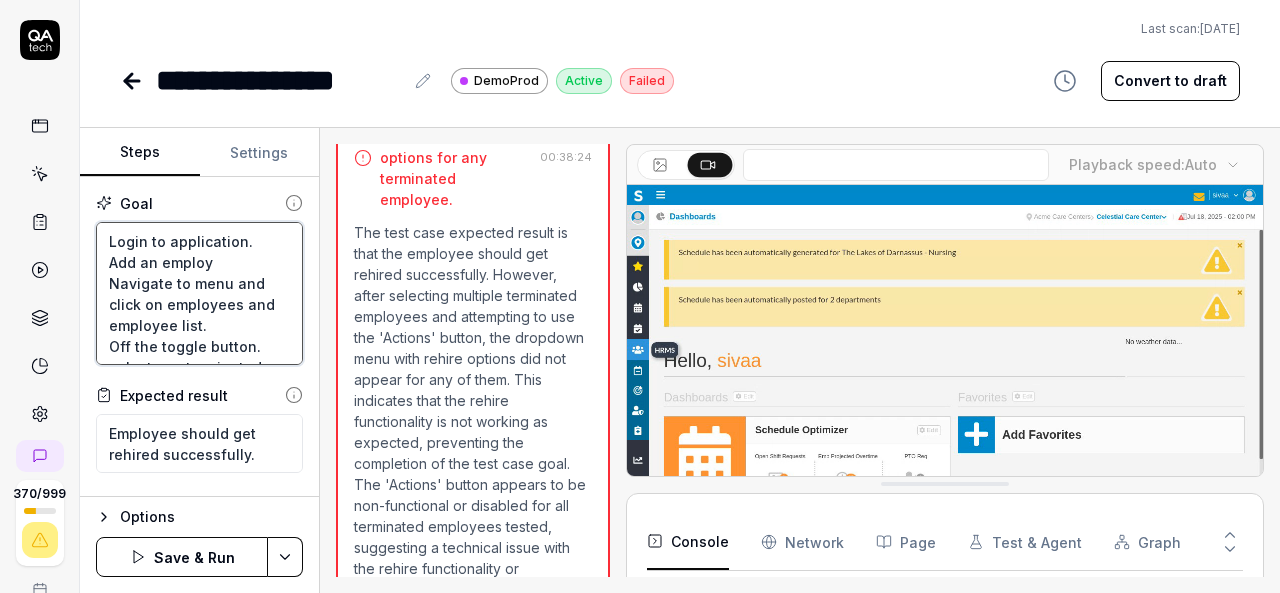 type on "Login to application.
Add an employe
Navigate to menu and click on employees and employee list.
Off the toggle button.
select any terminated employee and rehire employee by selecting  enabled actions button.
If actions button is not enabled then pick another employee." 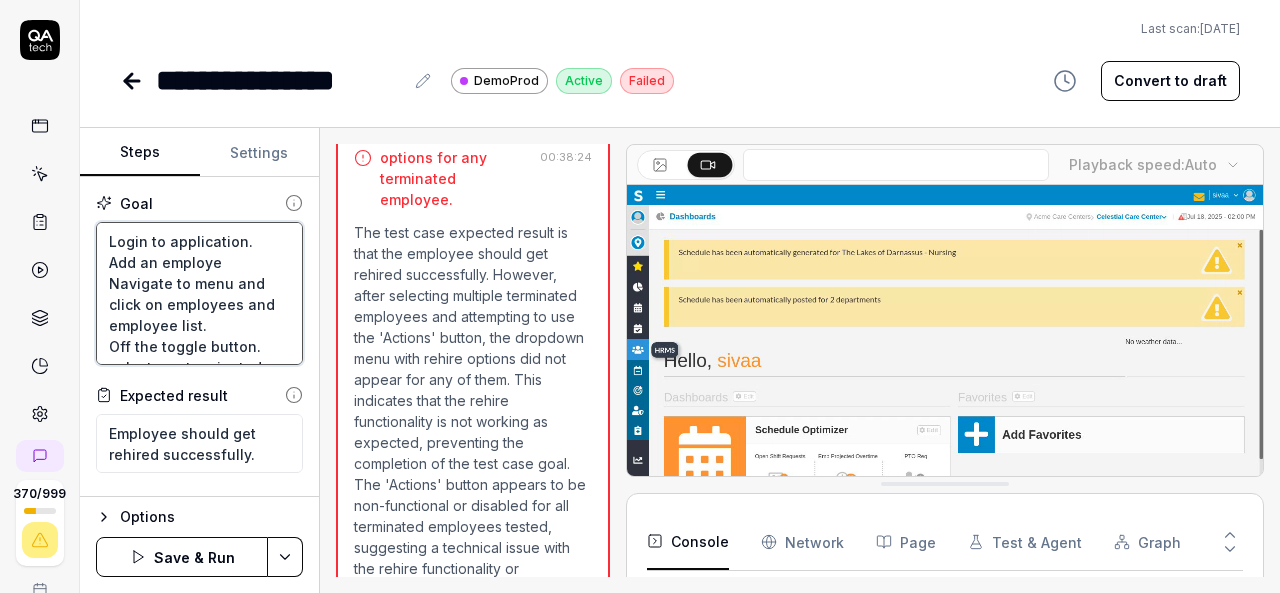 type on "*" 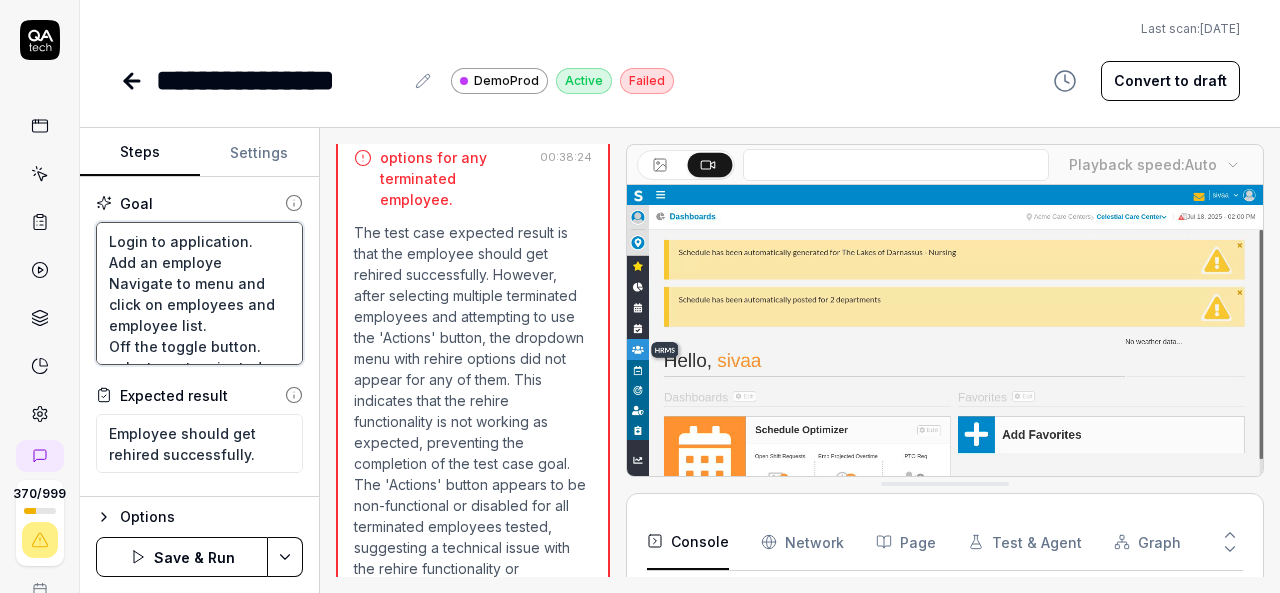 type on "Login to application.
Add an employee
Navigate to menu and click on employees and employee list.
Off the toggle button.
select any terminated employee and rehire employee by selecting  enabled actions button.
If actions button is not enabled then pick another employee." 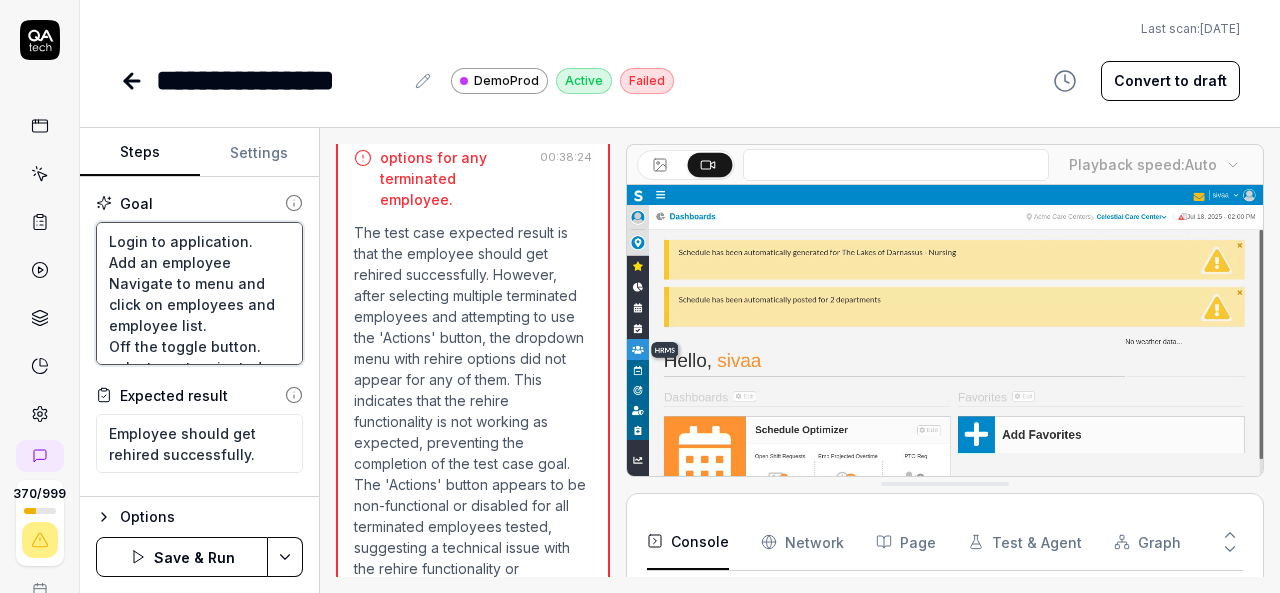 type on "*" 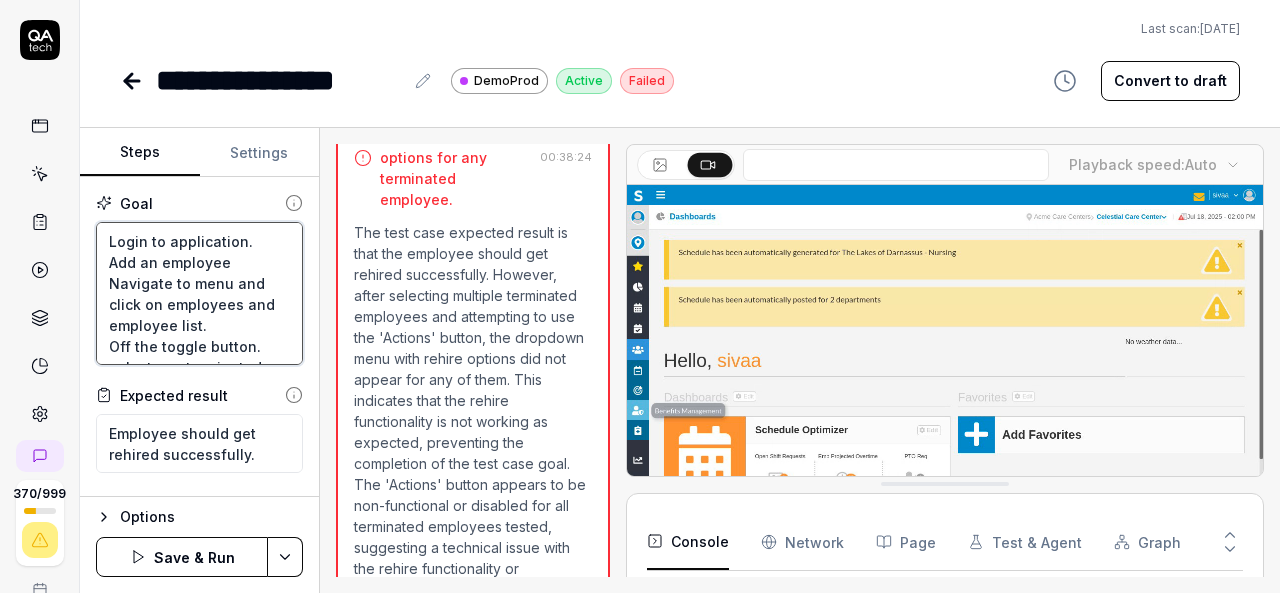 type on "Login to application.
Add an employee
Navigate to menu and click on employees and employee list.
Off the toggle button.
select any terminated employee and rehire employee by selecting  enabled actions button.
If actions button is not enabled then pick another employee." 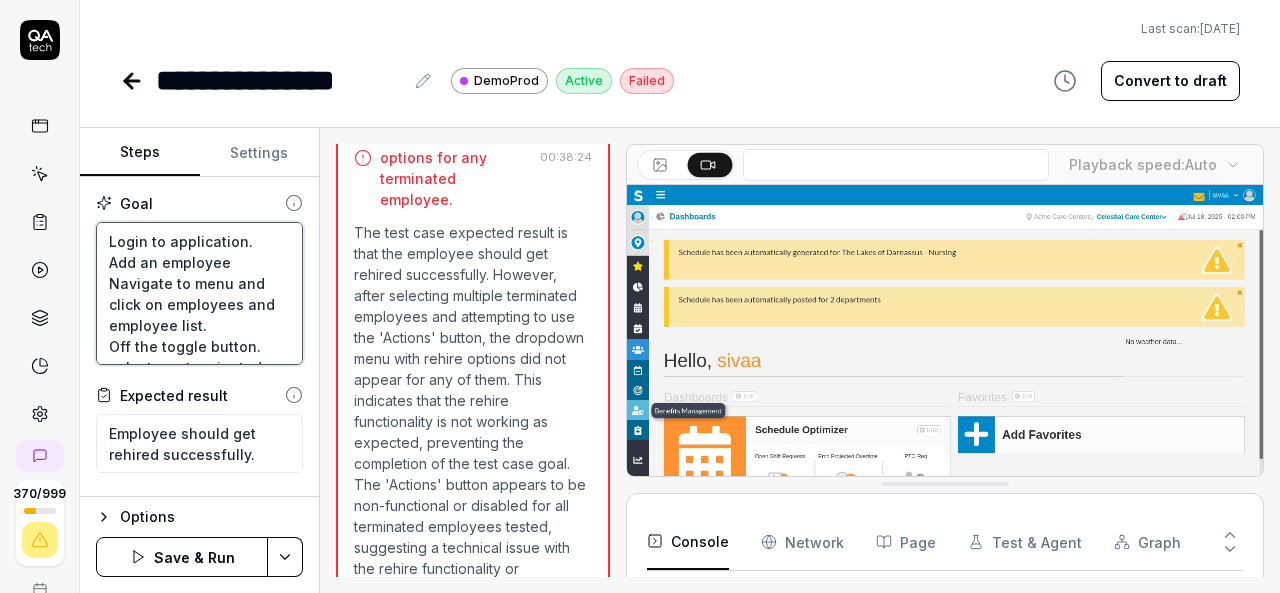 type on "*" 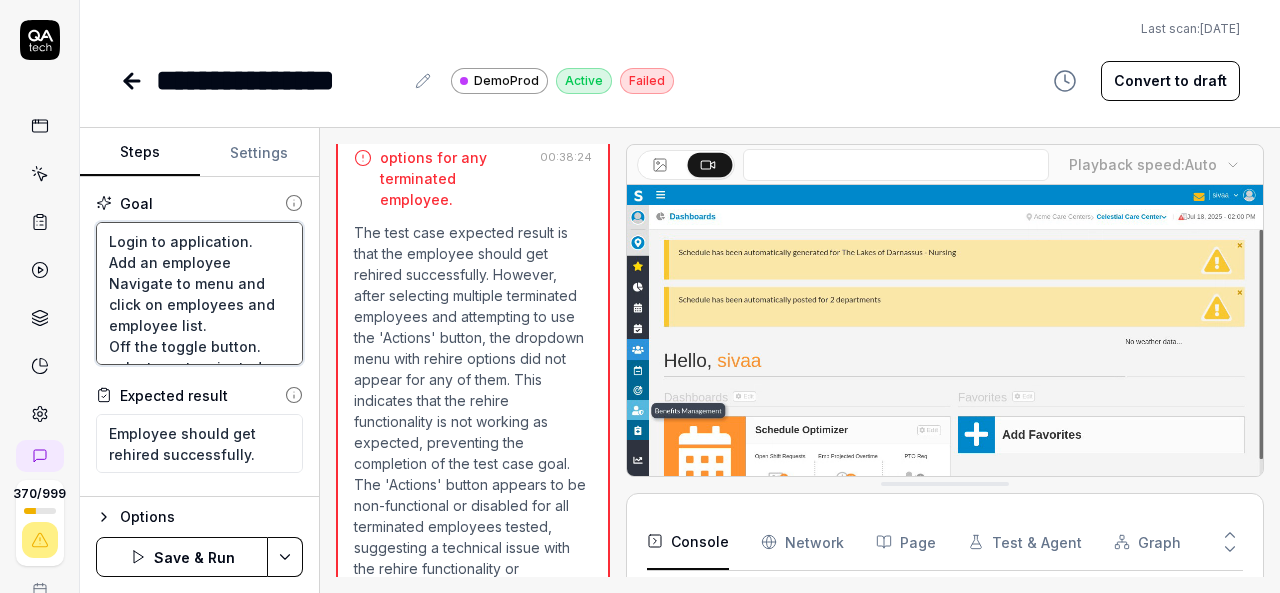 type on "Login to application.
Add an employee b
Navigate to menu and click on employees and employee list.
Off the toggle button.
select any terminated employee and rehire employee by selecting  enabled actions button.
If actions button is not enabled then pick another employee." 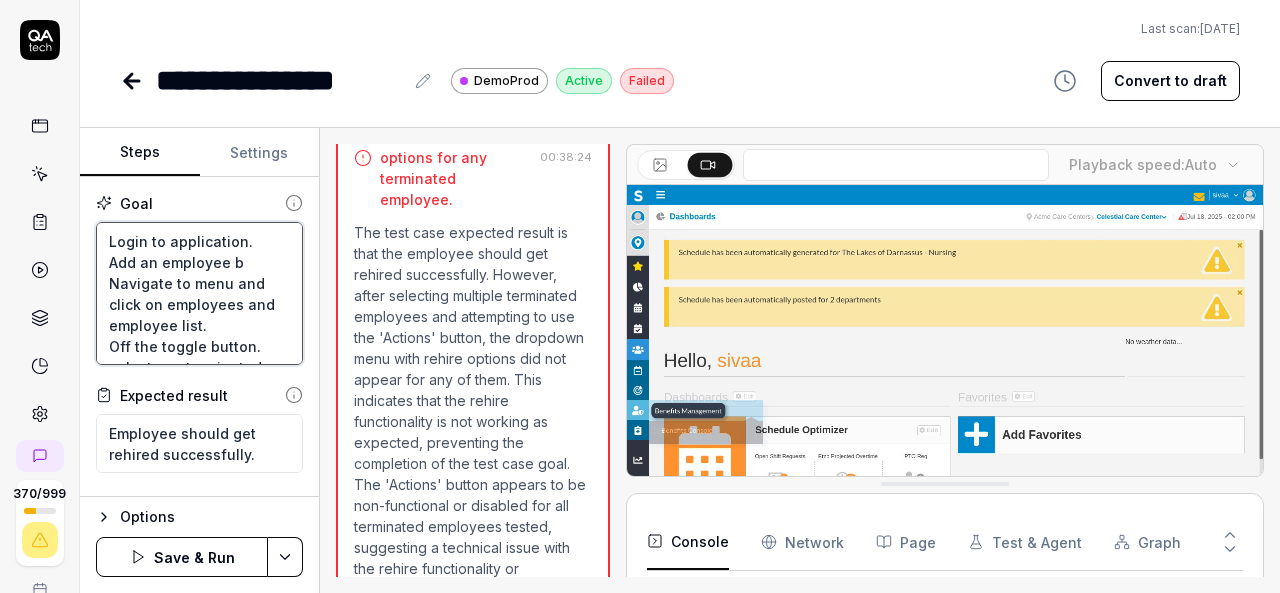 type on "*" 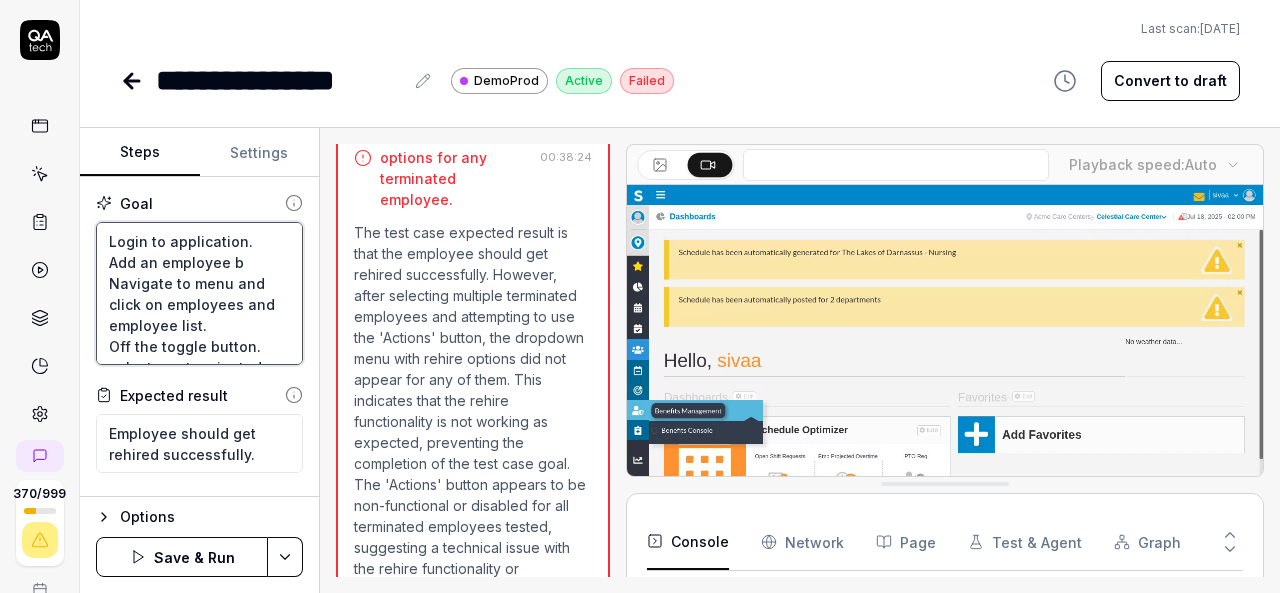 type on "Login to application.
Add an employee by
Navigate to menu and click on employees and employee list.
Off the toggle button.
select any terminated employee and rehire employee by selecting  enabled actions button.
If actions button is not enabled then pick another employee." 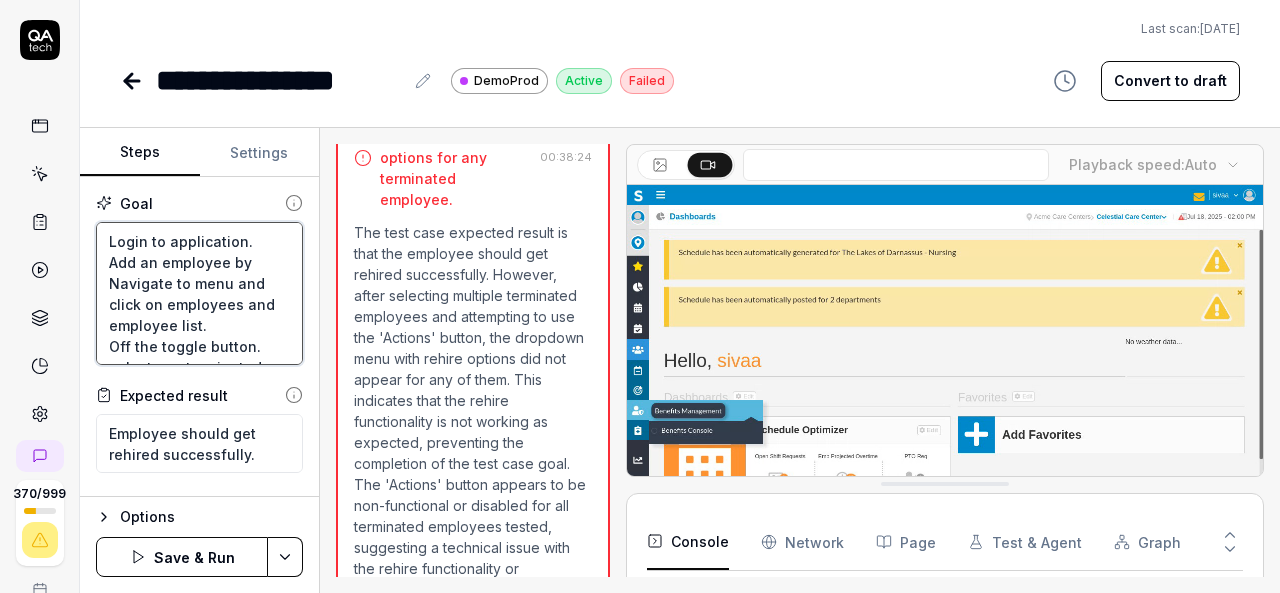 type on "*" 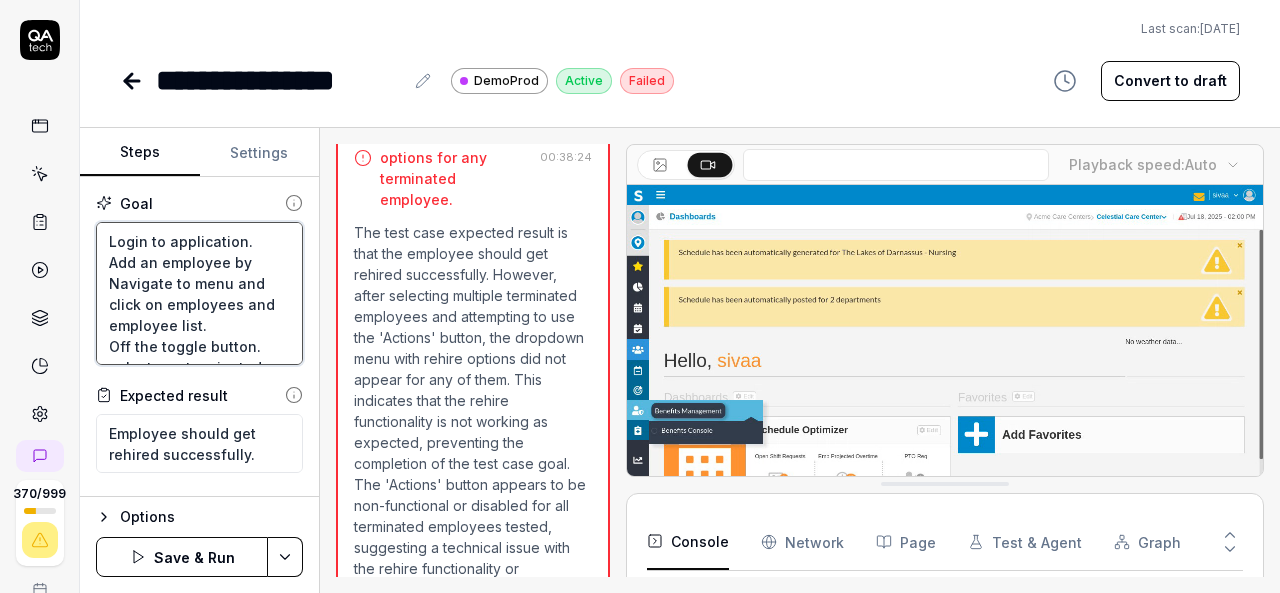 type on "Login to application.
Add an employee by
Navigate to menu and click on employees and employee list.
Off the toggle button.
select any terminated employee and rehire employee by selecting  enabled actions button.
If actions button is not enabled then pick another employee." 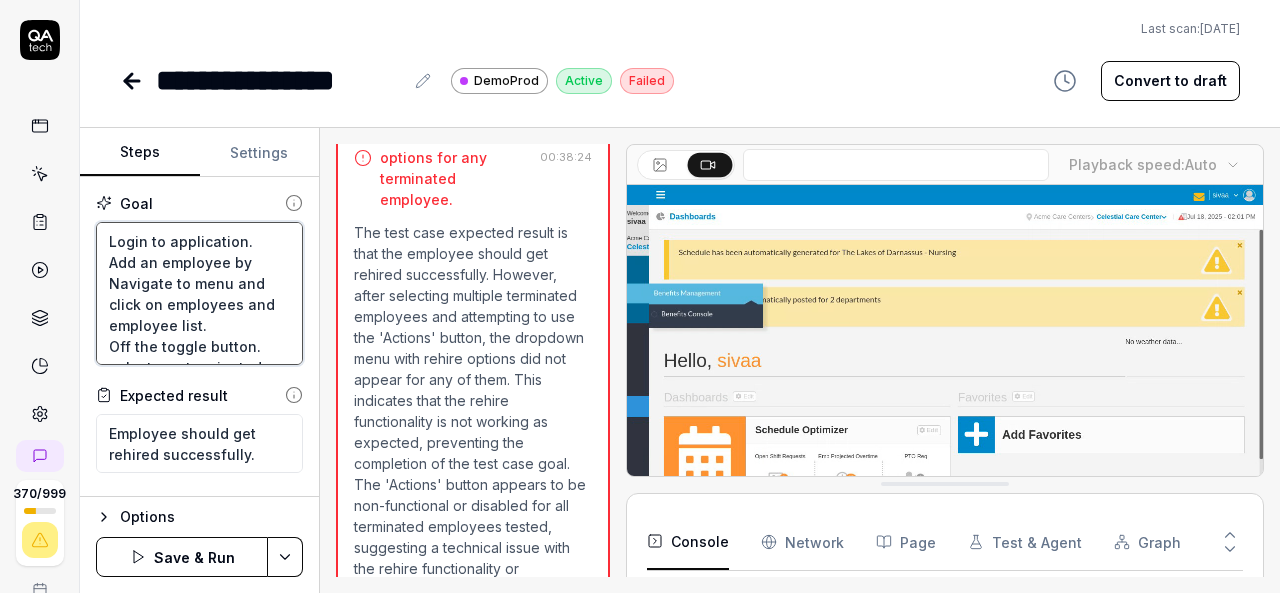 type on "*" 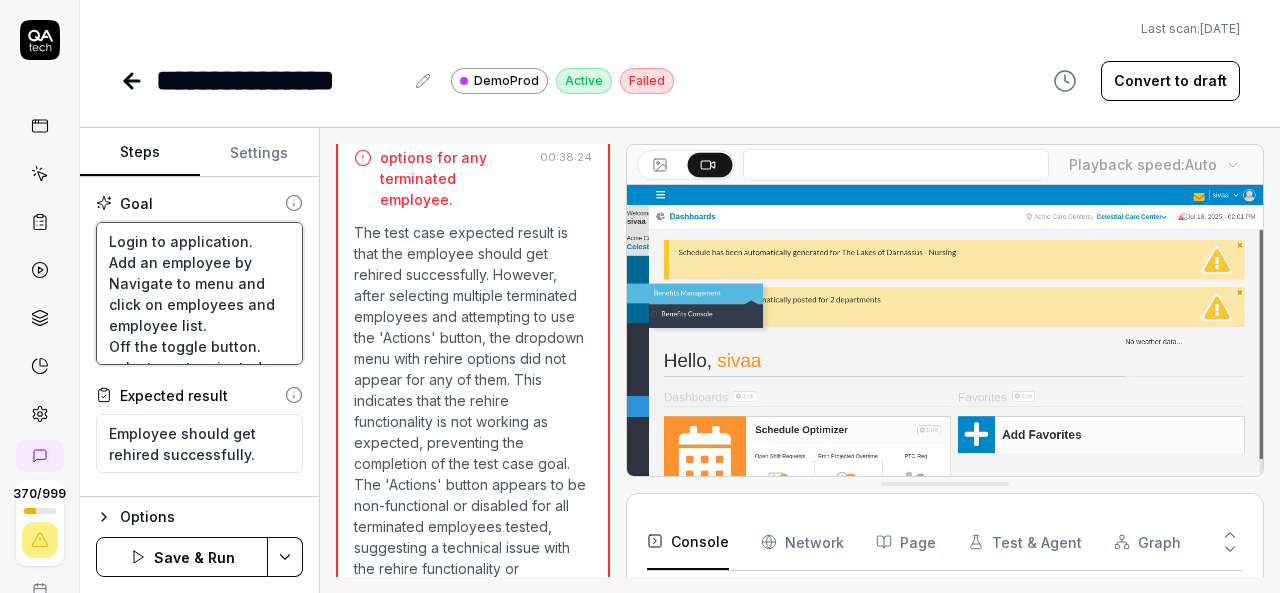 type on "Login to application.
Add an employee by f
Navigate to menu and click on employees and employee list.
Off the toggle button.
select any terminated employee and rehire employee by selecting  enabled actions button.
If actions button is not enabled then pick another employee." 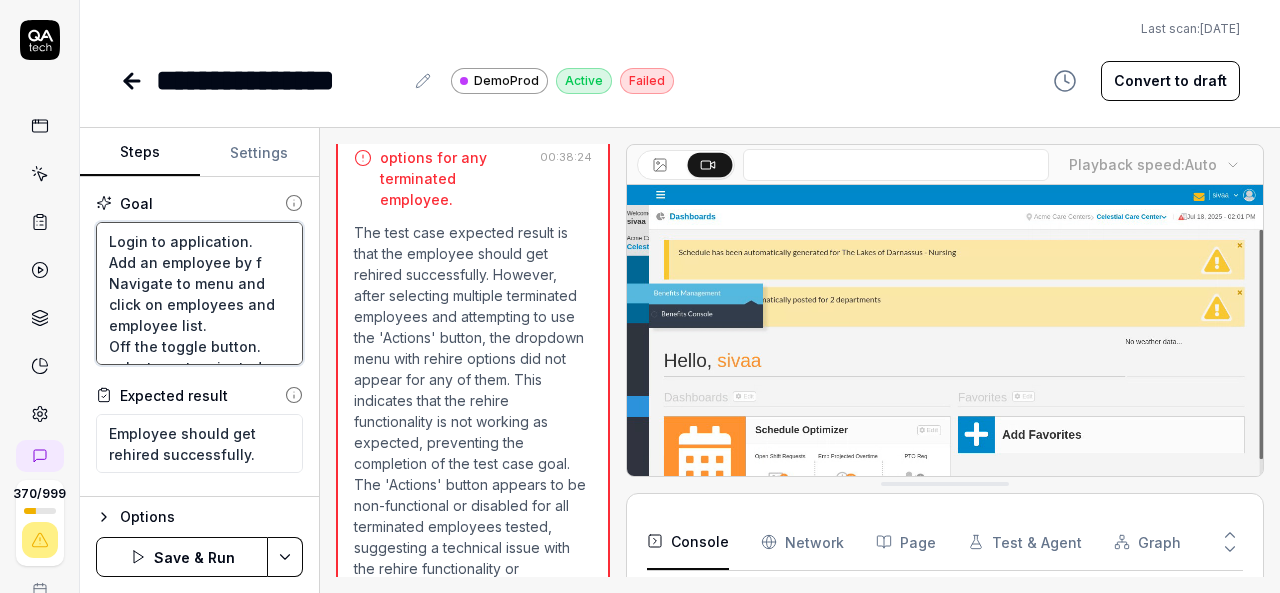 type on "*" 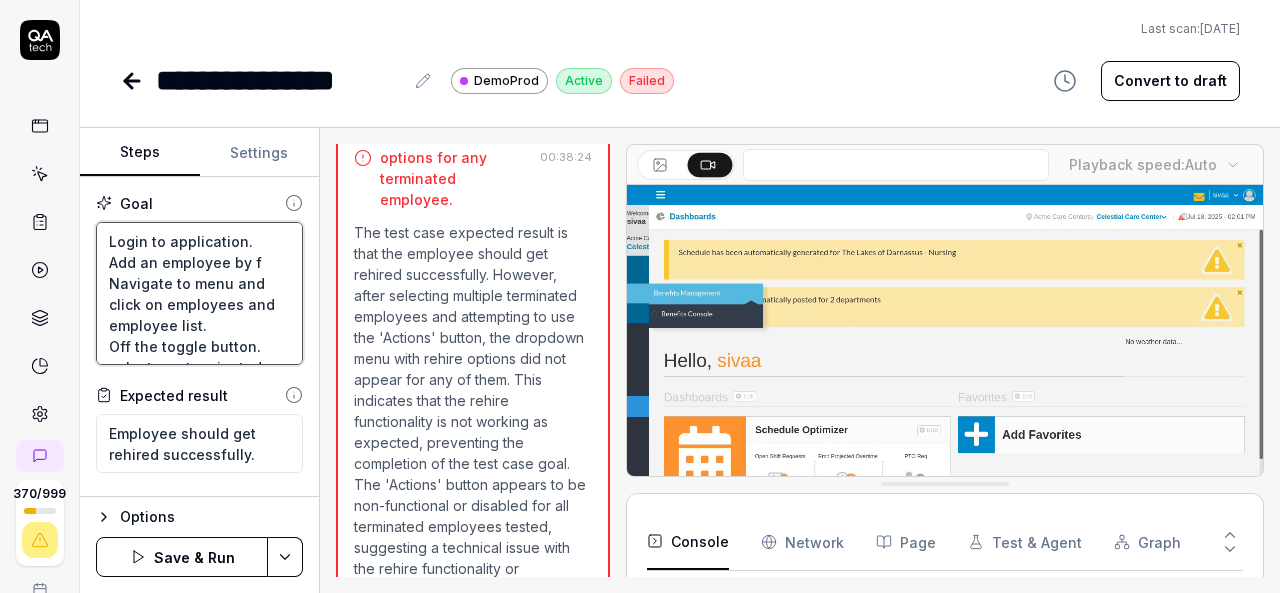 type on "Login to application.
Add an employee by fi
Navigate to menu and click on employees and employee list.
Off the toggle button.
select any terminated employee and rehire employee by selecting  enabled actions button.
If actions button is not enabled then pick another employee." 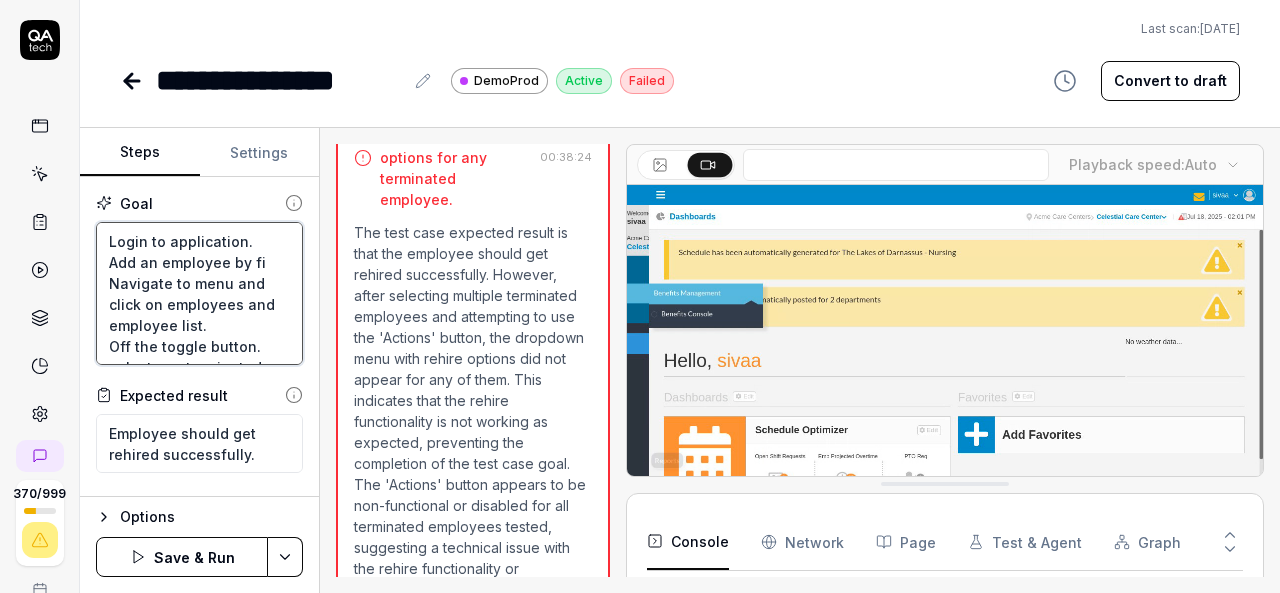 type on "*" 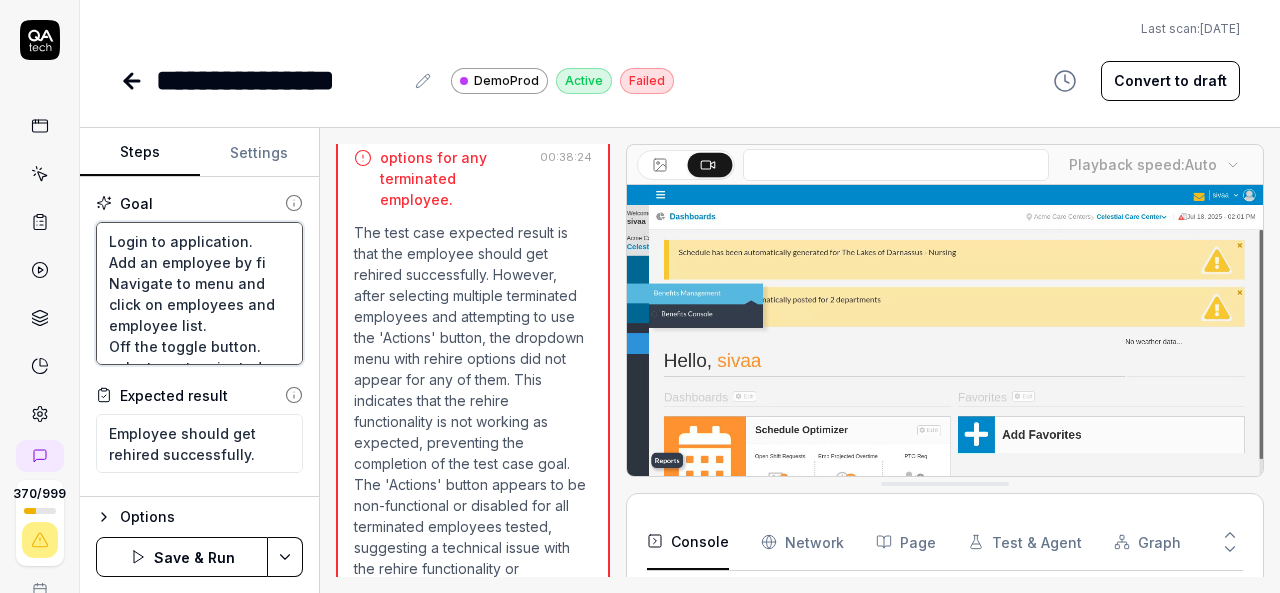 type on "Login to application.
Add an employee by fil
Navigate to menu and click on employees and employee list.
Off the toggle button.
select any terminated employee and rehire employee by selecting  enabled actions button.
If actions button is not enabled then pick another employee." 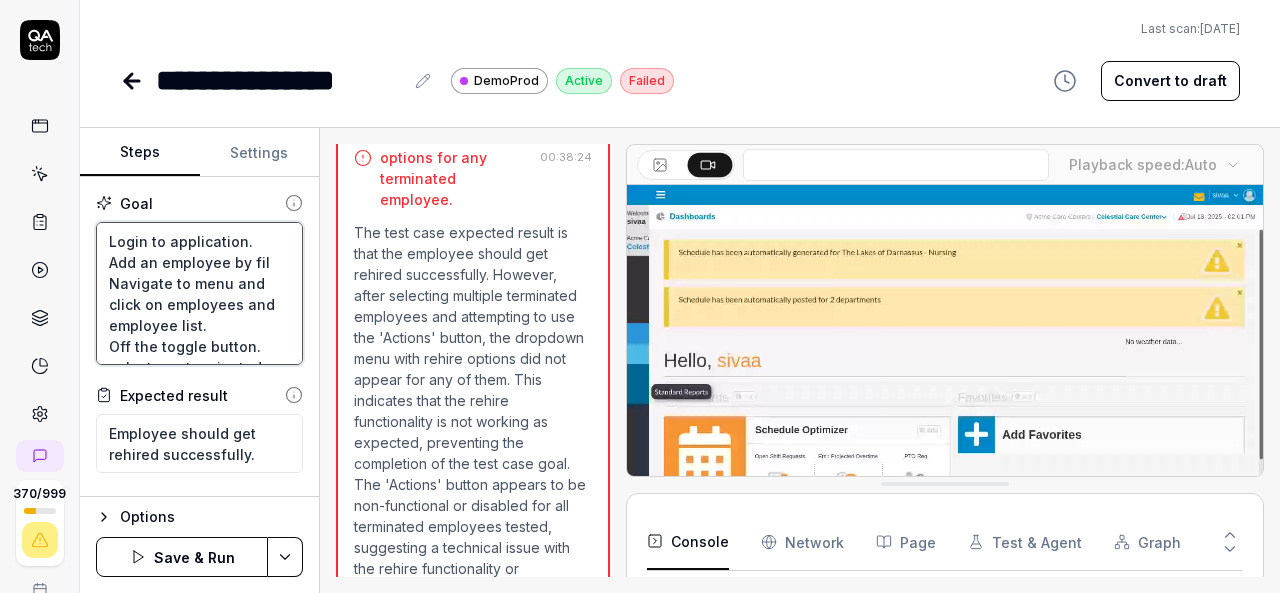 type on "*" 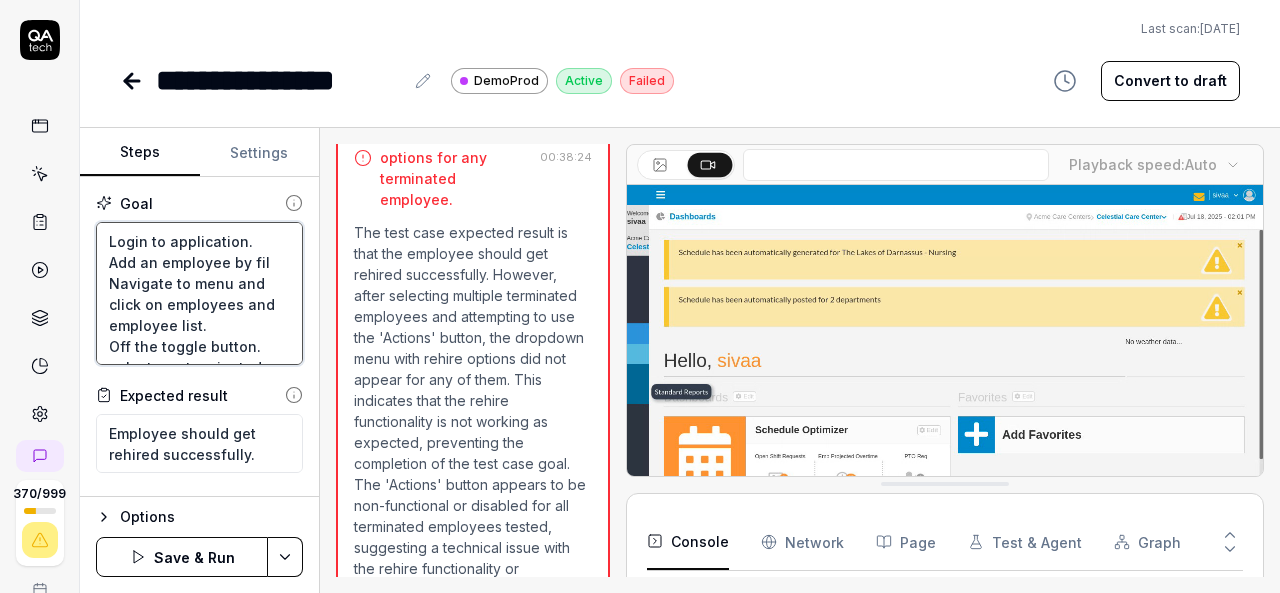 type on "Login to application.
Add an employee by fill
Navigate to menu and click on employees and employee list.
Off the toggle button.
select any terminated employee and rehire employee by selecting  enabled actions button.
If actions button is not enabled then pick another employee." 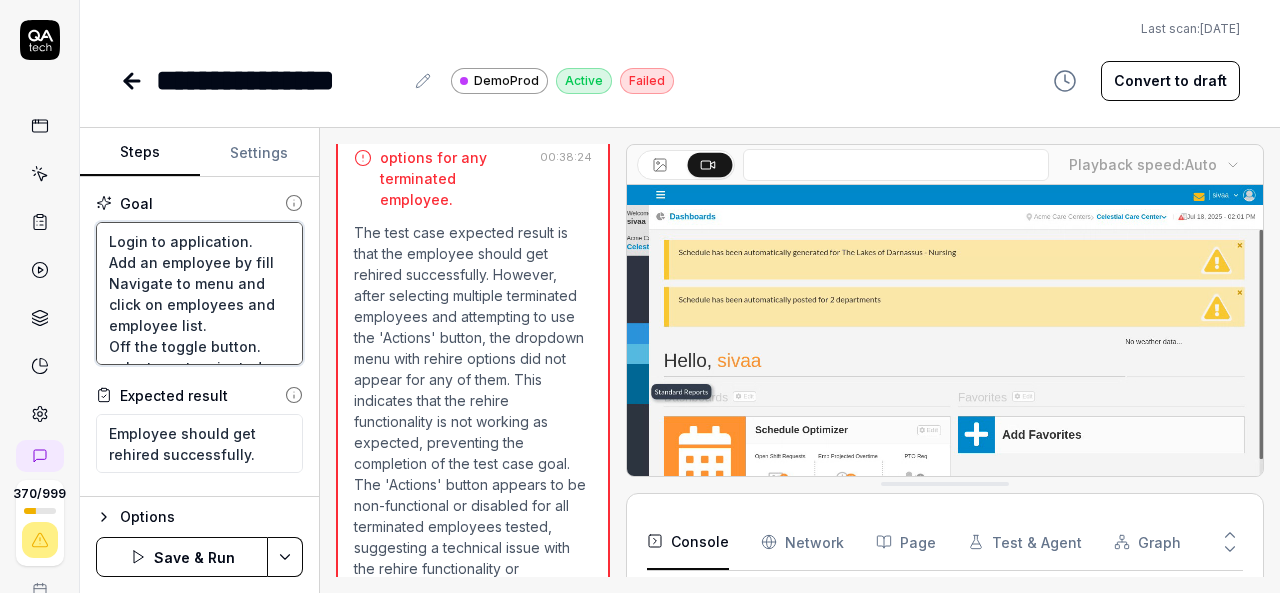 type on "*" 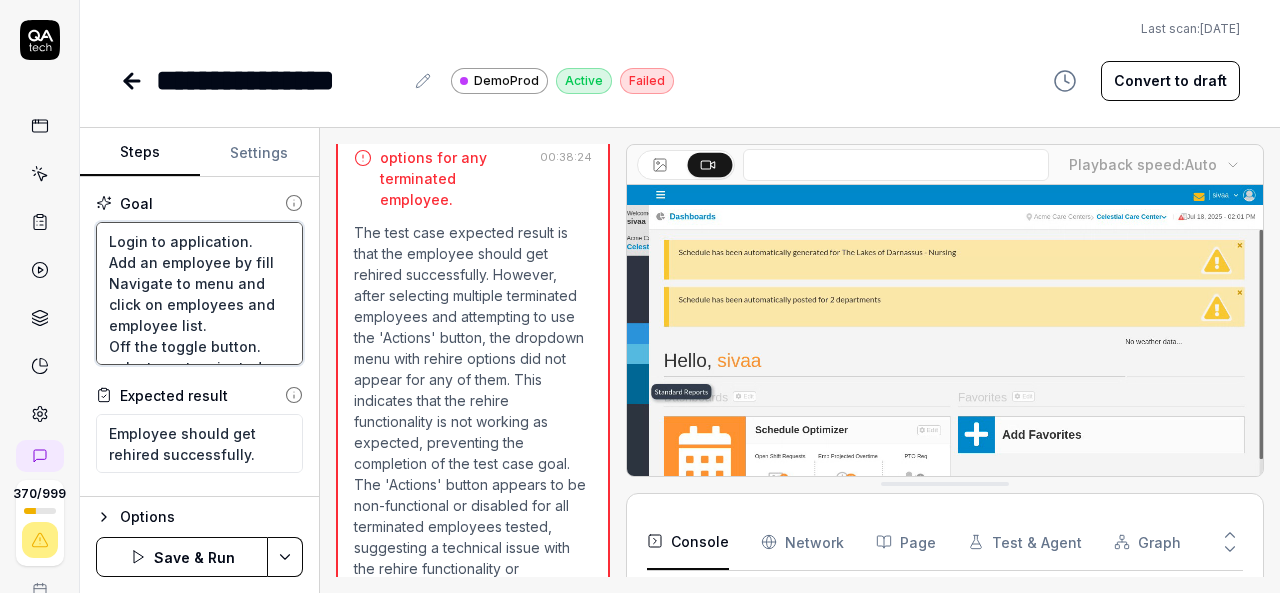 type on "Login to application.
Add an employee by filli
Navigate to menu and click on employees and employee list.
Off the toggle button.
select any terminated employee and rehire employee by selecting  enabled actions button.
If actions button is not enabled then pick another employee." 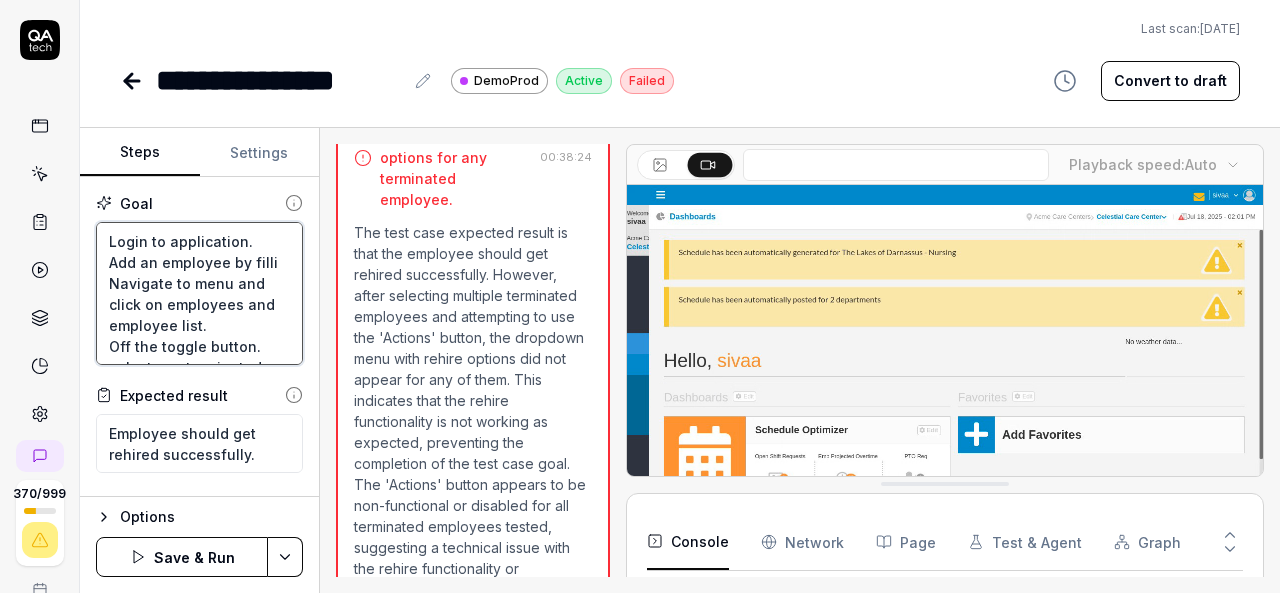 type on "*" 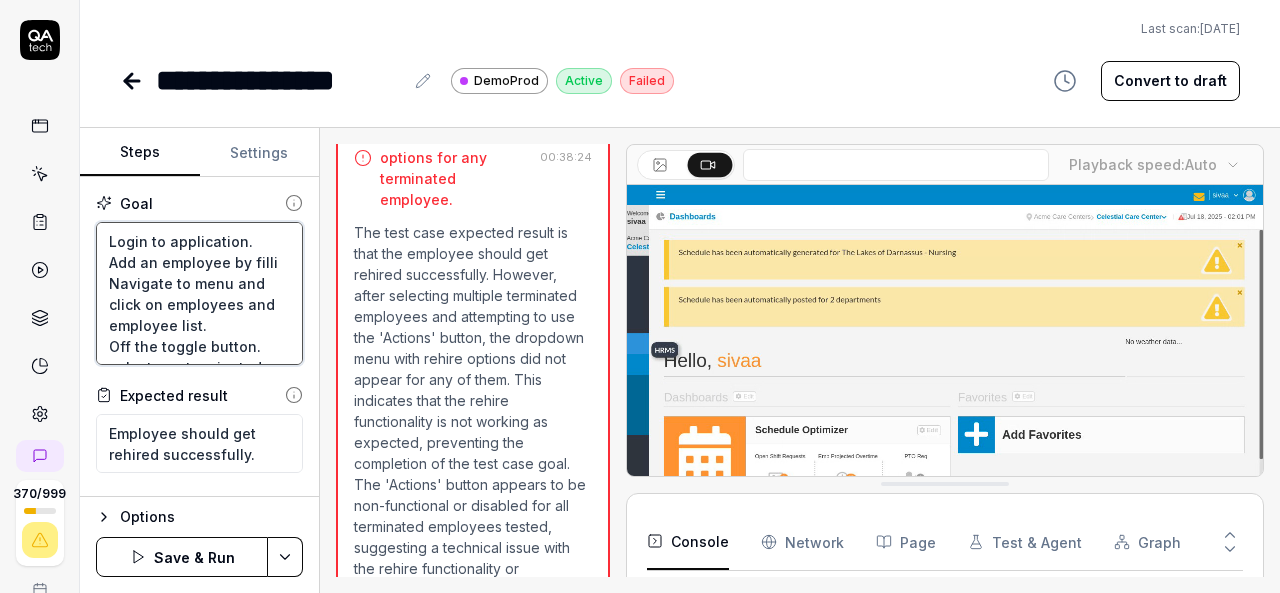 type on "Login to application.
Add an employee by fillin
Navigate to menu and click on employees and employee list.
Off the toggle button.
select any terminated employee and rehire employee by selecting  enabled actions button.
If actions button is not enabled then pick another employee." 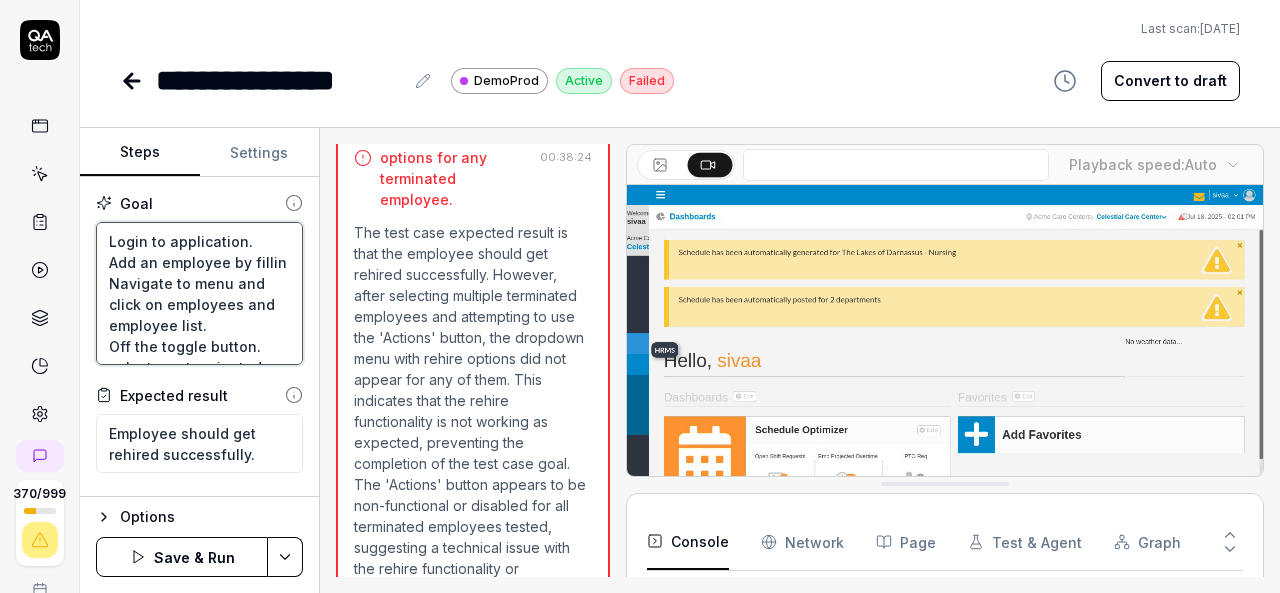 type on "*" 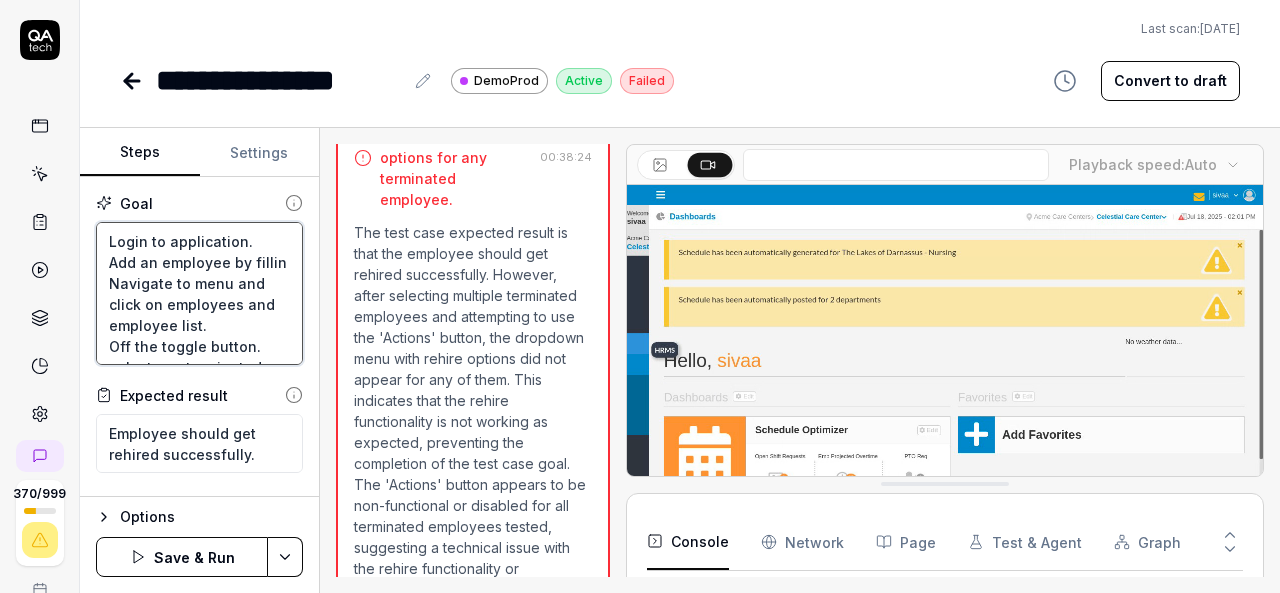 type on "Login to application.
Add an employee by filling
Navigate to menu and click on employees and employee list.
Off the toggle button.
select any terminated employee and rehire employee by selecting  enabled actions button.
If actions button is not enabled then pick another employee." 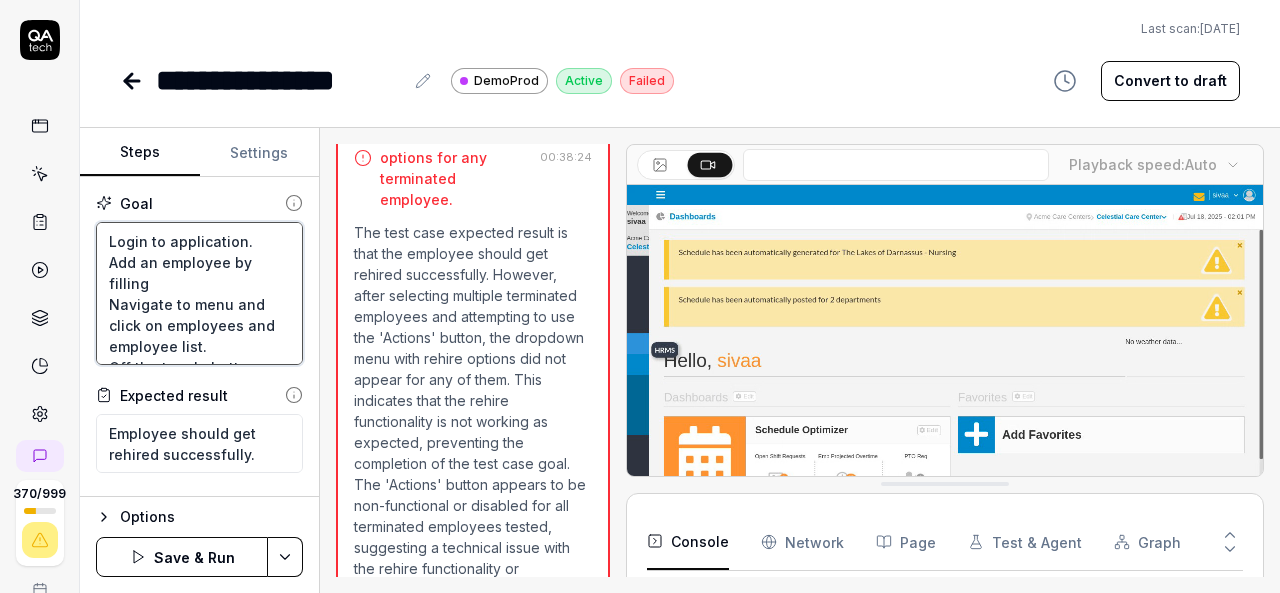 type on "*" 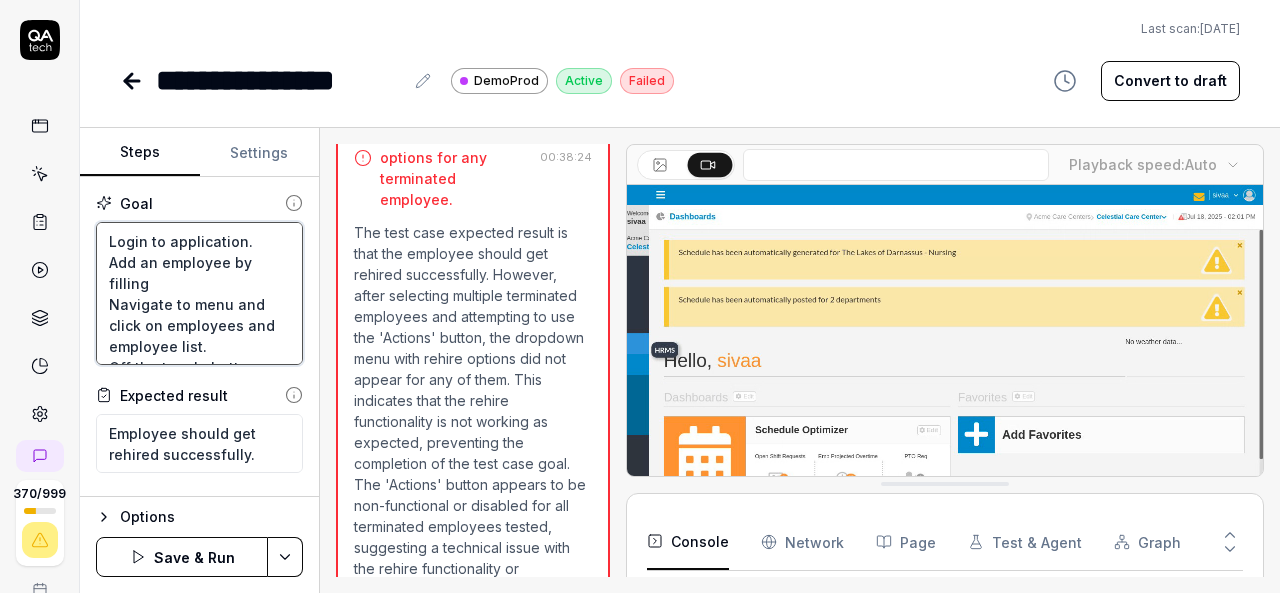 type on "Login to application.
Add an employee by filling
Navigate to menu and click on employees and employee list.
Off the toggle button.
select any terminated employee and rehire employee by selecting  enabled actions button.
If actions button is not enabled then pick another employee." 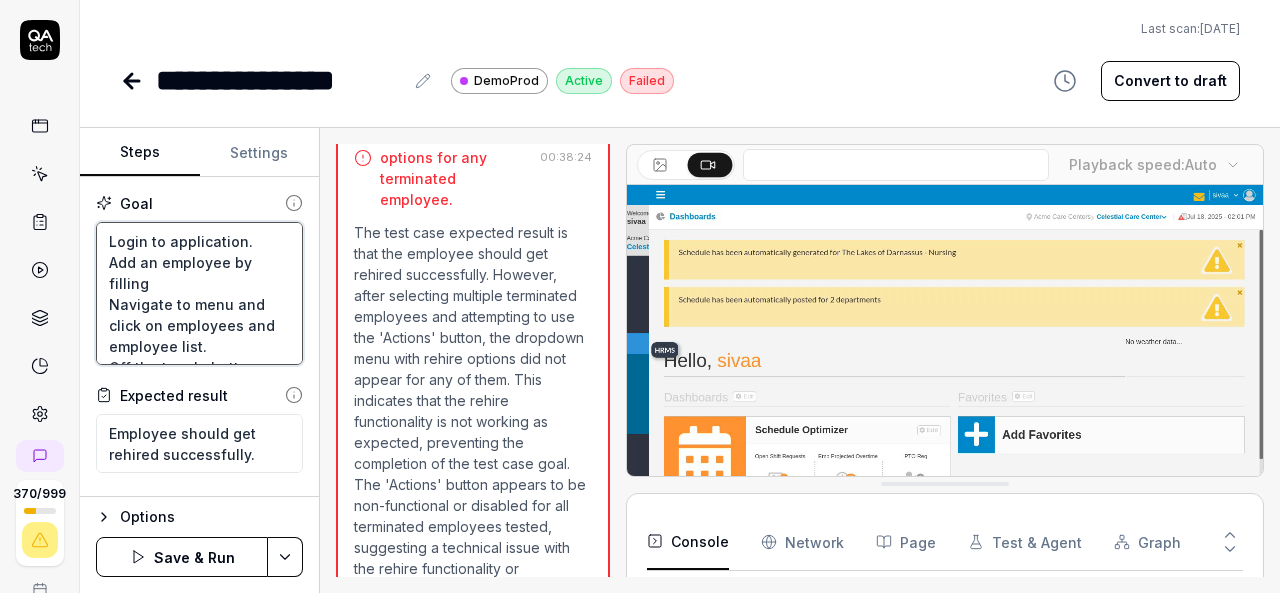 type on "*" 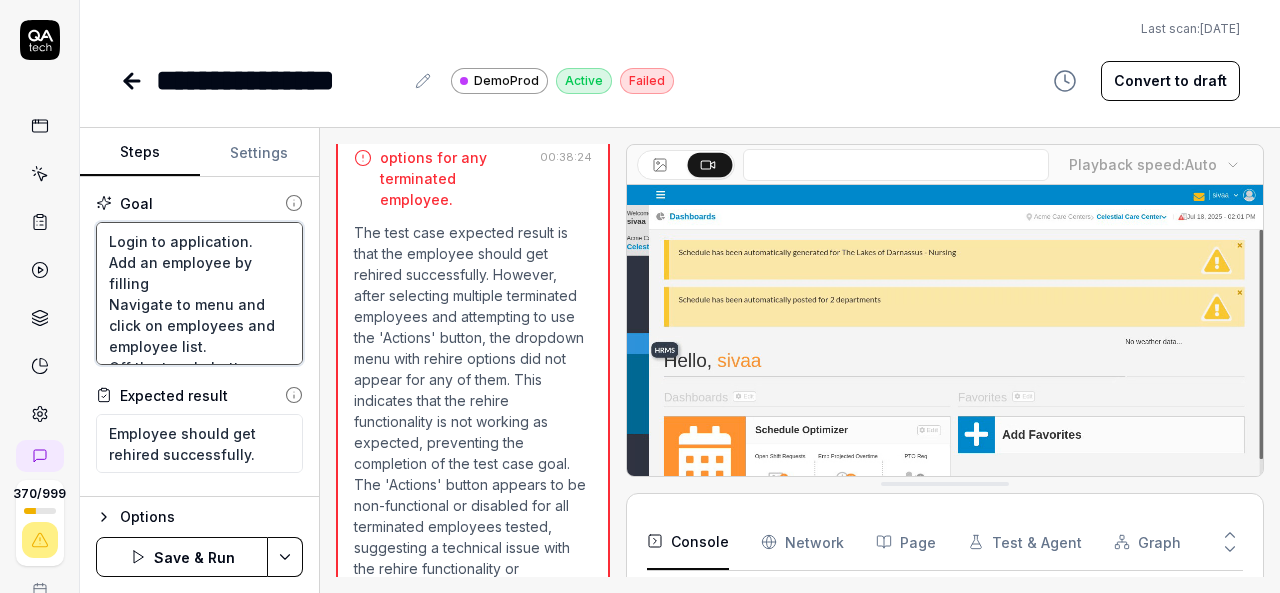 type on "Login to application.
Add an employee by filling a
Navigate to menu and click on employees and employee list.
Off the toggle button.
select any terminated employee and rehire employee by selecting  enabled actions button.
If actions button is not enabled then pick another employee." 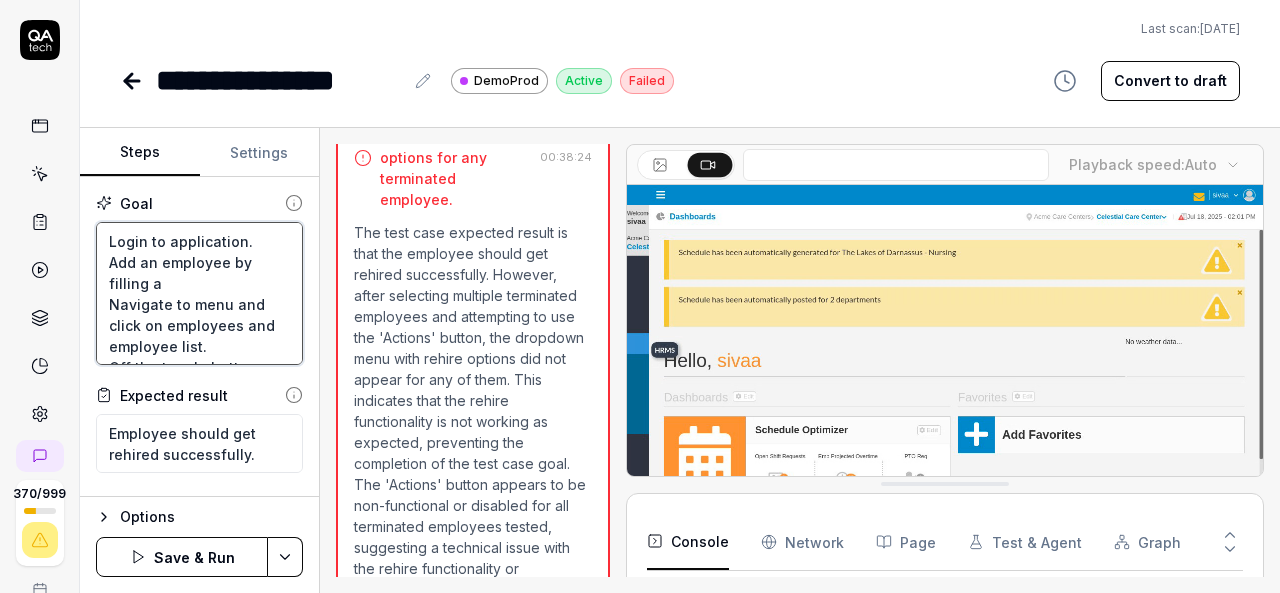 type on "*" 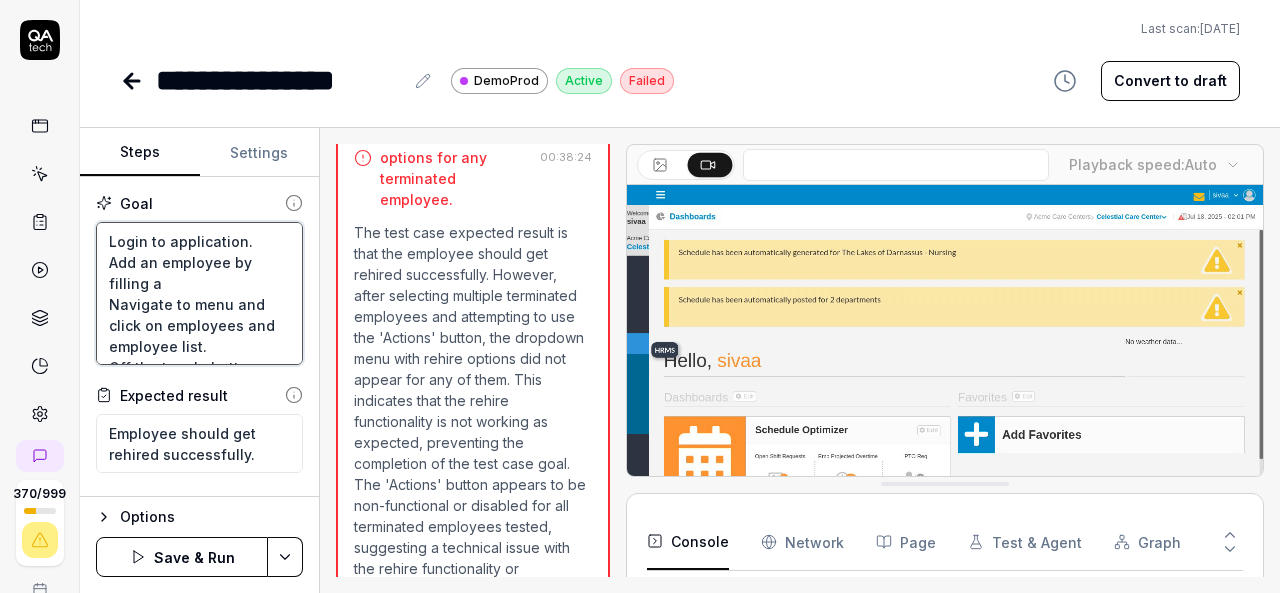 type on "Login to application.
Add an employee by filling al
Navigate to menu and click on employees and employee list.
Off the toggle button.
select any terminated employee and rehire employee by selecting  enabled actions button.
If actions button is not enabled then pick another employee." 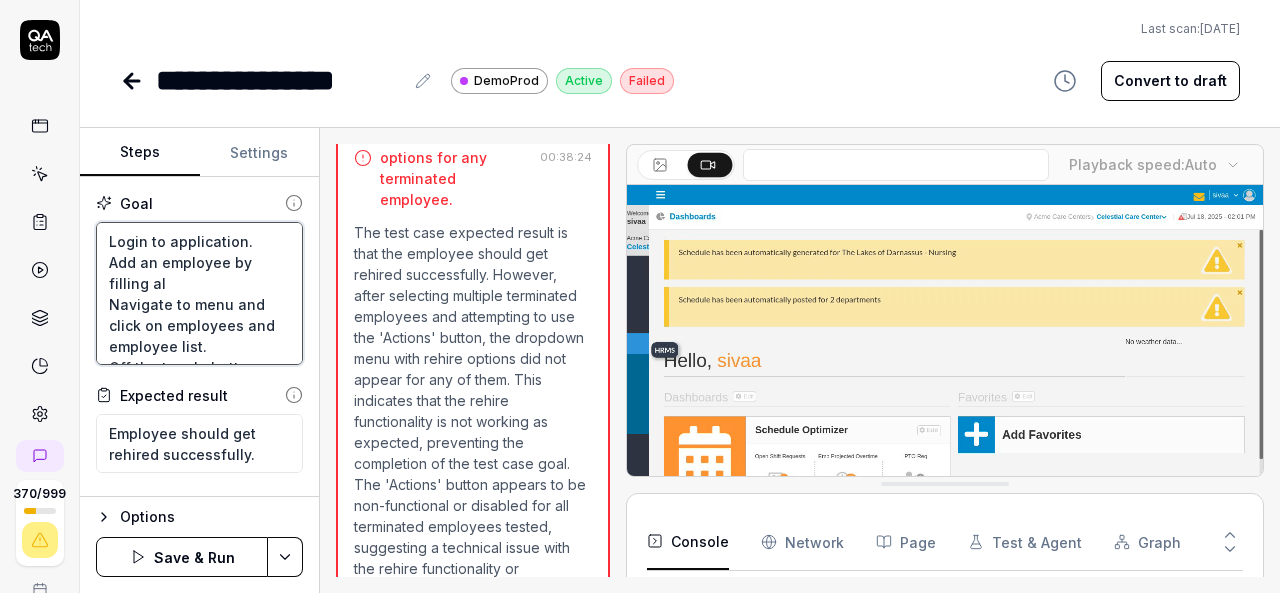 type on "*" 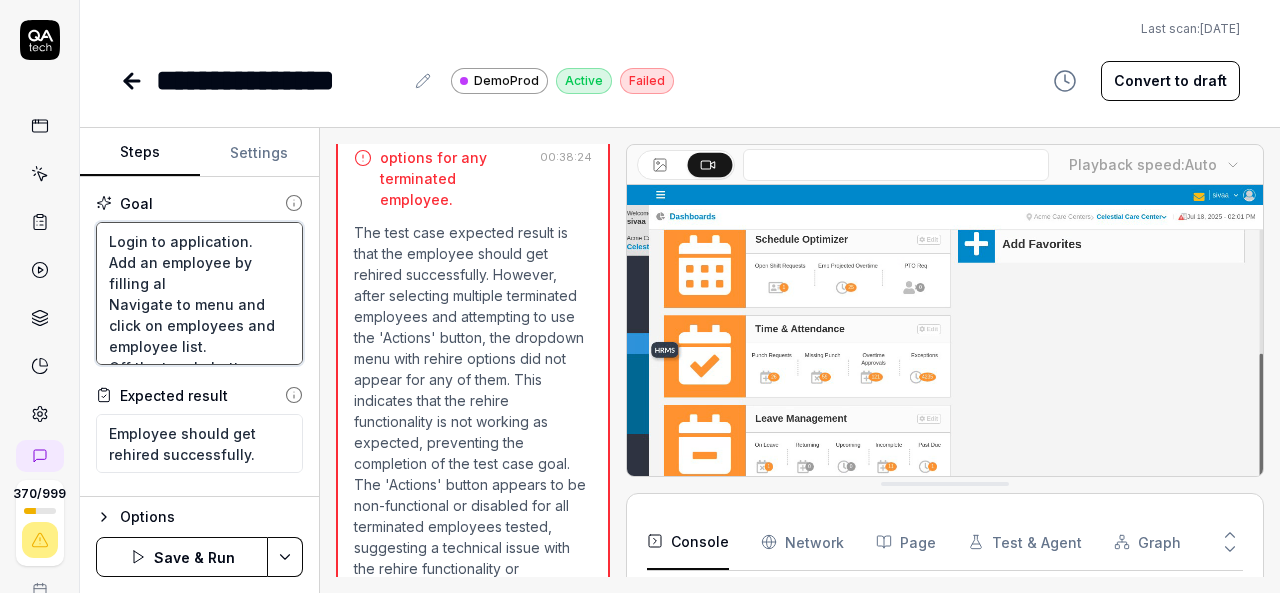 type on "Login to application.
Add an employee by filling all
Navigate to menu and click on employees and employee list.
Off the toggle button.
select any terminated employee and rehire employee by selecting  enabled actions button.
If actions button is not enabled then pick another employee." 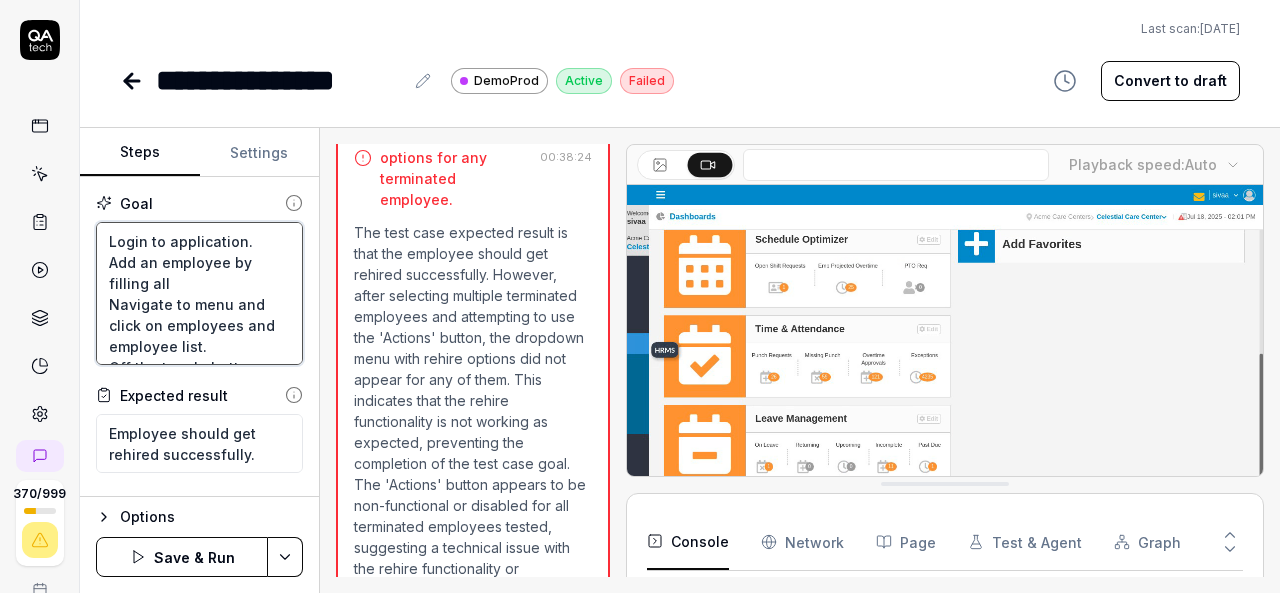 type on "*" 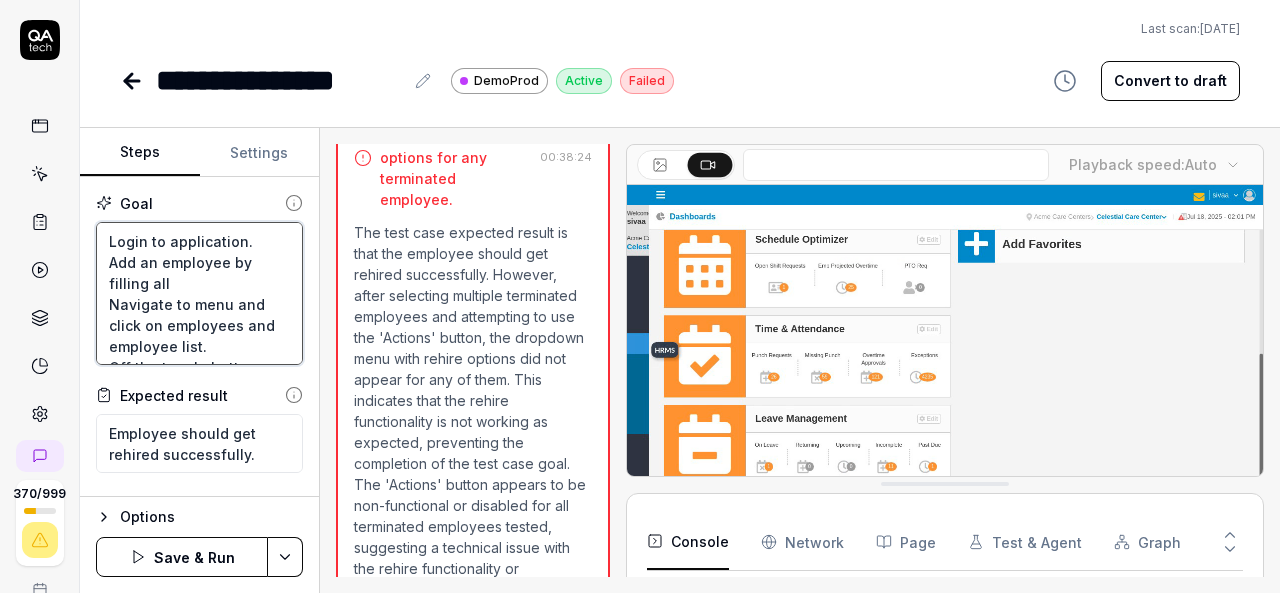 type on "Login to application.
Add an employee by filling all
Navigate to menu and click on employees and employee list.
Off the toggle button.
select any terminated employee and rehire employee by selecting  enabled actions button.
If actions button is not enabled then pick another employee." 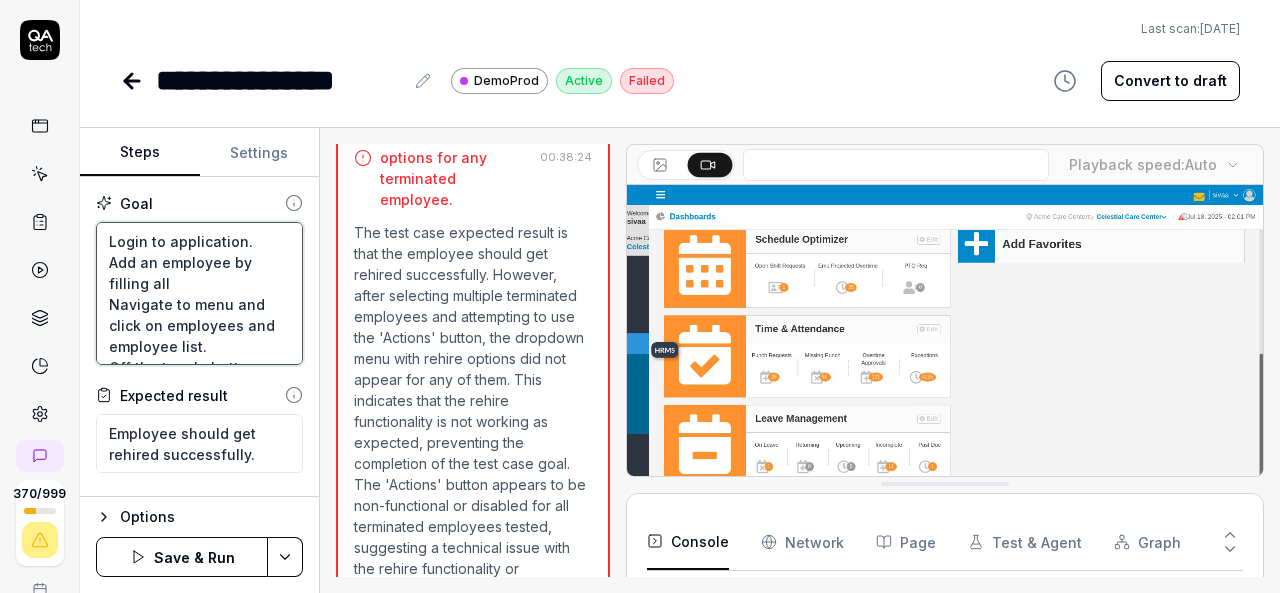 type on "*" 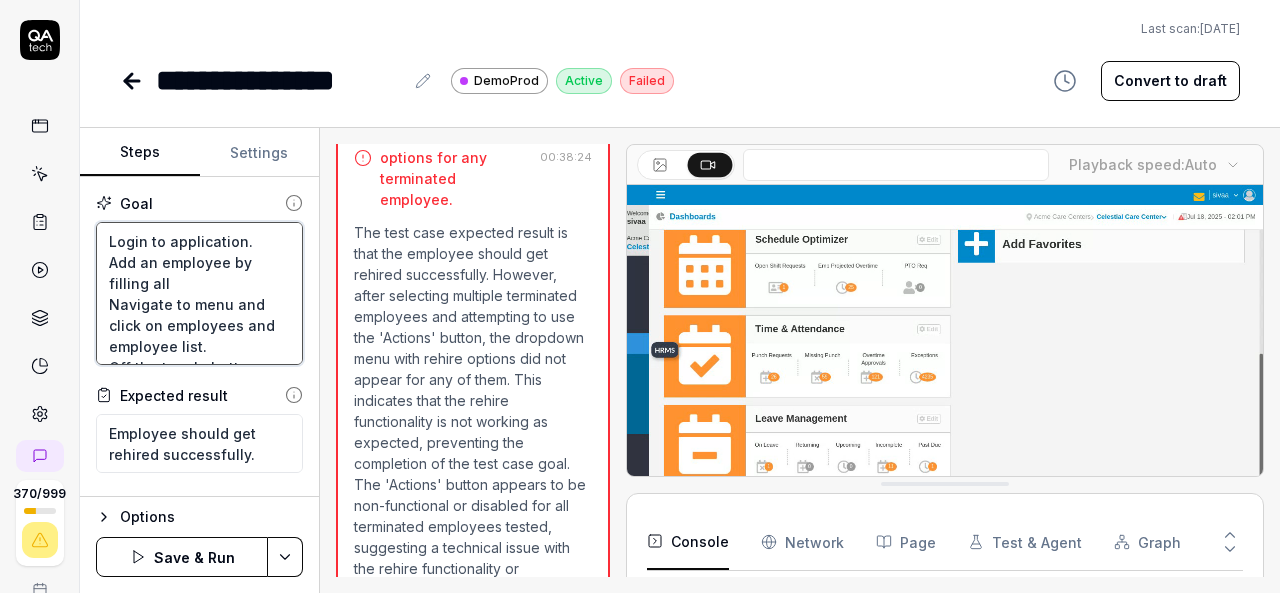 type on "Login to application.
Add an employee by filling all r
Navigate to menu and click on employees and employee list.
Off the toggle button.
select any terminated employee and rehire employee by selecting  enabled actions button.
If actions button is not enabled then pick another employee." 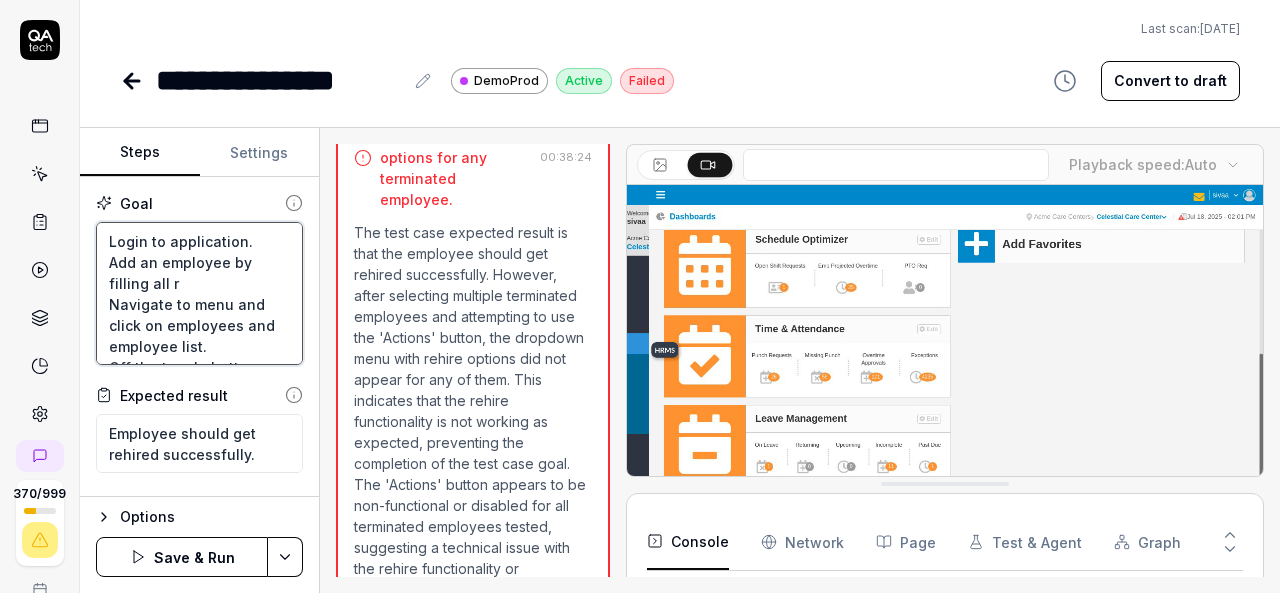 type on "*" 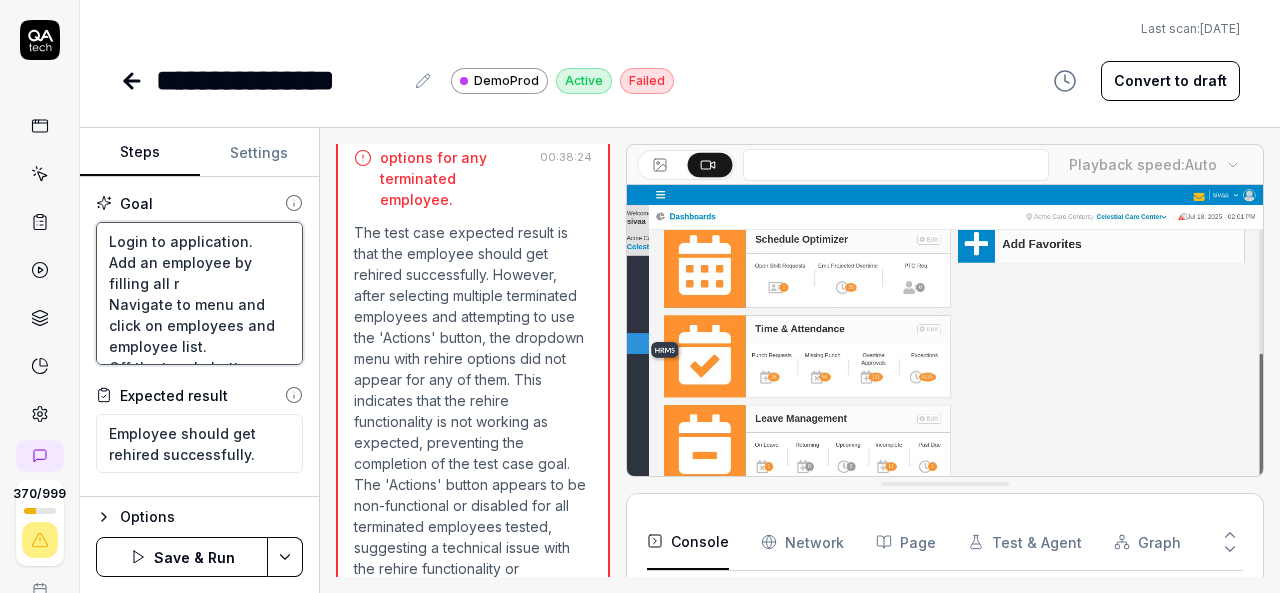 type on "Login to application.
Add an employee by filling all re
Navigate to menu and click on employees and employee list.
Off the toggle button.
select any terminated employee and rehire employee by selecting  enabled actions button.
If actions button is not enabled then pick another employee." 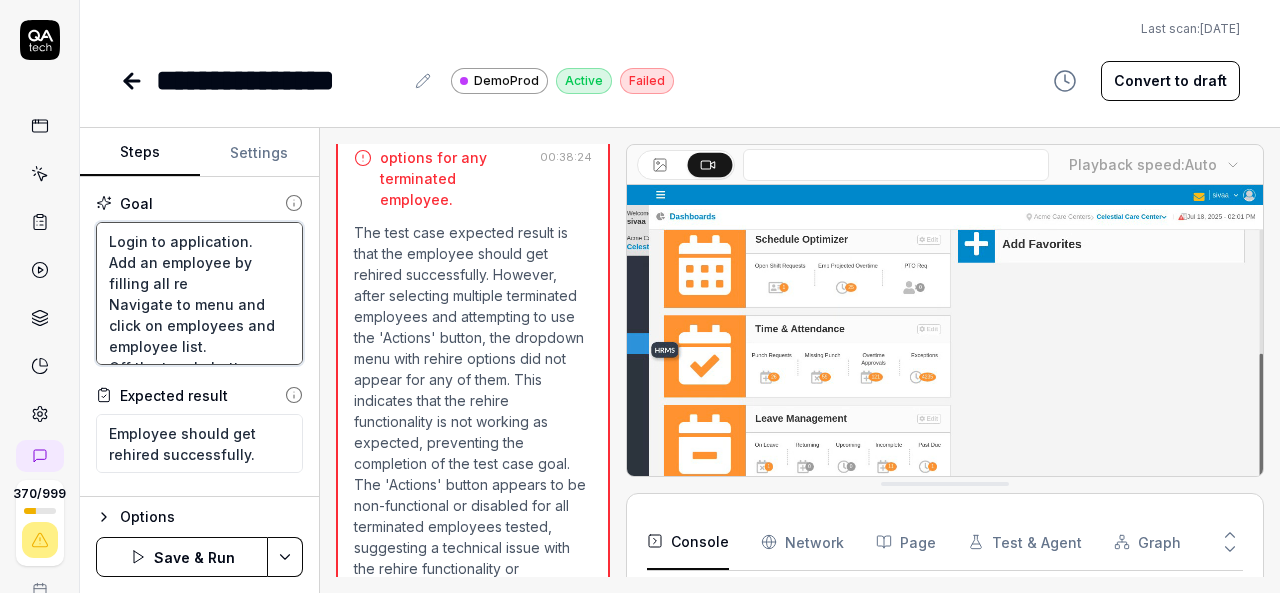 type on "*" 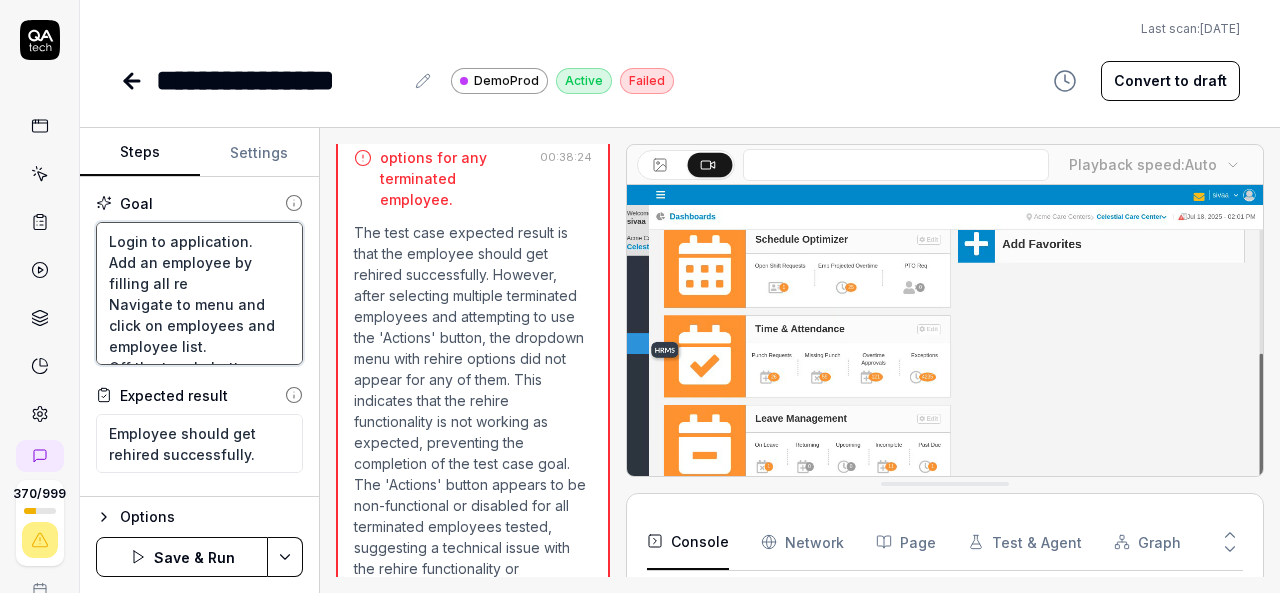 type on "Login to application.
Add an employee by filling all req
Navigate to menu and click on employees and employee list.
Off the toggle button.
select any terminated employee and rehire employee by selecting  enabled actions button.
If actions button is not enabled then pick another employee." 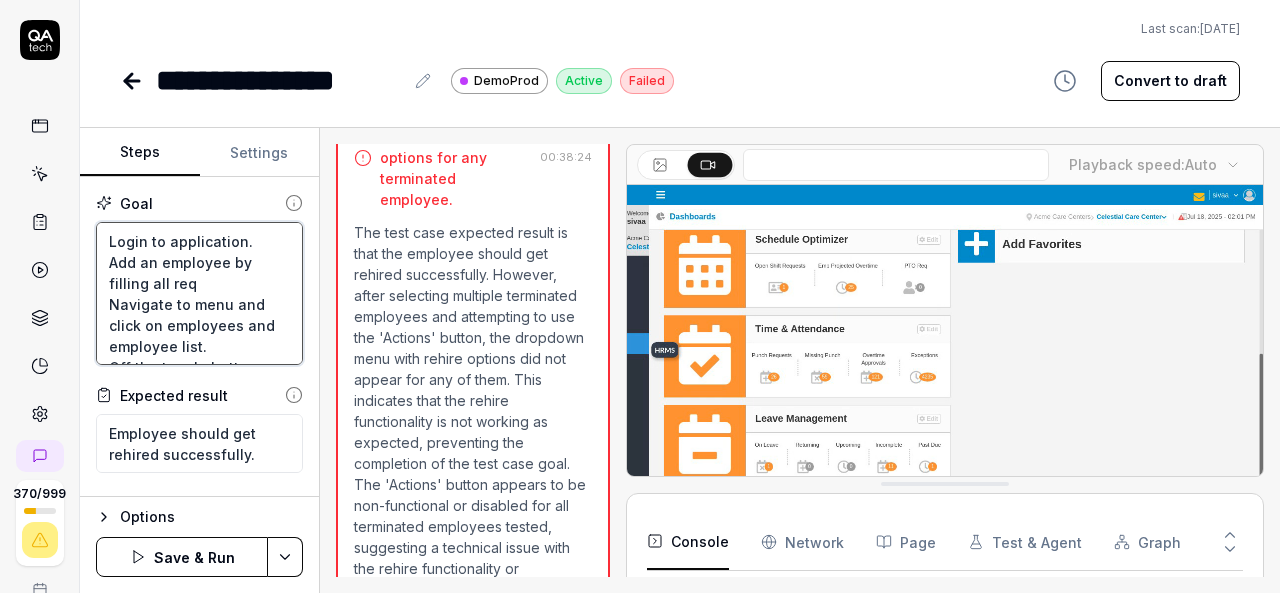 type on "*" 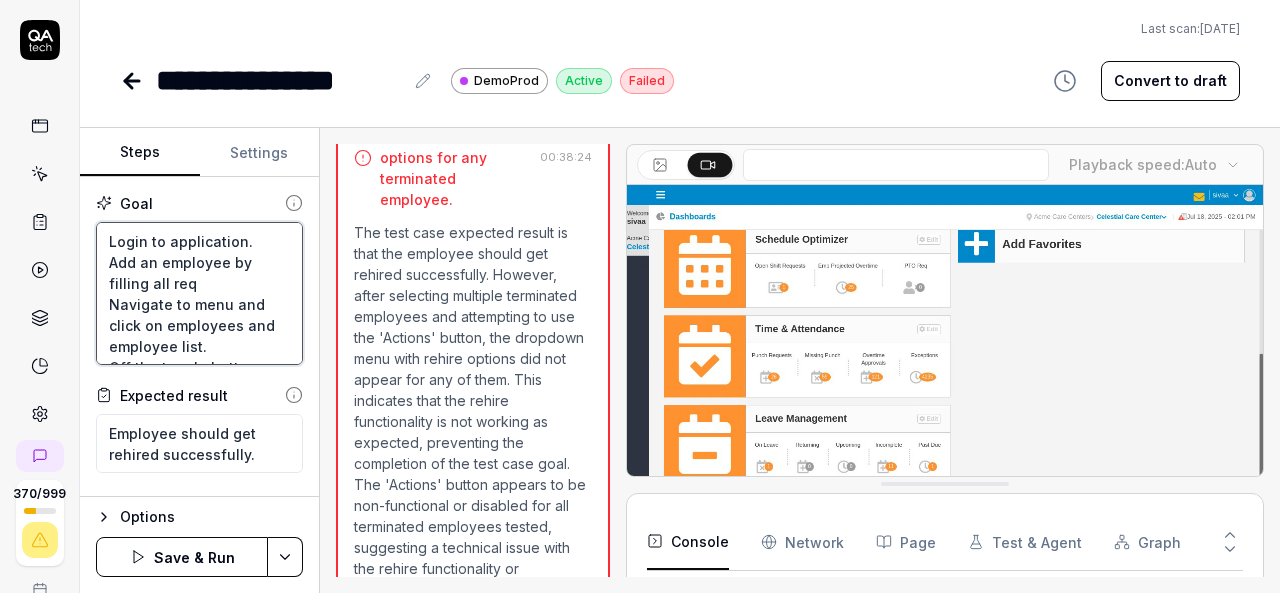 type on "Login to application.
Add an employee by filling all requ
Navigate to menu and click on employees and employee list.
Off the toggle button.
select any terminated employee and rehire employee by selecting  enabled actions button.
If actions button is not enabled then pick another employee." 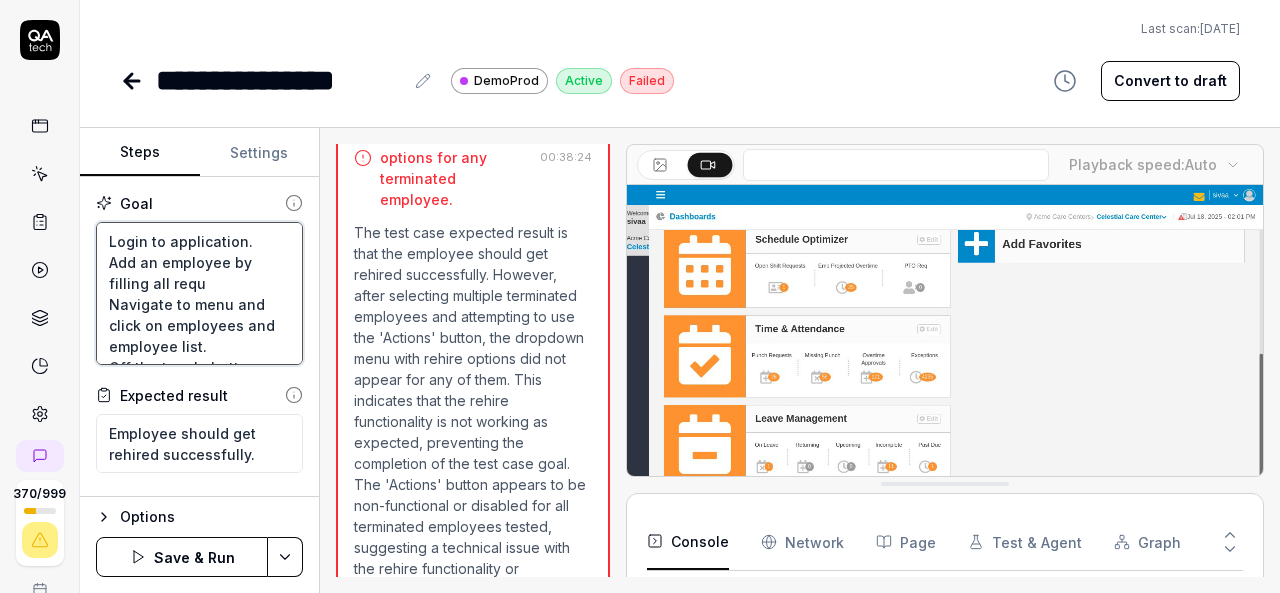type on "*" 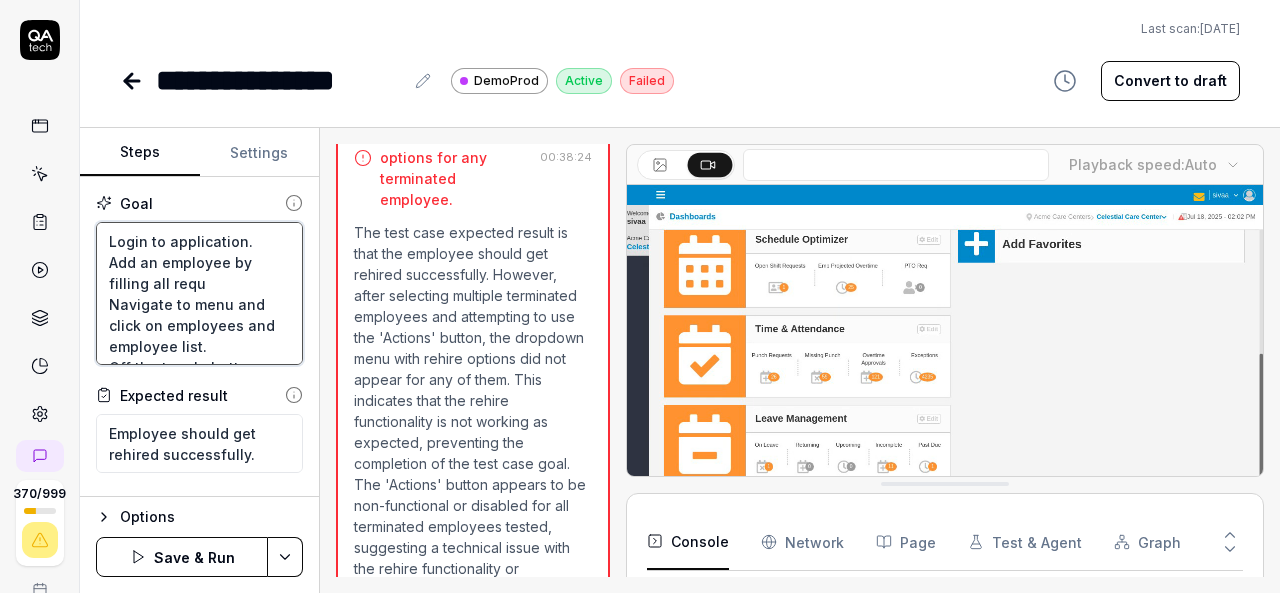 type on "Login to application.
Add an employee by filling all requi
Navigate to menu and click on employees and employee list.
Off the toggle button.
select any terminated employee and rehire employee by selecting  enabled actions button.
If actions button is not enabled then pick another employee." 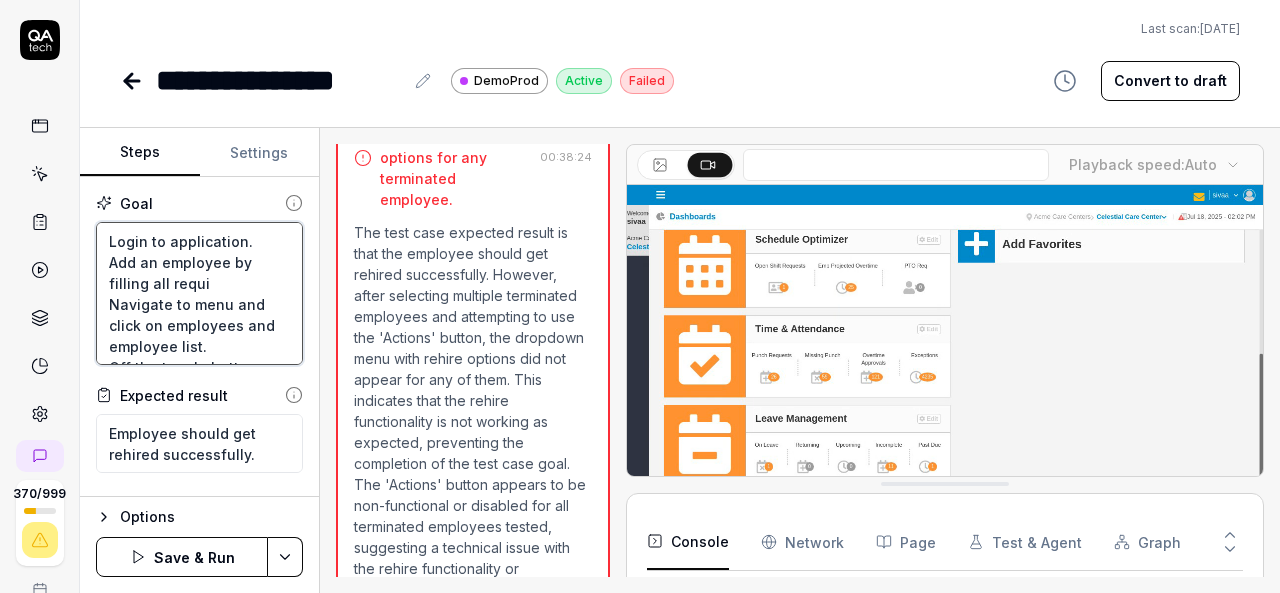 type on "*" 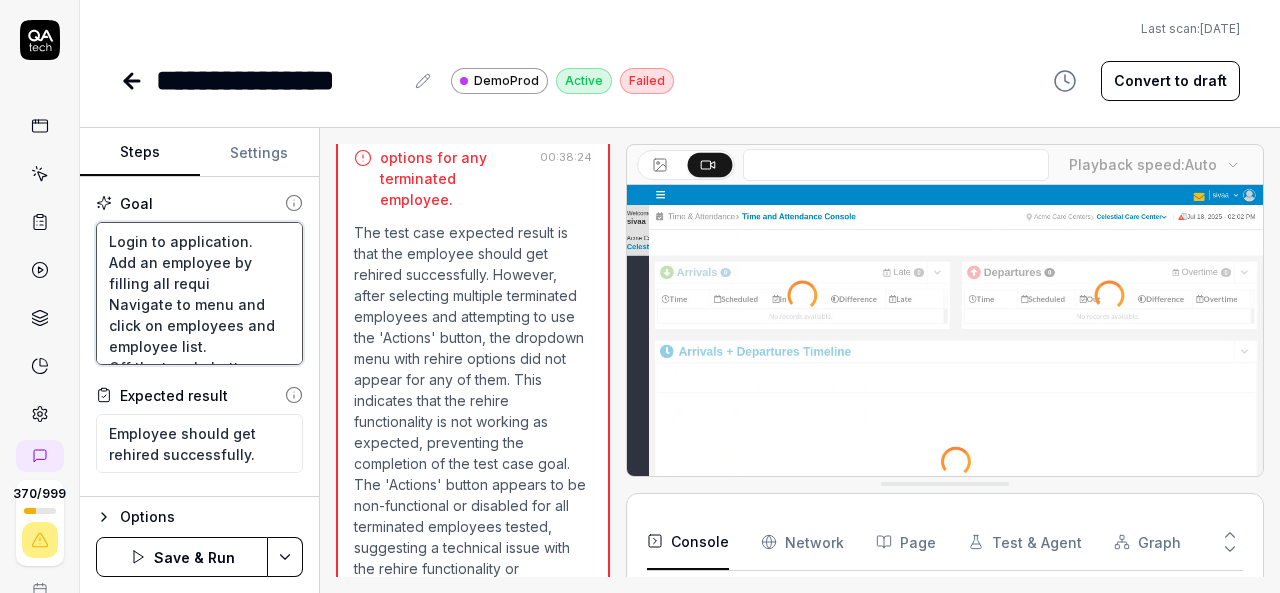 type on "Login to application.
Add an employee by filling all requir
Navigate to menu and click on employees and employee list.
Off the toggle button.
select any terminated employee and rehire employee by selecting  enabled actions button.
If actions button is not enabled then pick another employee." 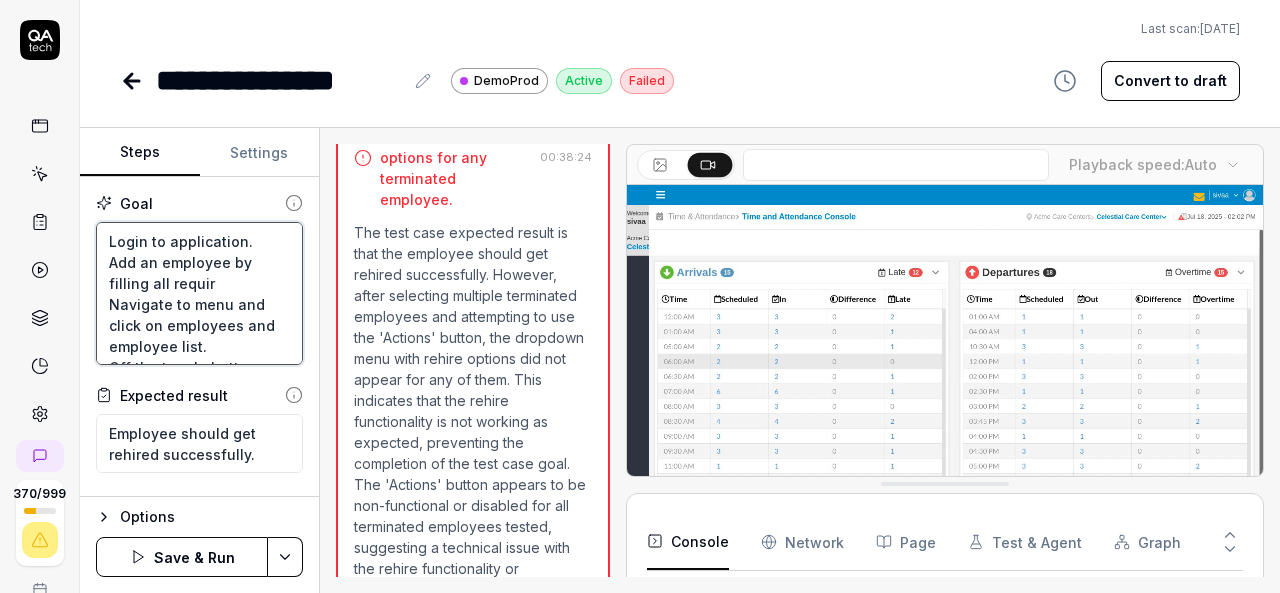 type on "*" 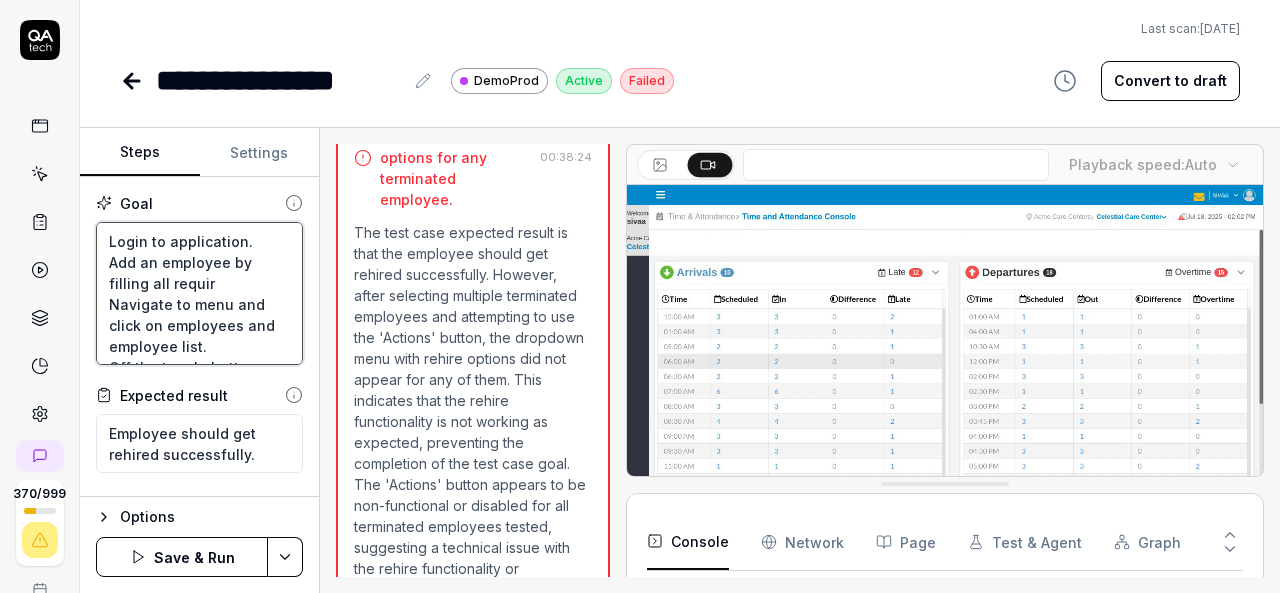 type on "Login to application.
Add an employee by filling all require
Navigate to menu and click on employees and employee list.
Off the toggle button.
select any terminated employee and rehire employee by selecting  enabled actions button.
If actions button is not enabled then pick another employee." 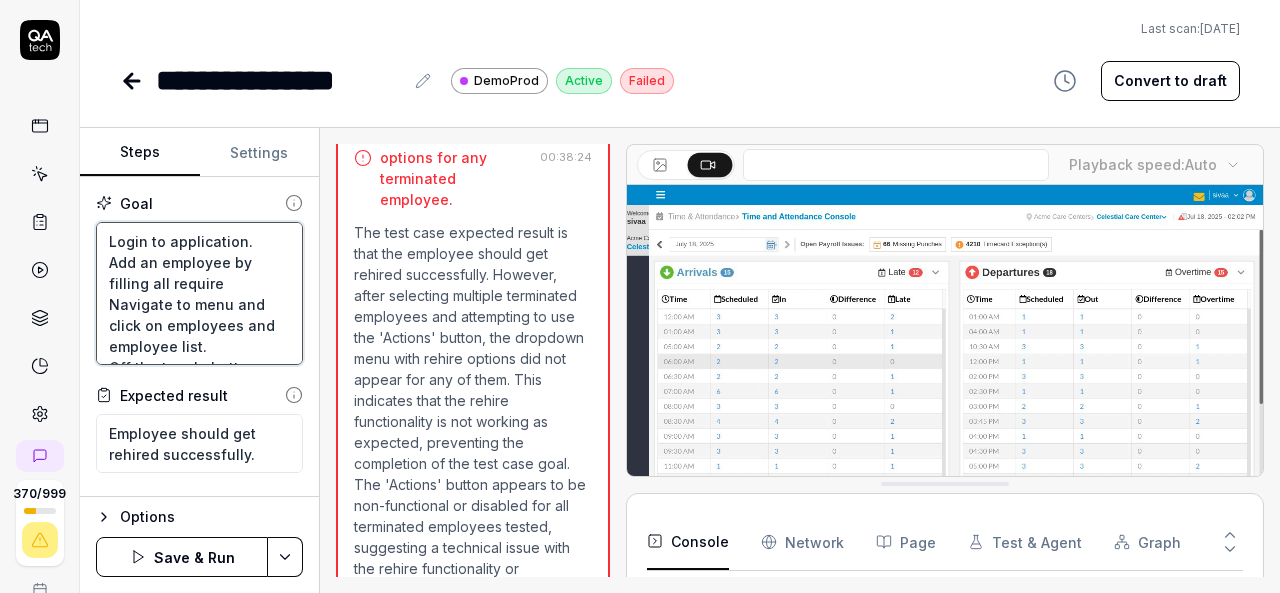 type on "*" 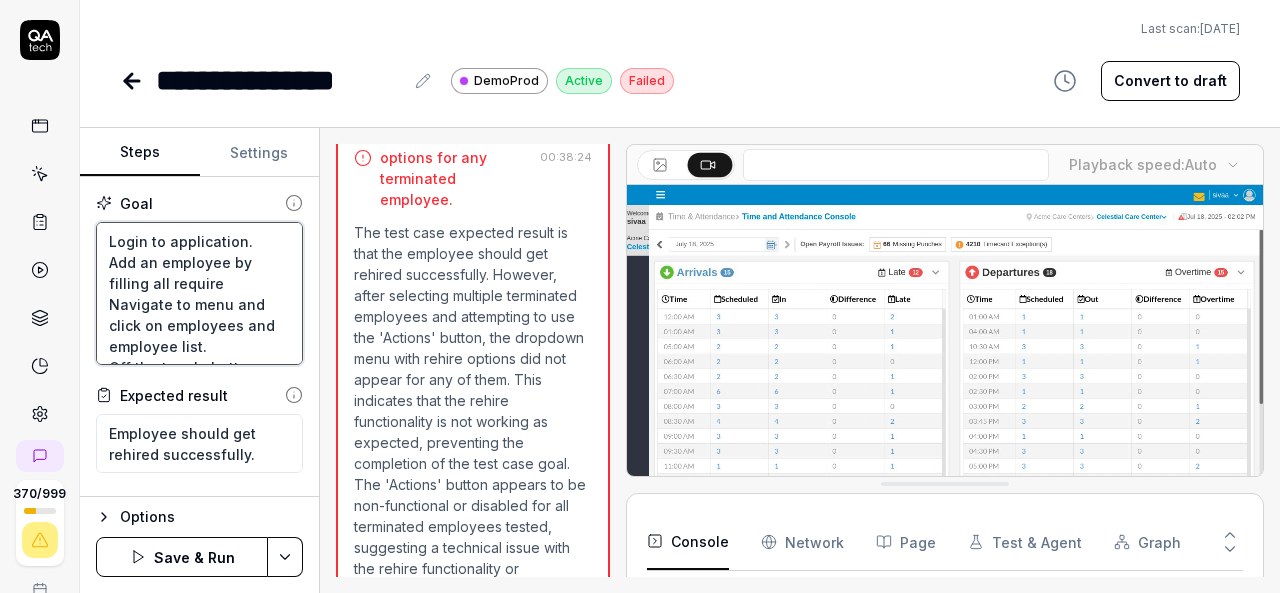 type on "Login to application.
Add an employee by filling all required
Navigate to menu and click on employees and employee list.
Off the toggle button.
select any terminated employee and rehire employee by selecting  enabled actions button.
If actions button is not enabled then pick another employee." 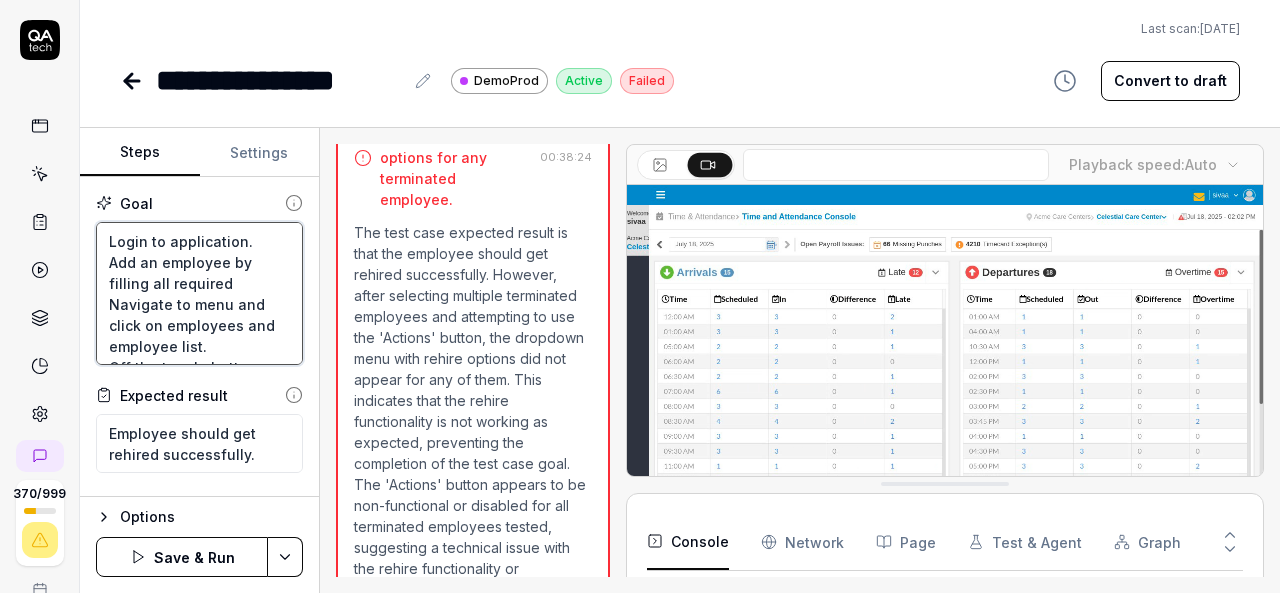 type on "*" 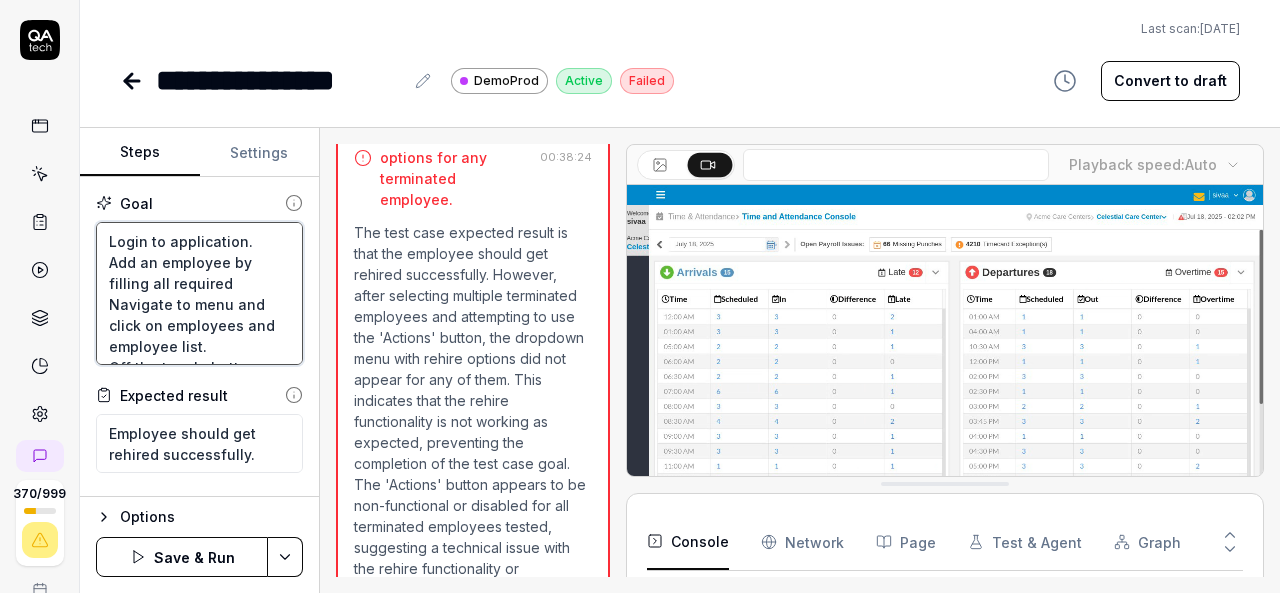 type on "Login to application.
Add an employee by filling all required
Navigate to menu and click on employees and employee list.
Off the toggle button.
select any terminated employee and rehire employee by selecting  enabled actions button.
If actions button is not enabled then pick another employee." 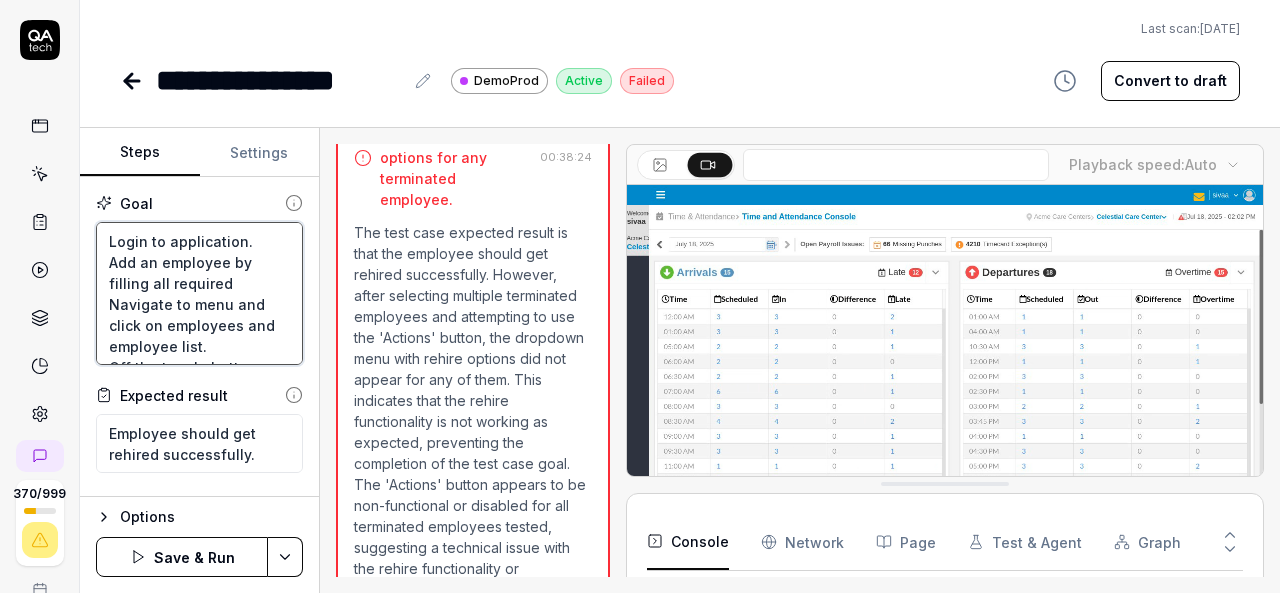 type on "*" 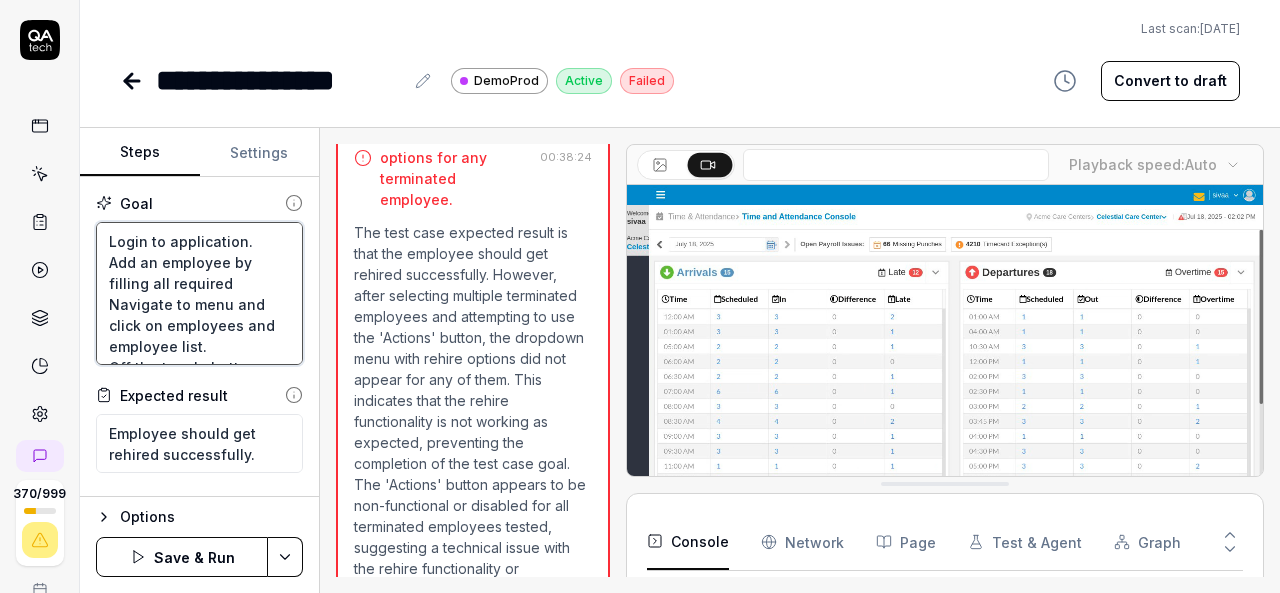 type on "Login to application.
Add an employee by filling all required d
Navigate to menu and click on employees and employee list.
Off the toggle button.
select any terminated employee and rehire employee by selecting  enabled actions button.
If actions button is not enabled then pick another employee." 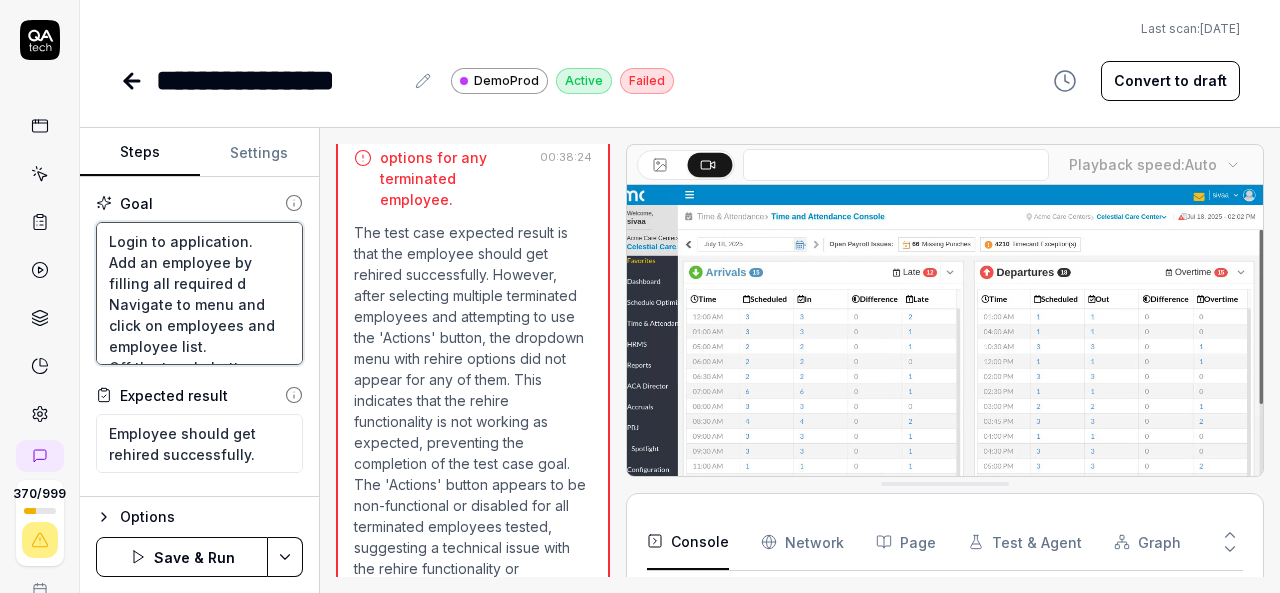 type on "*" 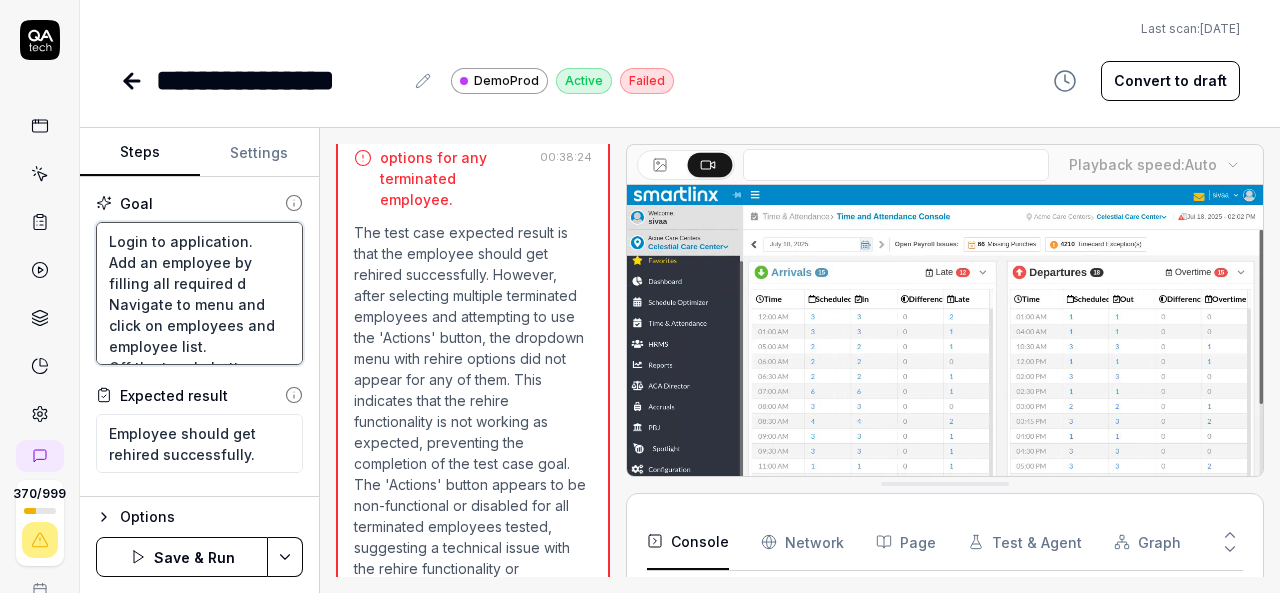 type on "Login to application.
Add an employee by filling all required de
Navigate to menu and click on employees and employee list.
Off the toggle button.
select any terminated employee and rehire employee by selecting  enabled actions button.
If actions button is not enabled then pick another employee." 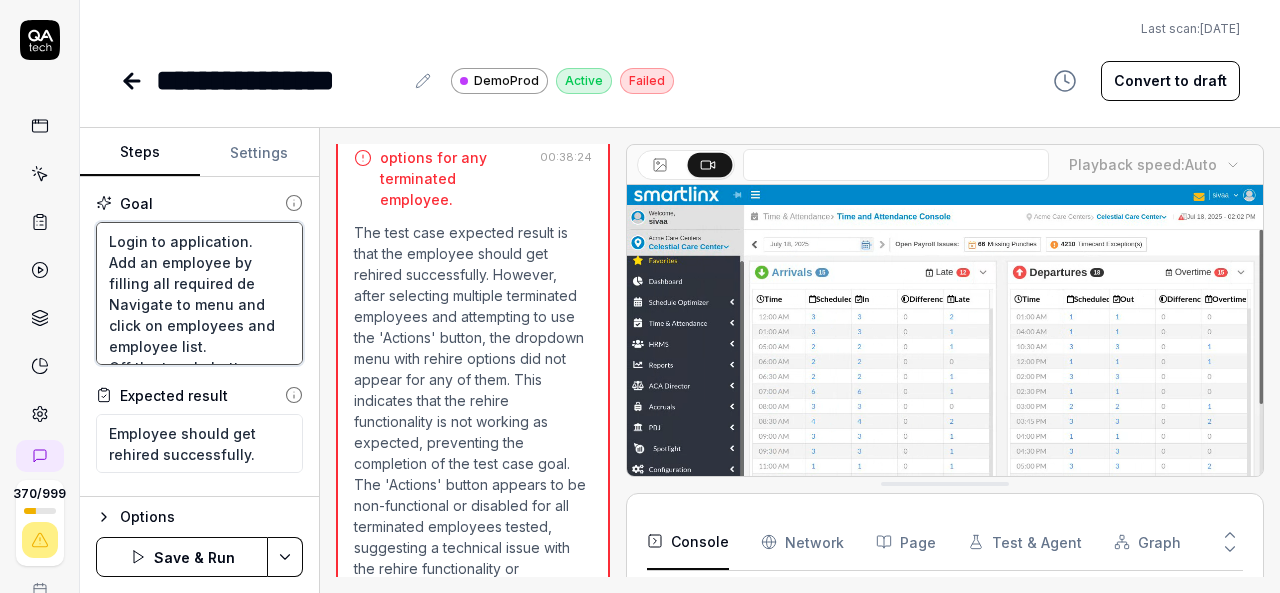 type on "*" 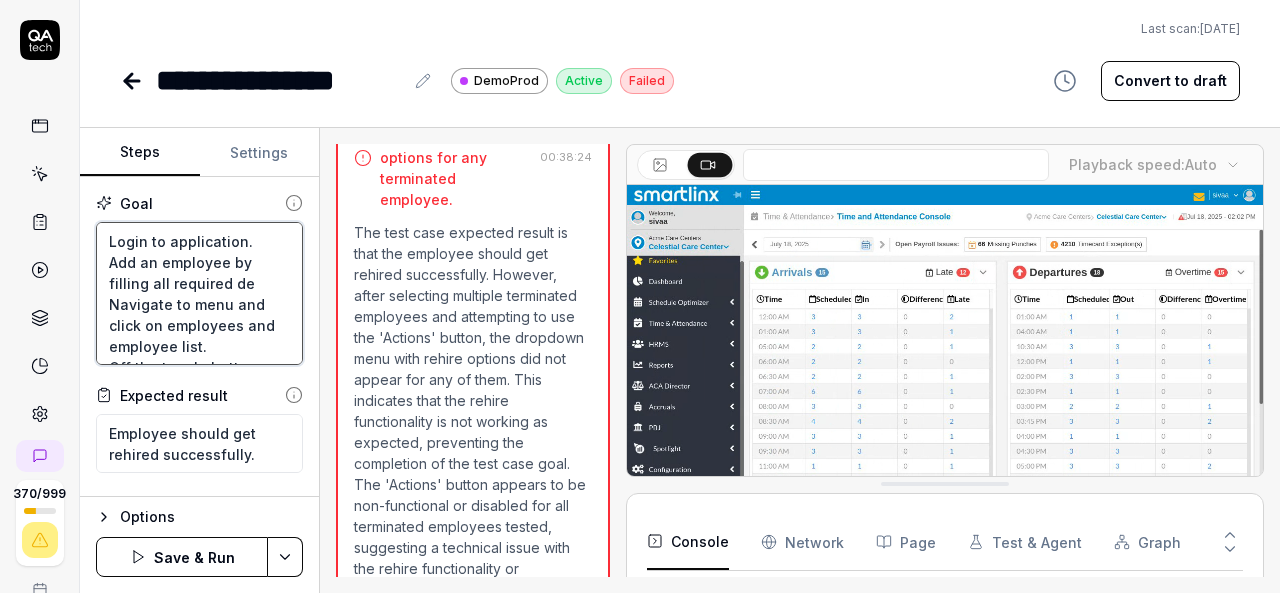 type on "Login to application.
Add an employee by filling all required det
Navigate to menu and click on employees and employee list.
Off the toggle button.
select any terminated employee and rehire employee by selecting  enabled actions button.
If actions button is not enabled then pick another employee." 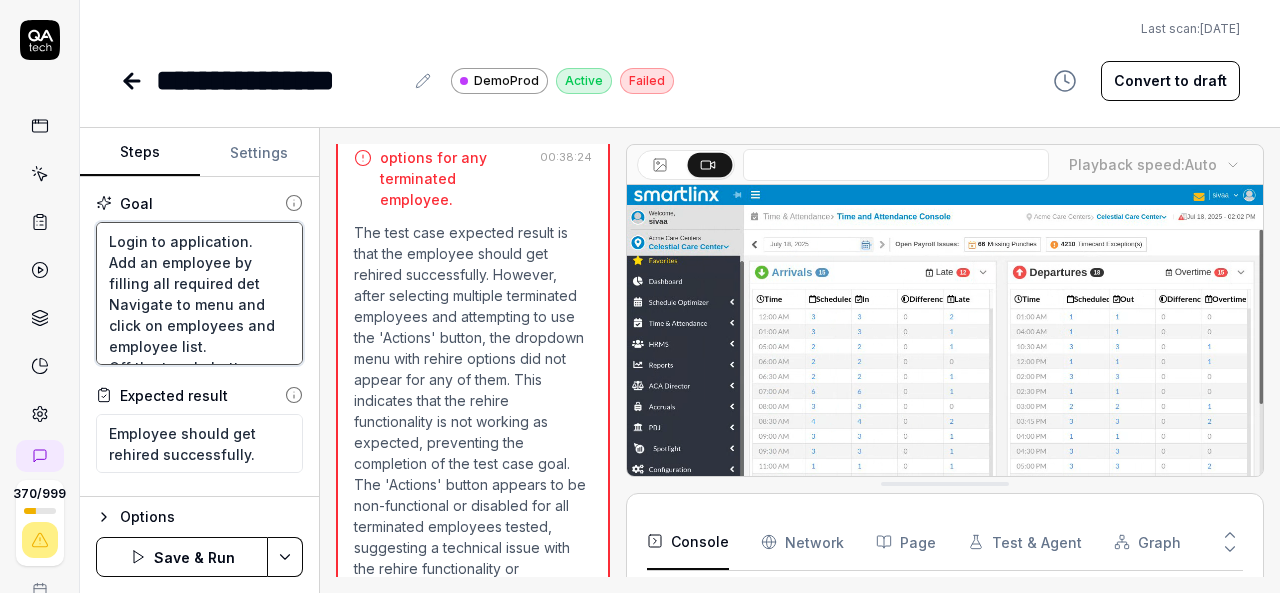 type on "*" 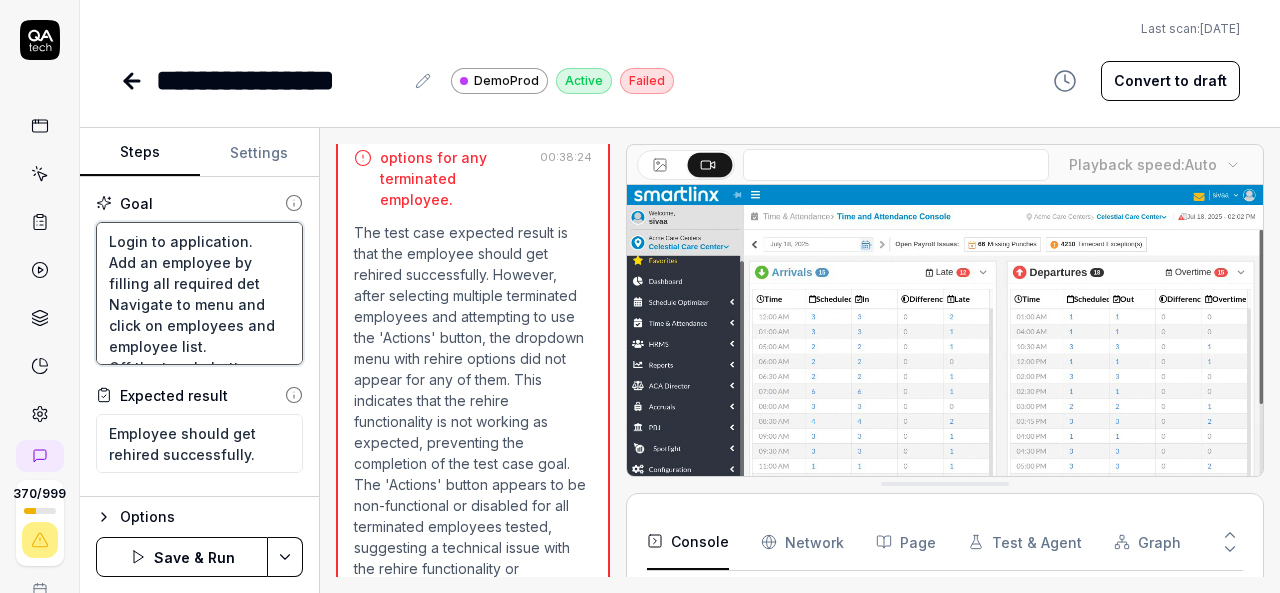 type on "Login to application.
Add an employee by filling all required deta
Navigate to menu and click on employees and employee list.
Off the toggle button.
select any terminated employee and rehire employee by selecting  enabled actions button.
If actions button is not enabled then pick another employee." 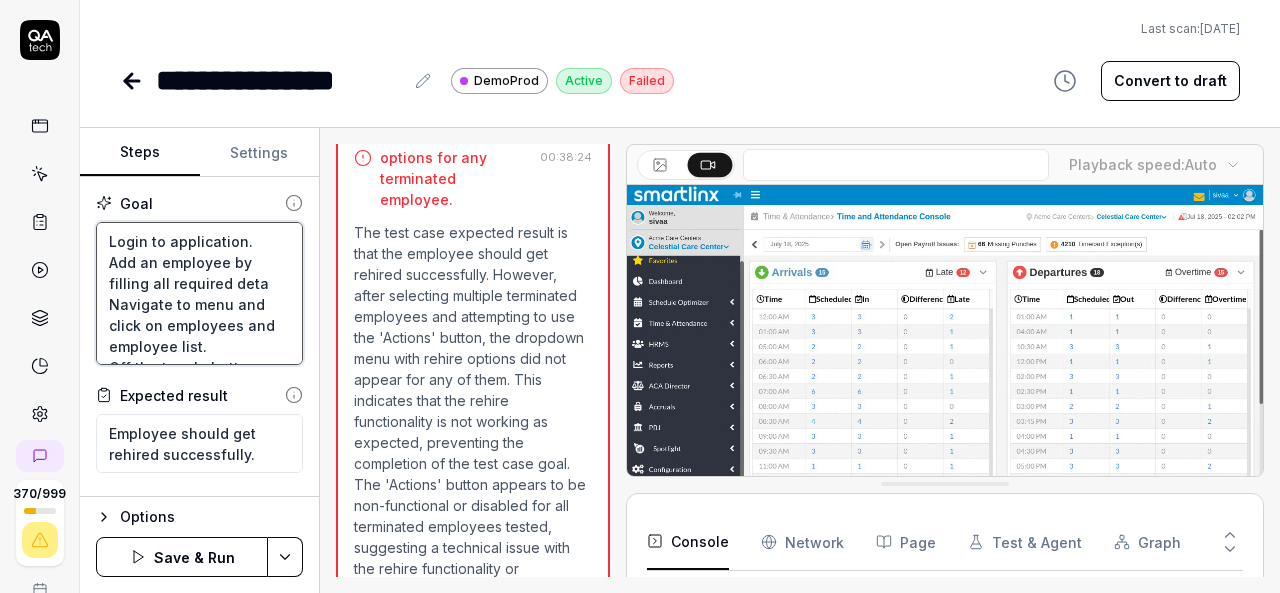 type on "*" 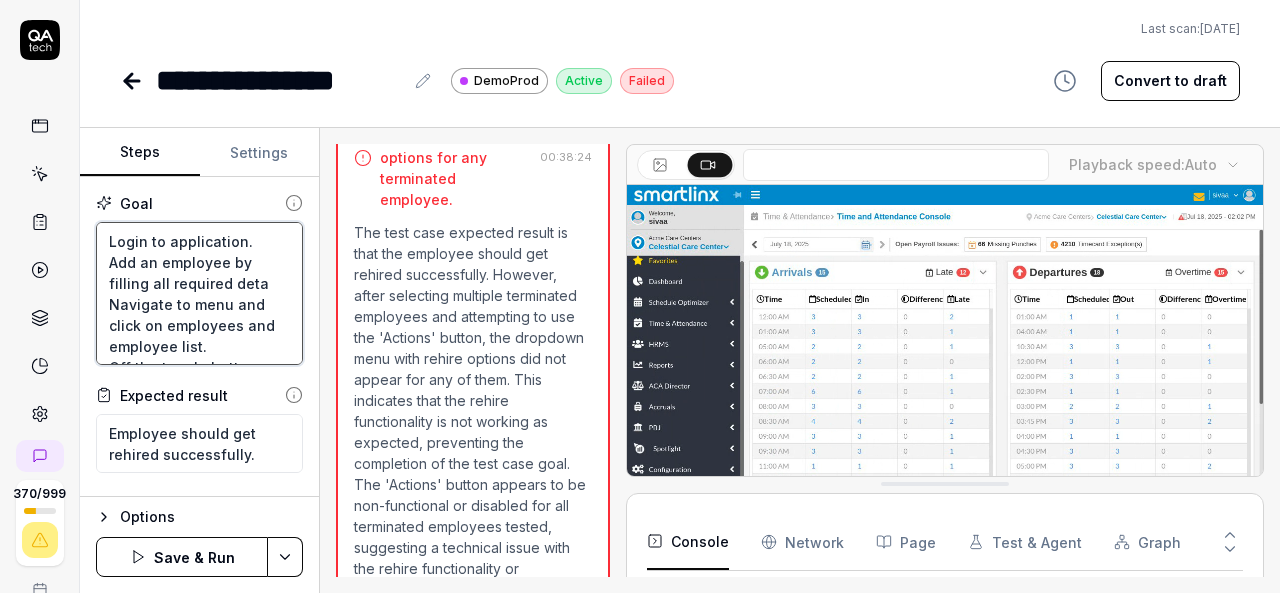 type on "Login to application.
Add an employee by filling all required detai
Navigate to menu and click on employees and employee list.
Off the toggle button.
select any terminated employee and rehire employee by selecting  enabled actions button.
If actions button is not enabled then pick another employee." 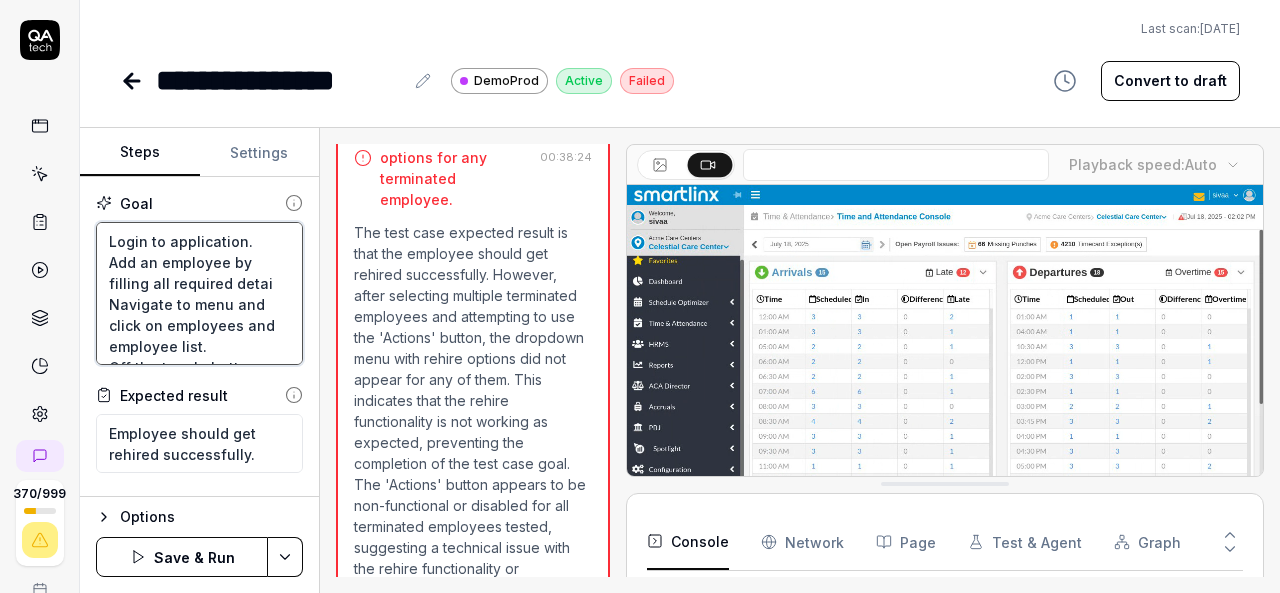 type on "*" 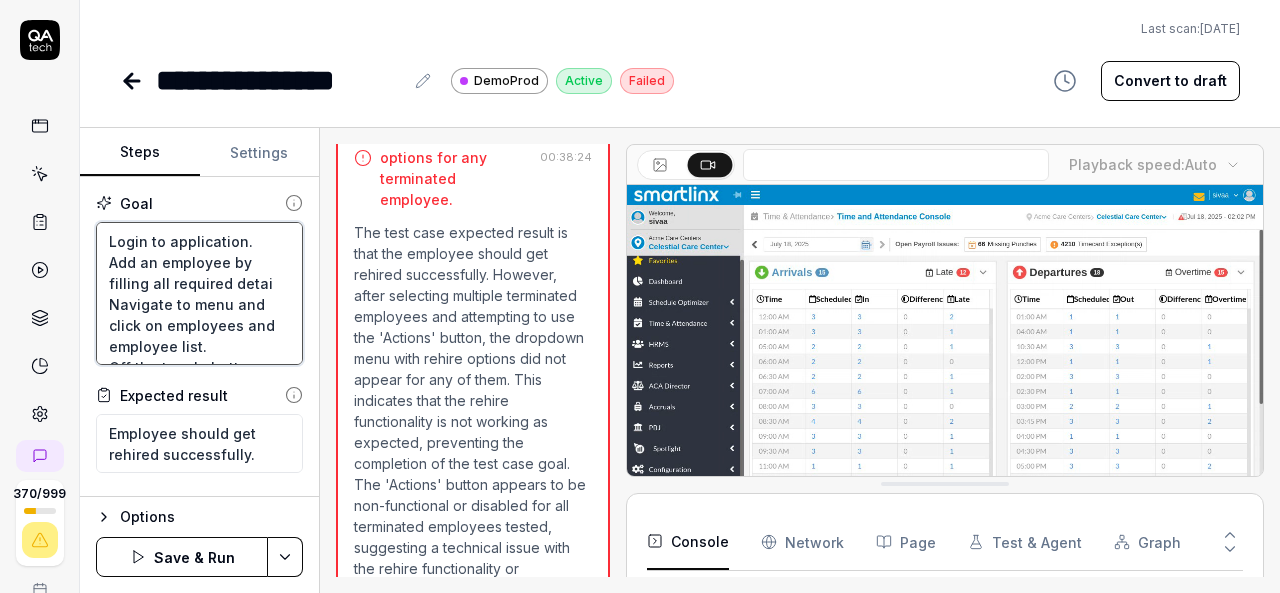 type on "Login to application.
Add an employee by filling all required detail
Navigate to menu and click on employees and employee list.
Off the toggle button.
select any terminated employee and rehire employee by selecting  enabled actions button.
If actions button is not enabled then pick another employee." 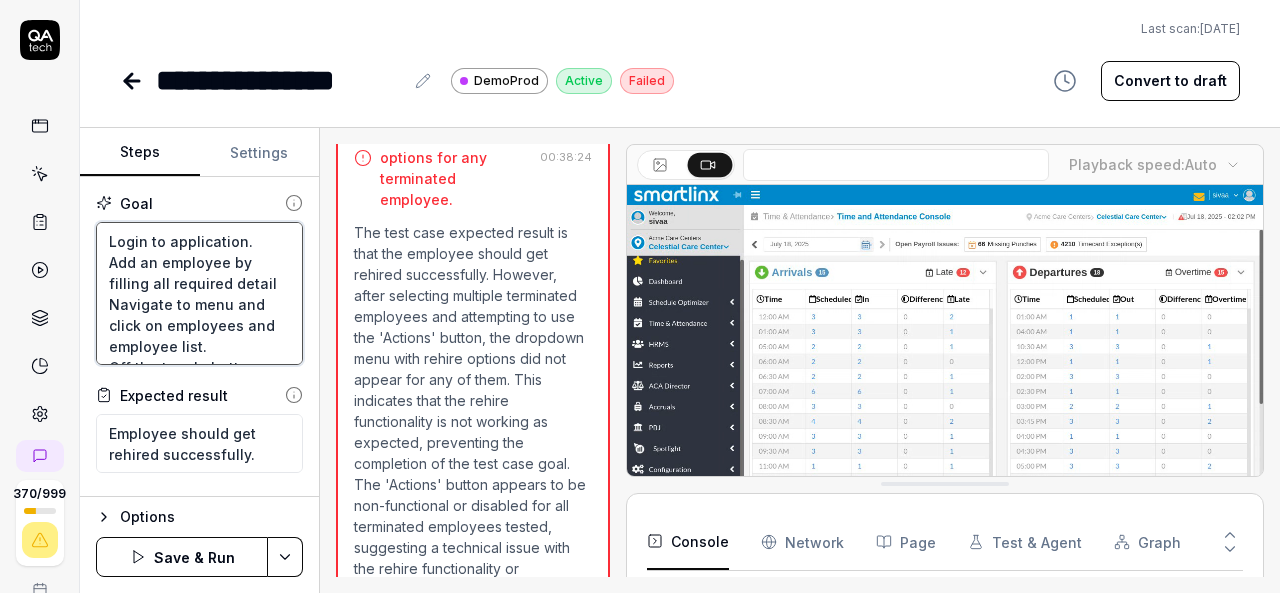 type on "*" 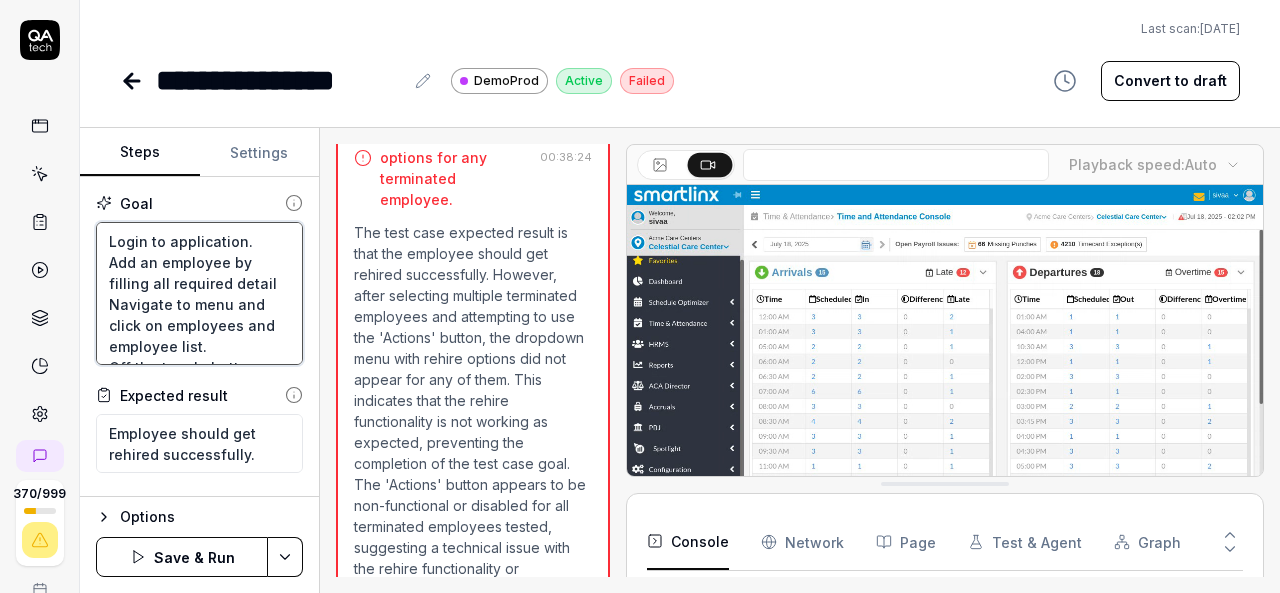 type on "Login to application.
Add an employee by filling all required details
Navigate to menu and click on employees and employee list.
Off the toggle button.
select any terminated employee and rehire employee by selecting  enabled actions button.
If actions button is not enabled then pick another employee." 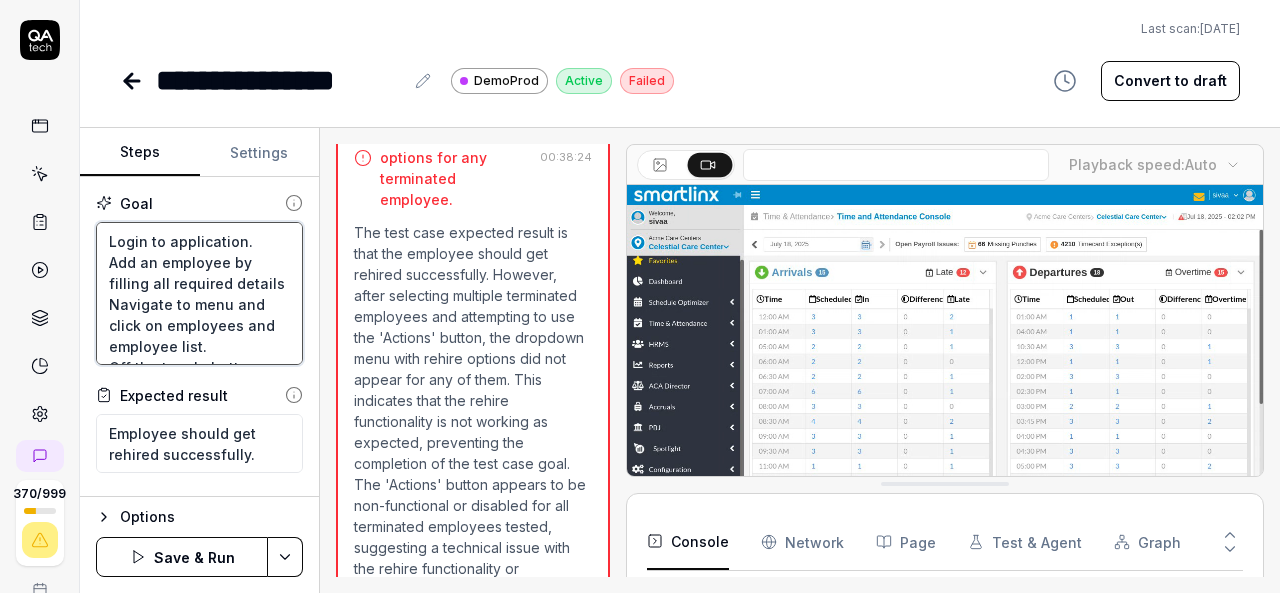 type on "*" 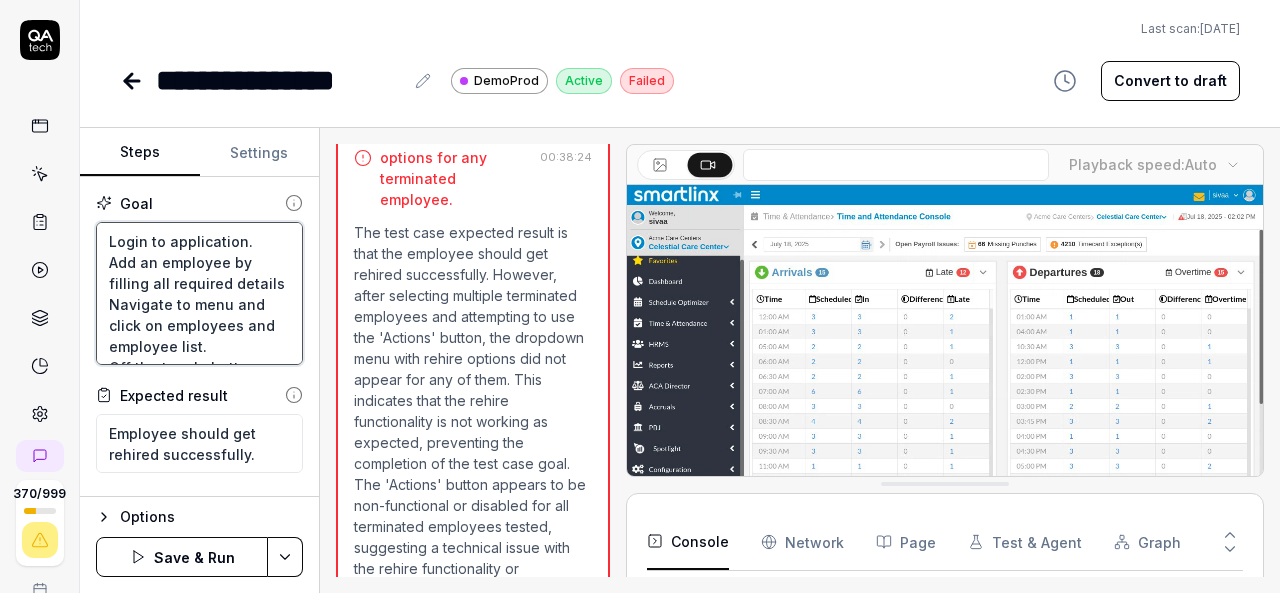 type on "Login to application.
Add an employee by filling all required details.
Navigate to menu and click on employees and employee list.
Off the toggle button.
select any terminated employee and rehire employee by selecting  enabled actions button.
If actions button is not enabled then pick another employee." 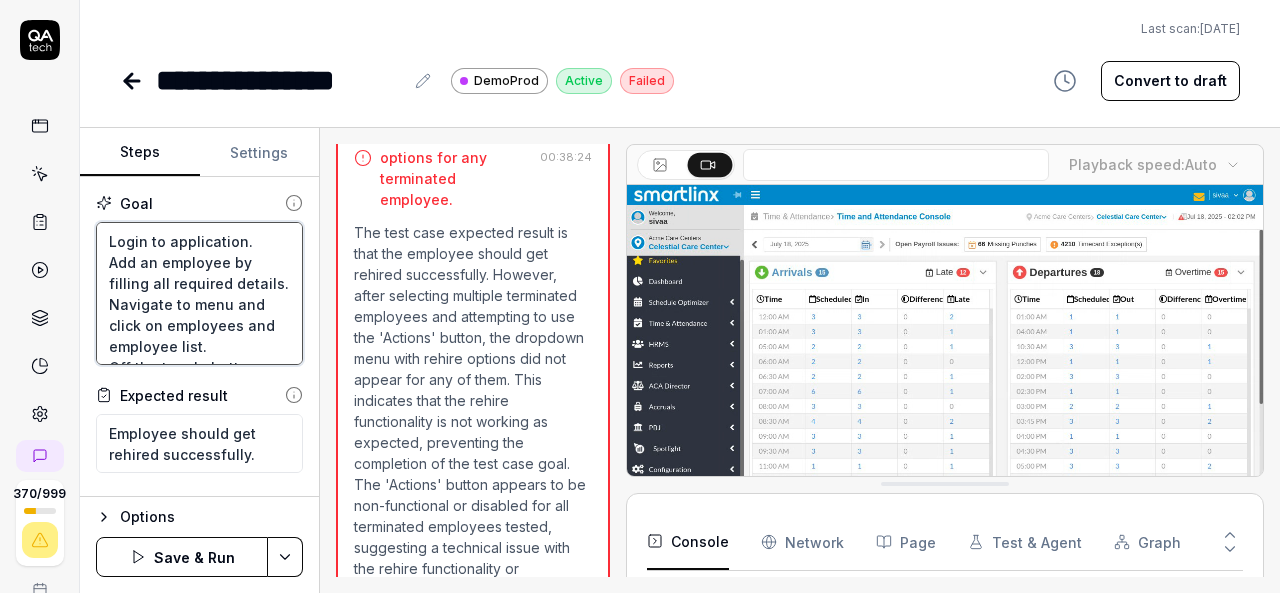 type on "*" 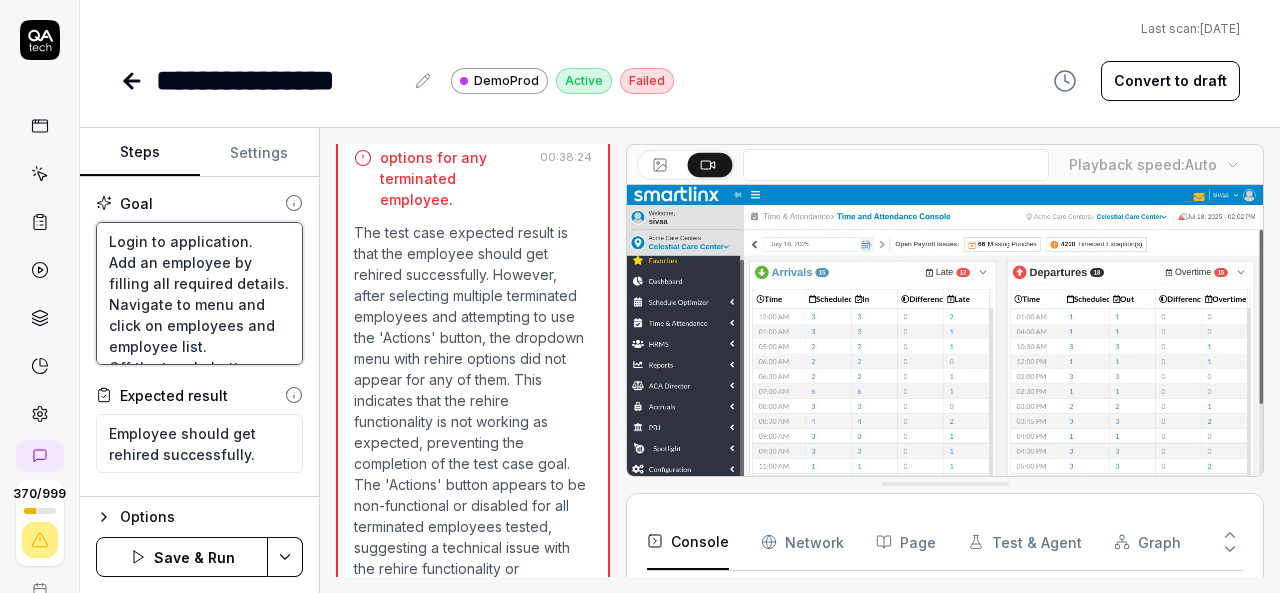 type on "Login to application.
Add an employee by filling all required details.
Navigate to menu and click on employees and employee list.
Off the toggle button.
select any terminated employee and rehire employee by selecting  enabled actions button.
If actions button is not enabled then pick another employee." 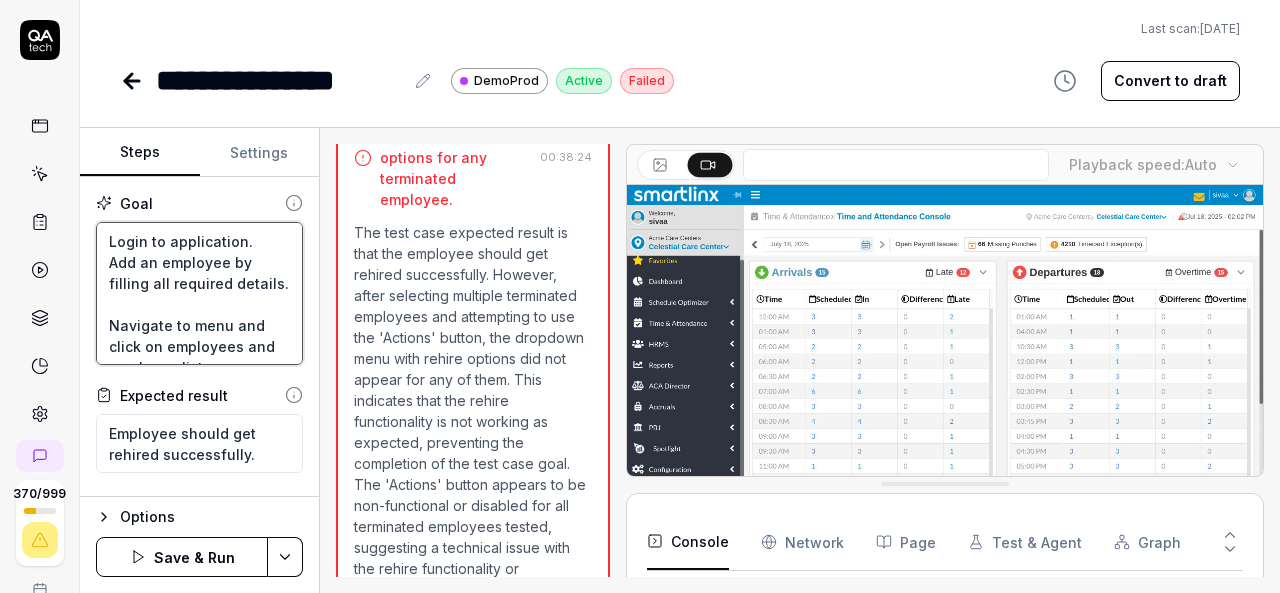 type on "*" 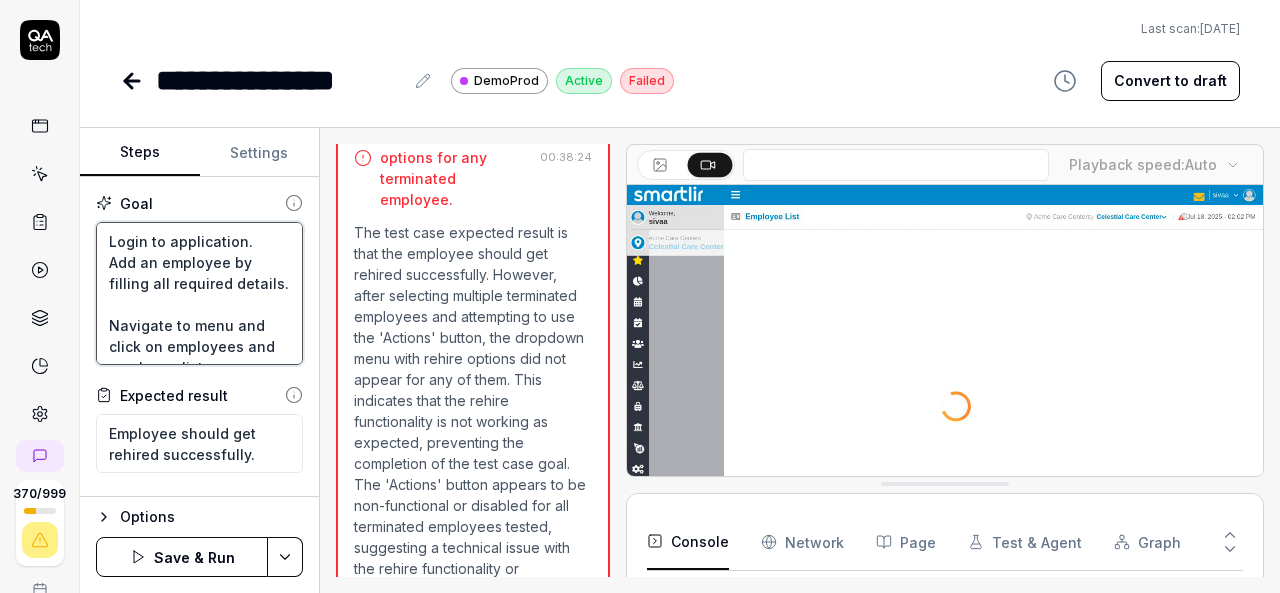 type on "Login to application.
Add an employee by filling all required details.
D
Navigate to menu and click on employees and employee list.
Off the toggle button.
select any terminated employee and rehire employee by selecting  enabled actions button.
If actions button is not enabled then pick another employee." 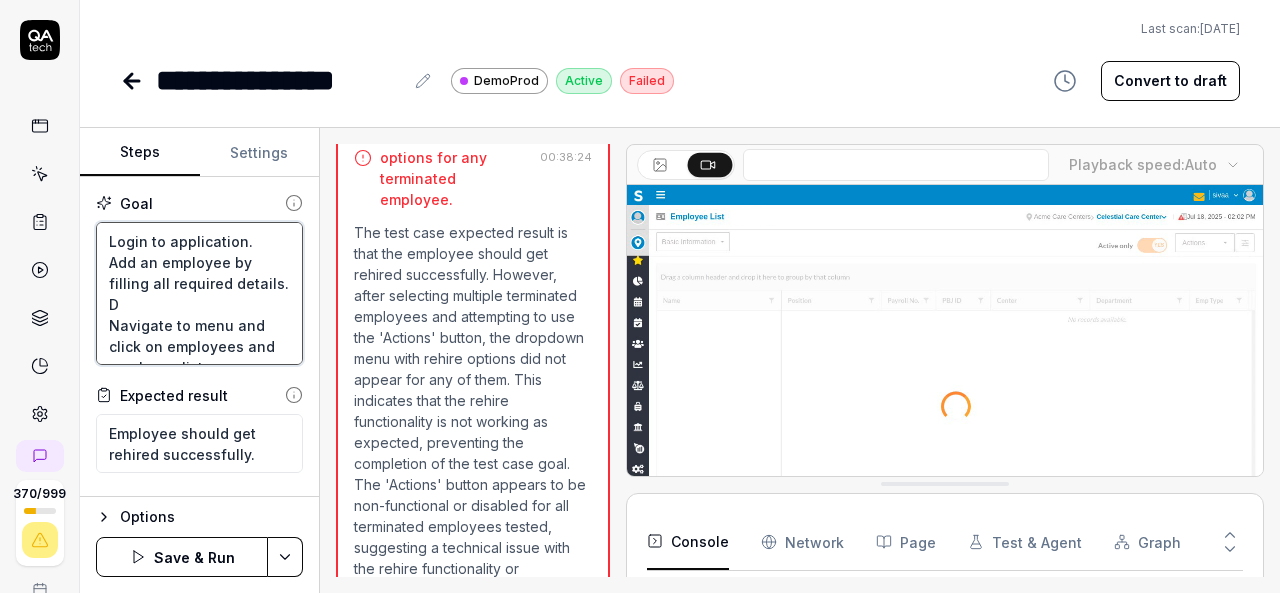 type on "*" 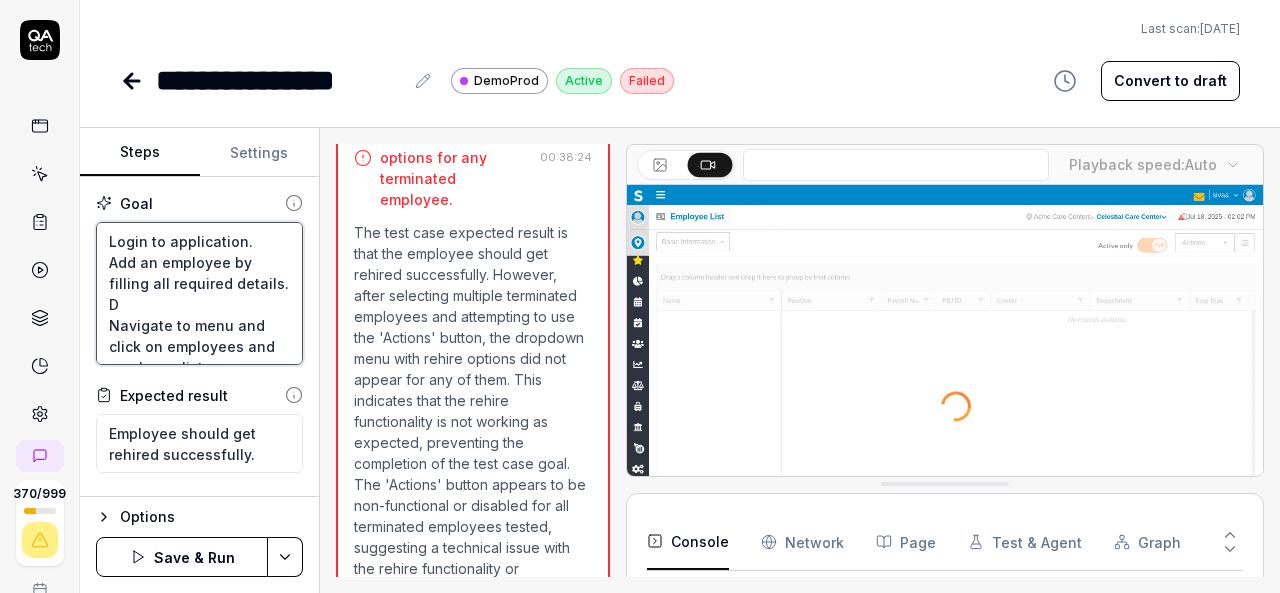 type on "Login to application.
Add an employee by filling all required details.
Navigate to menu and click on employees and employee list.
Off the toggle button.
select any terminated employee and rehire employee by selecting  enabled actions button.
If actions button is not enabled then pick another employee." 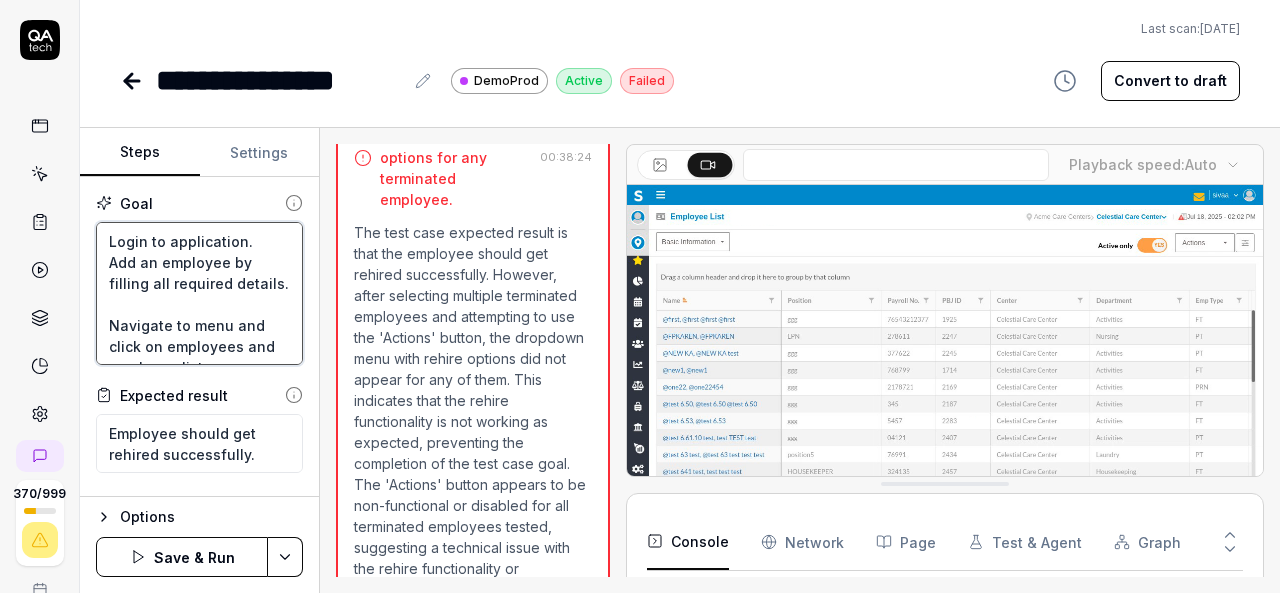 type on "*" 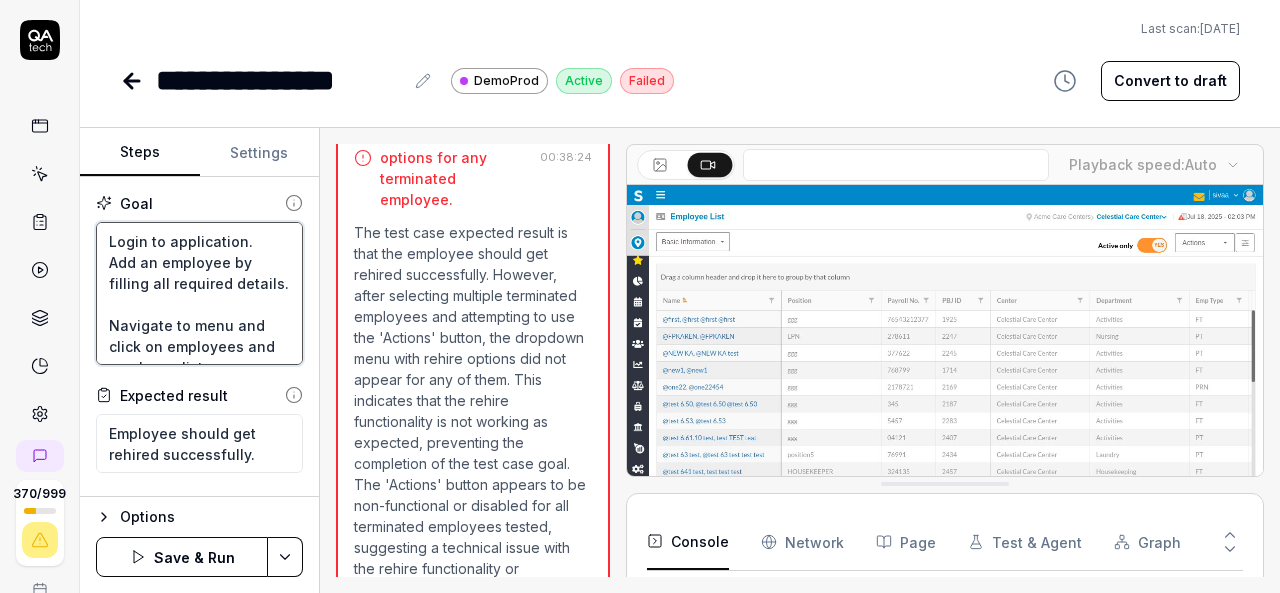 type on "Login to application.
Add an employee by filling all required details.
P
Navigate to menu and click on employees and employee list.
Off the toggle button.
select any terminated employee and rehire employee by selecting  enabled actions button.
If actions button is not enabled then pick another employee." 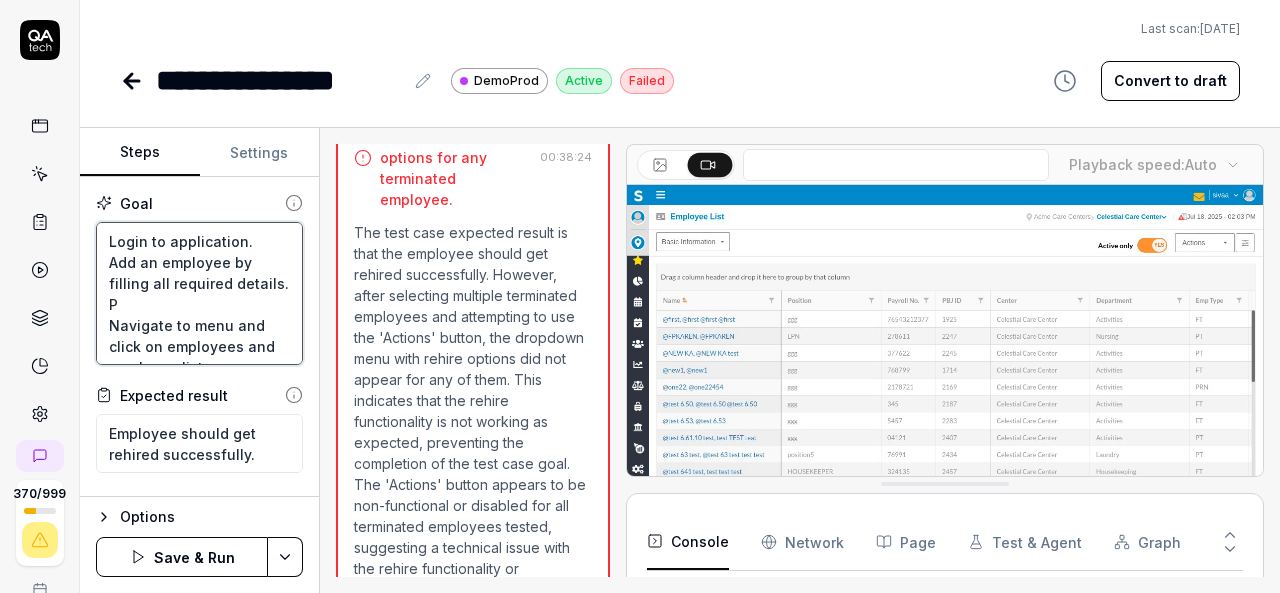type on "*" 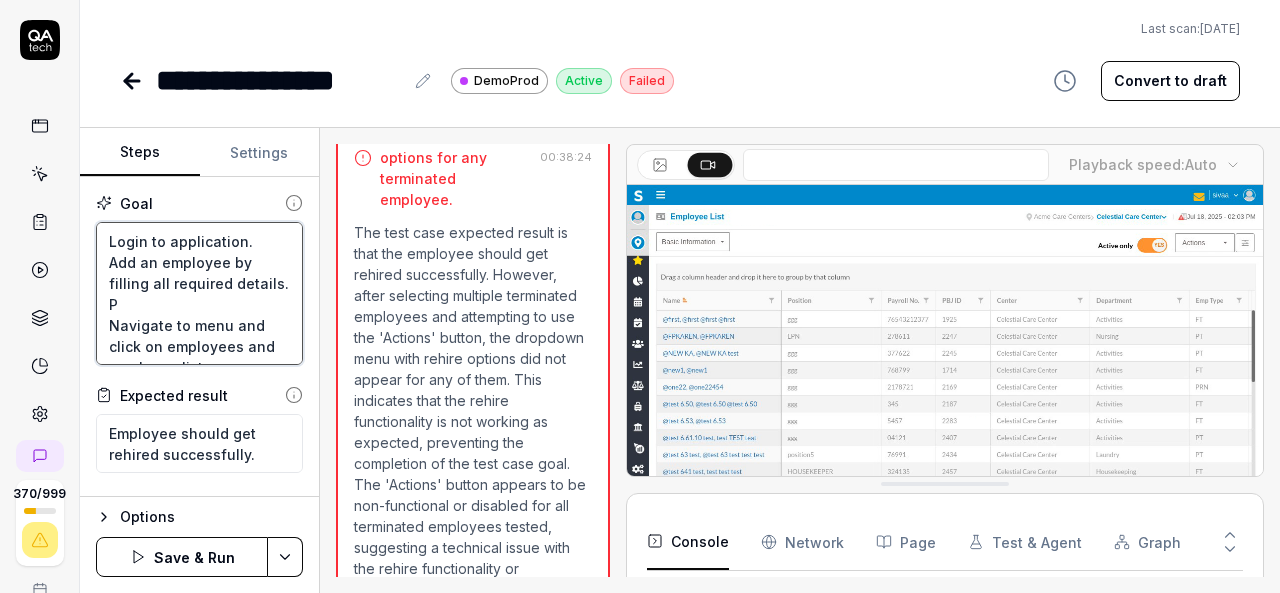 type on "Login to application.
Add an employee by filling all required details.
Pi
Navigate to menu and click on employees and employee list.
Off the toggle button.
select any terminated employee and rehire employee by selecting  enabled actions button.
If actions button is not enabled then pick another employee." 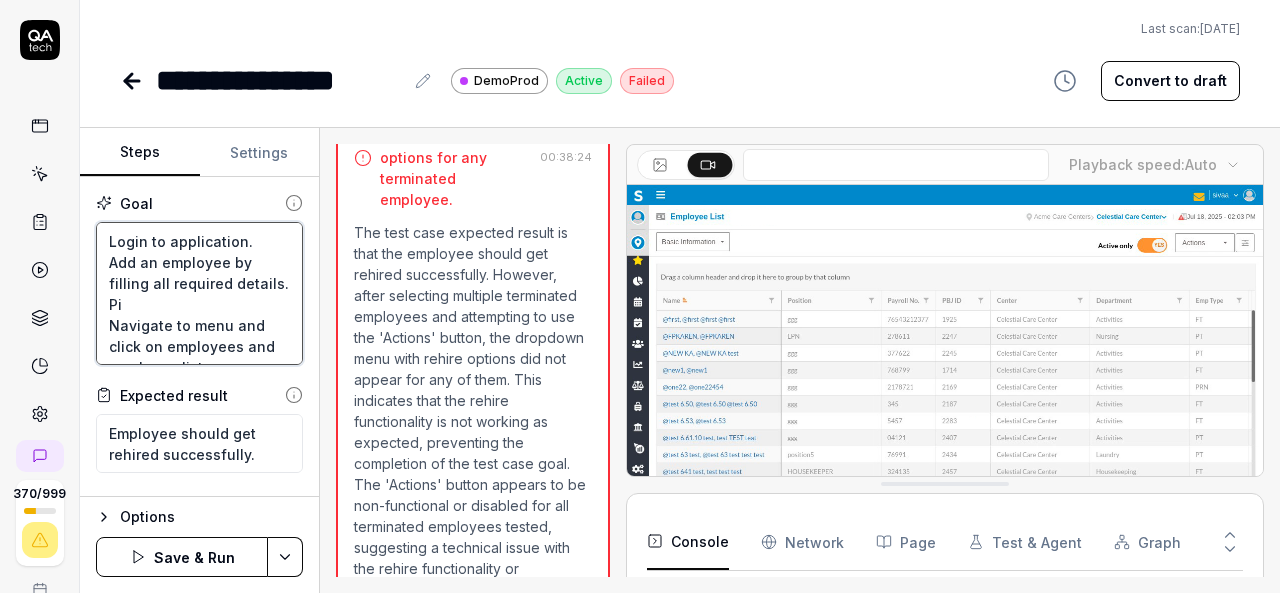 type on "*" 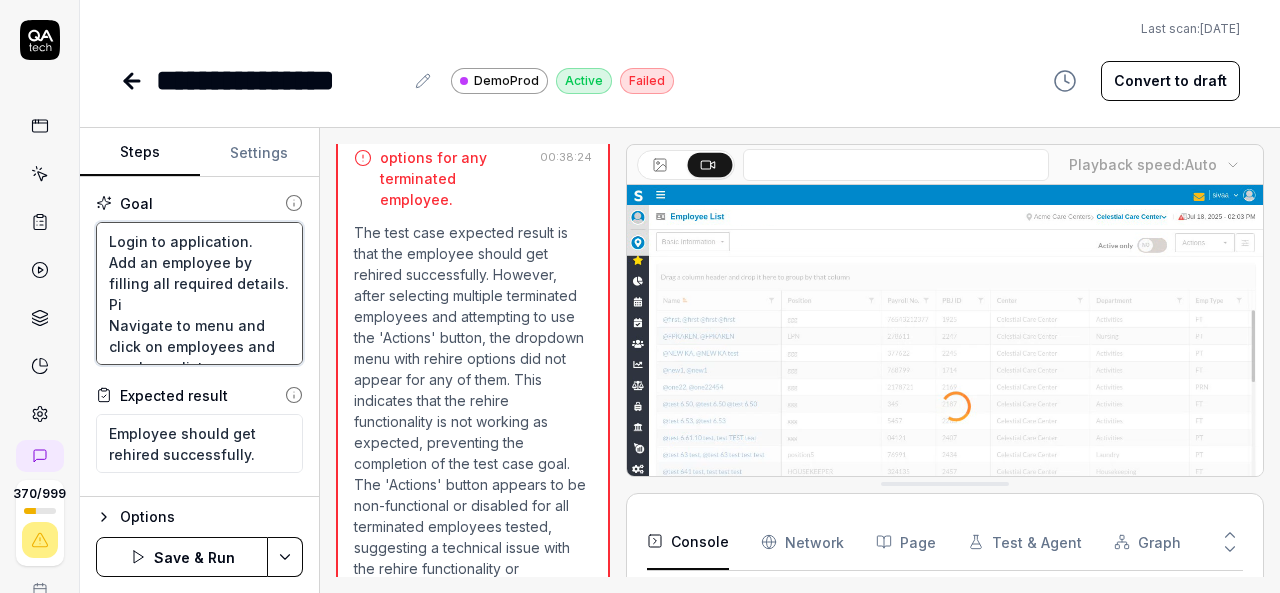 type on "Login to application.
Add an employee by filling all required details.
Pic
Navigate to menu and click on employees and employee list.
Off the toggle button.
select any terminated employee and rehire employee by selecting  enabled actions button.
If actions button is not enabled then pick another employee." 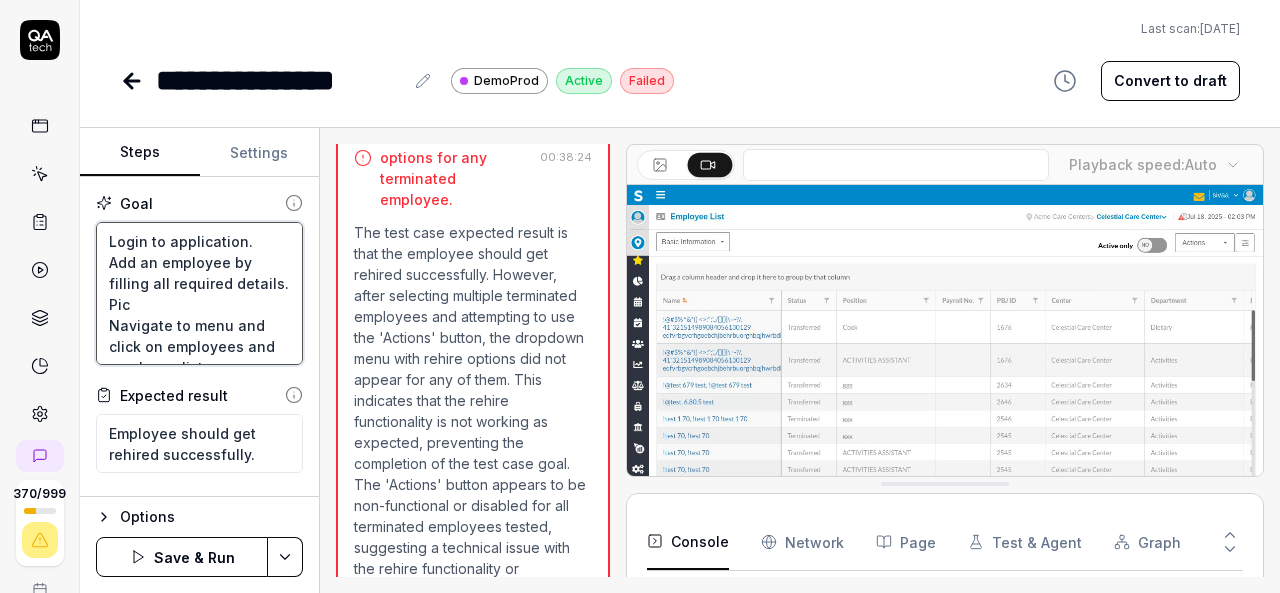 type on "*" 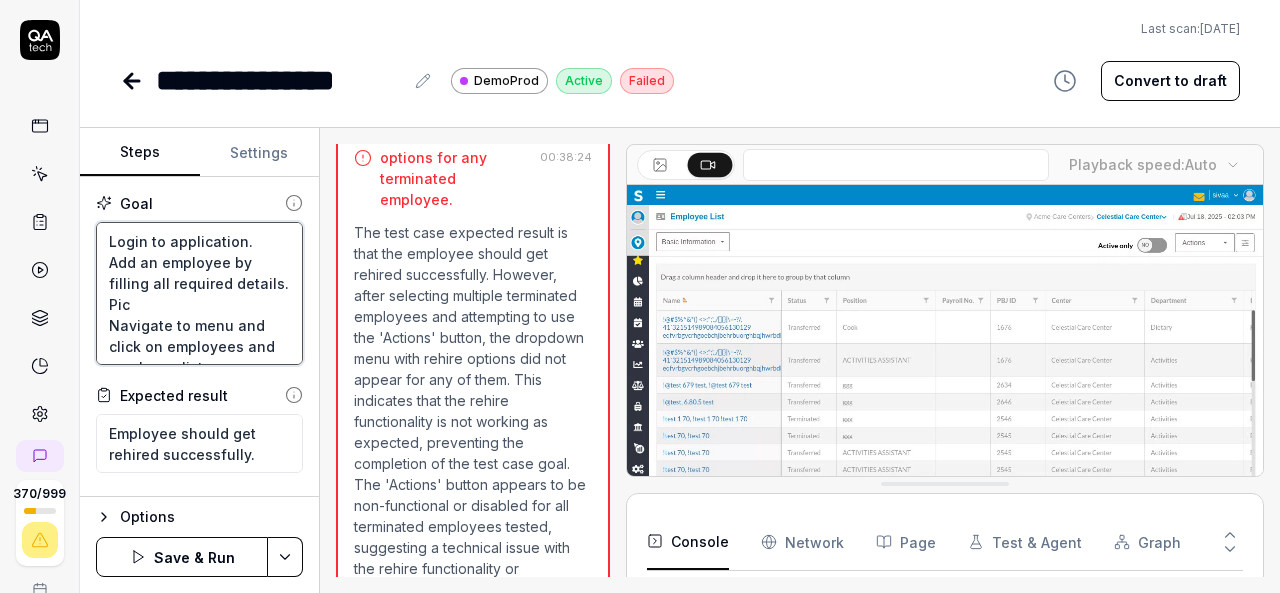 type on "Login to application.
Add an employee by filling all required details.
Pick
Navigate to menu and click on employees and employee list.
Off the toggle button.
select any terminated employee and rehire employee by selecting  enabled actions button.
If actions button is not enabled then pick another employee." 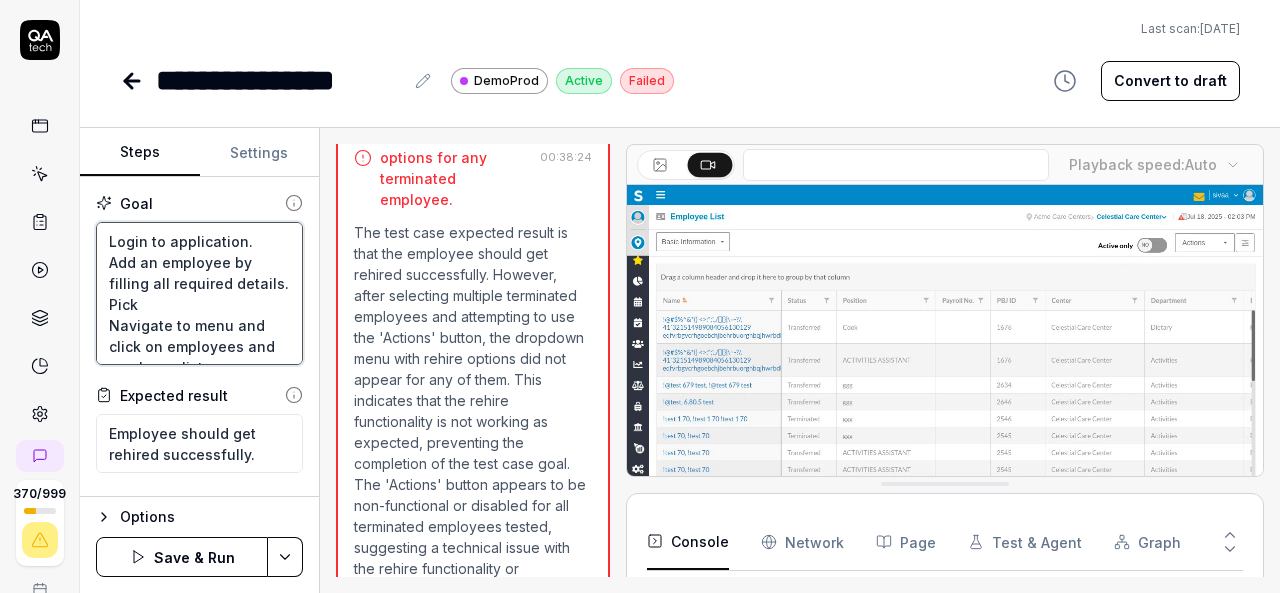 type on "*" 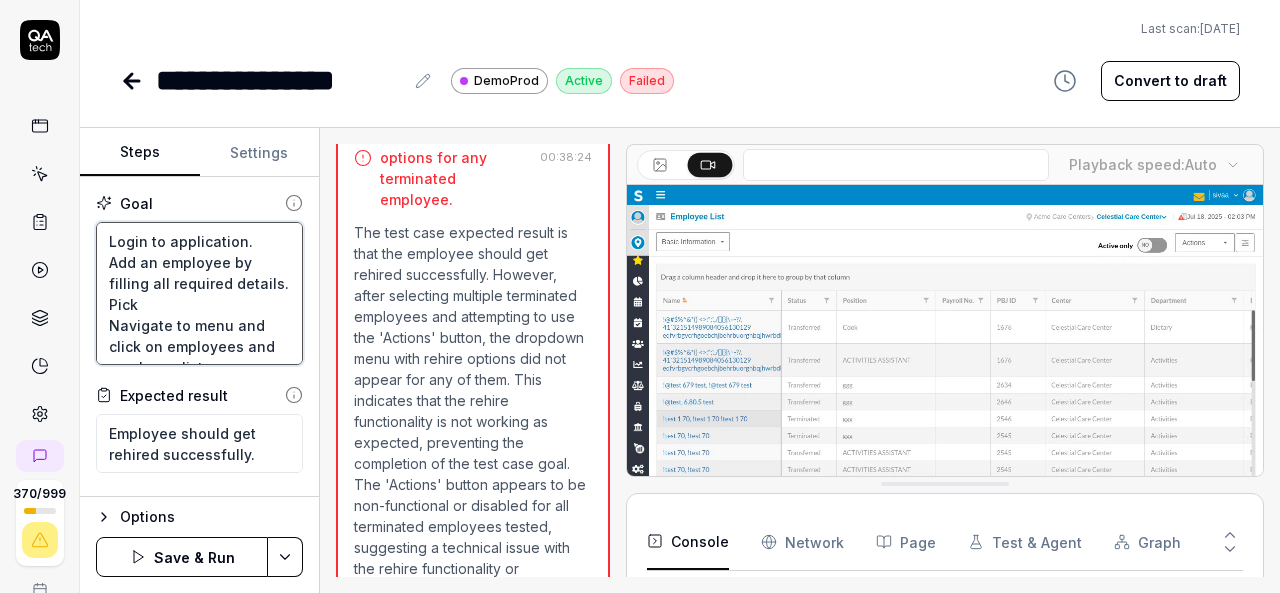 type on "Login to application.
Add an employee by filling all required details.
Pick
Navigate to menu and click on employees and employee list.
Off the toggle button.
select any terminated employee and rehire employee by selecting  enabled actions button.
If actions button is not enabled then pick another employee." 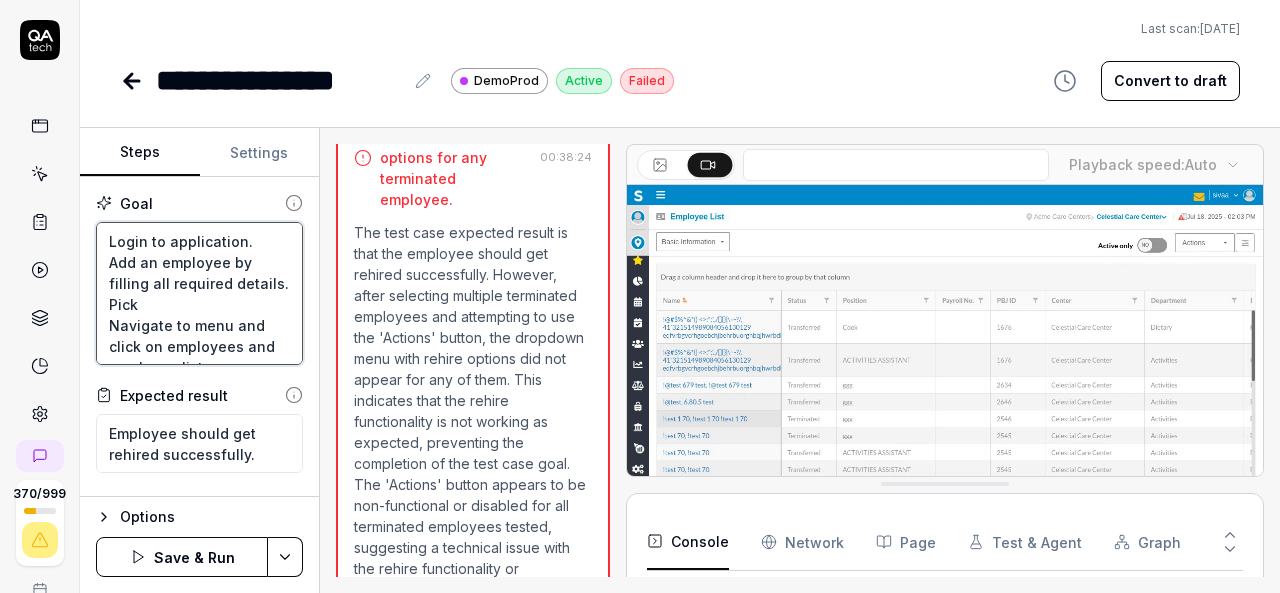 type on "*" 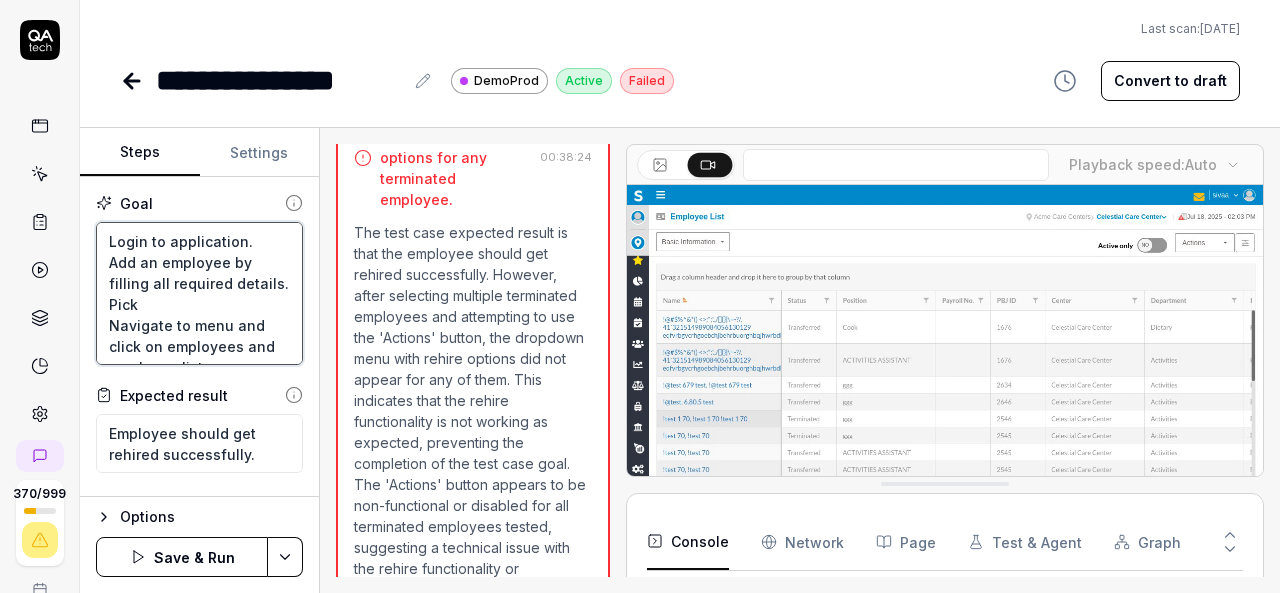 type on "Login to application.
Add an employee by filling all required details.
Pick d
Navigate to menu and click on employees and employee list.
Off the toggle button.
select any terminated employee and rehire employee by selecting  enabled actions button.
If actions button is not enabled then pick another employee." 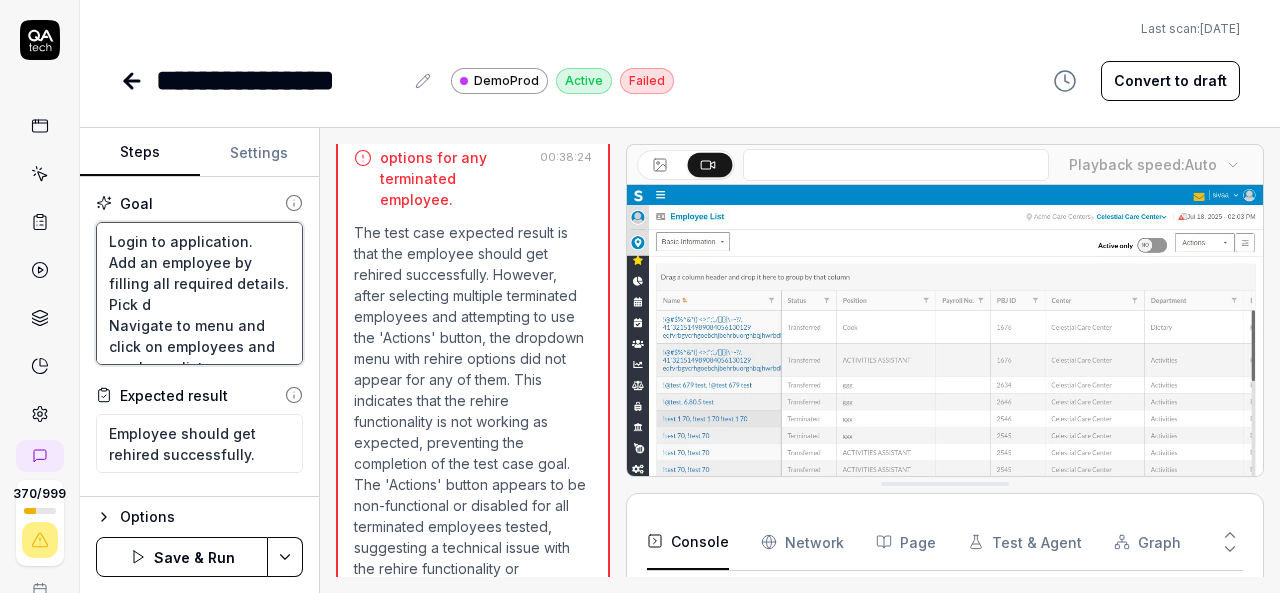 type on "*" 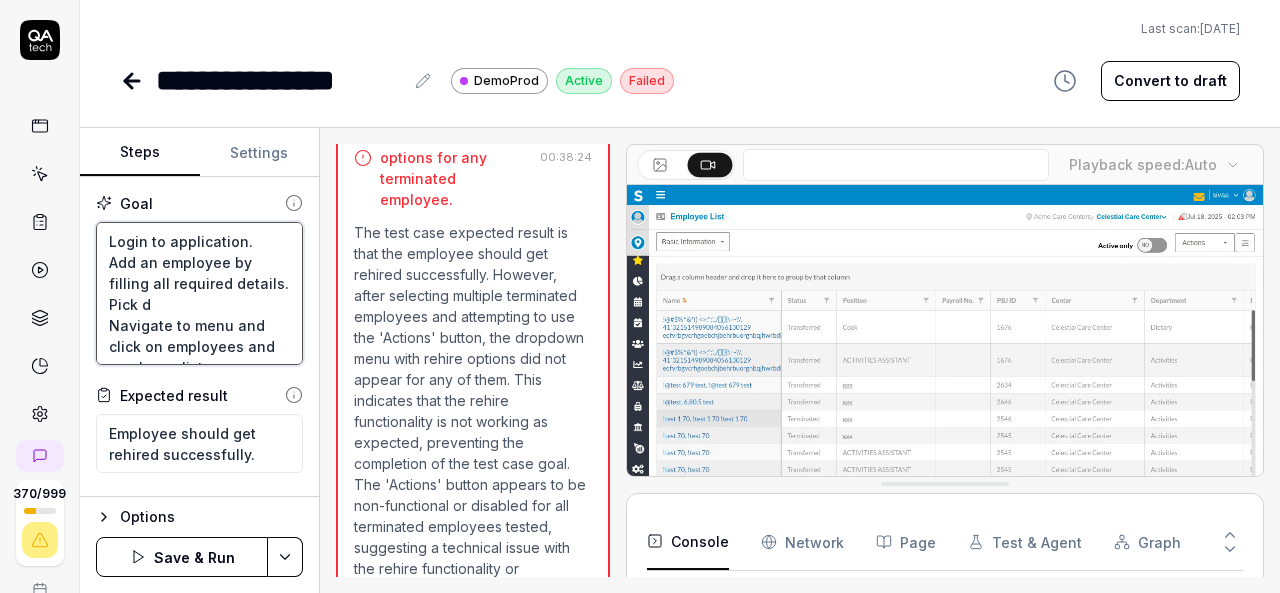 type on "Login to application.
Add an employee by filling all required details.
Pick da
Navigate to menu and click on employees and employee list.
Off the toggle button.
select any terminated employee and rehire employee by selecting  enabled actions button.
If actions button is not enabled then pick another employee." 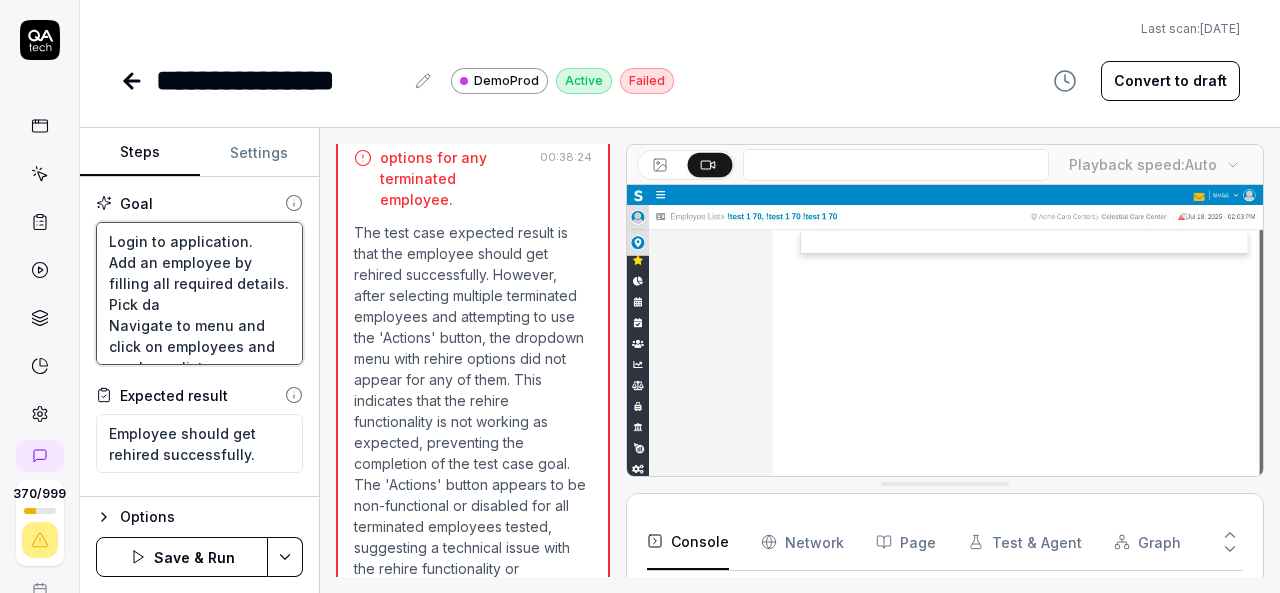 type on "*" 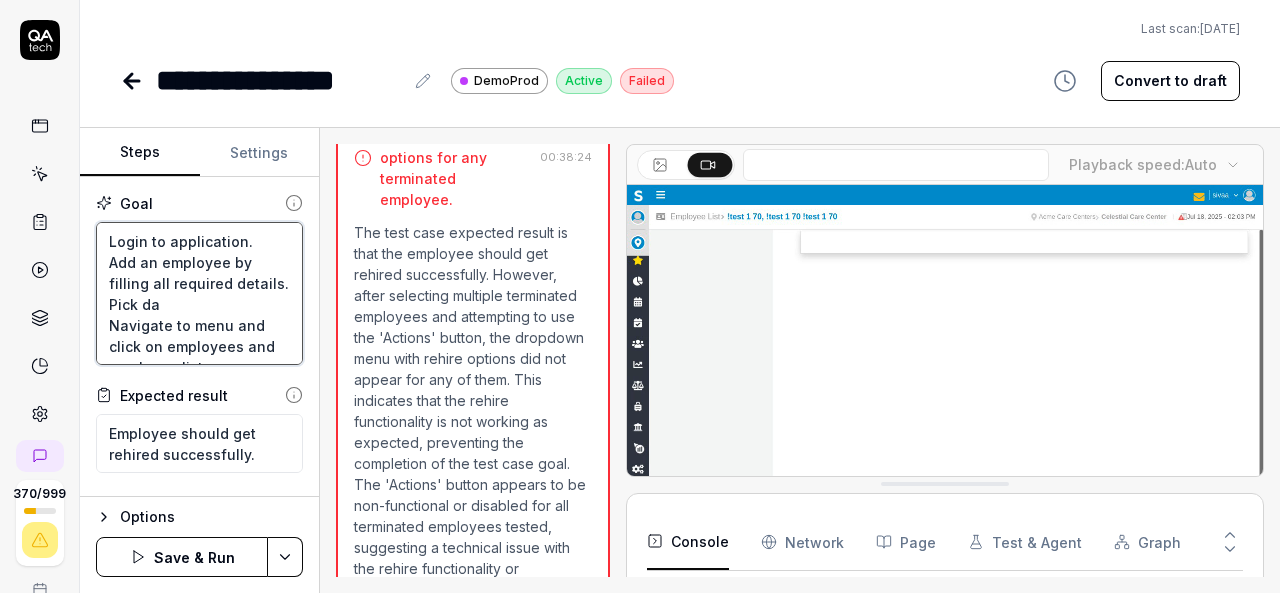 type on "Login to application.
Add an employee by filling all required details.
Pick dat
Navigate to menu and click on employees and employee list.
Off the toggle button.
select any terminated employee and rehire employee by selecting  enabled actions button.
If actions button is not enabled then pick another employee." 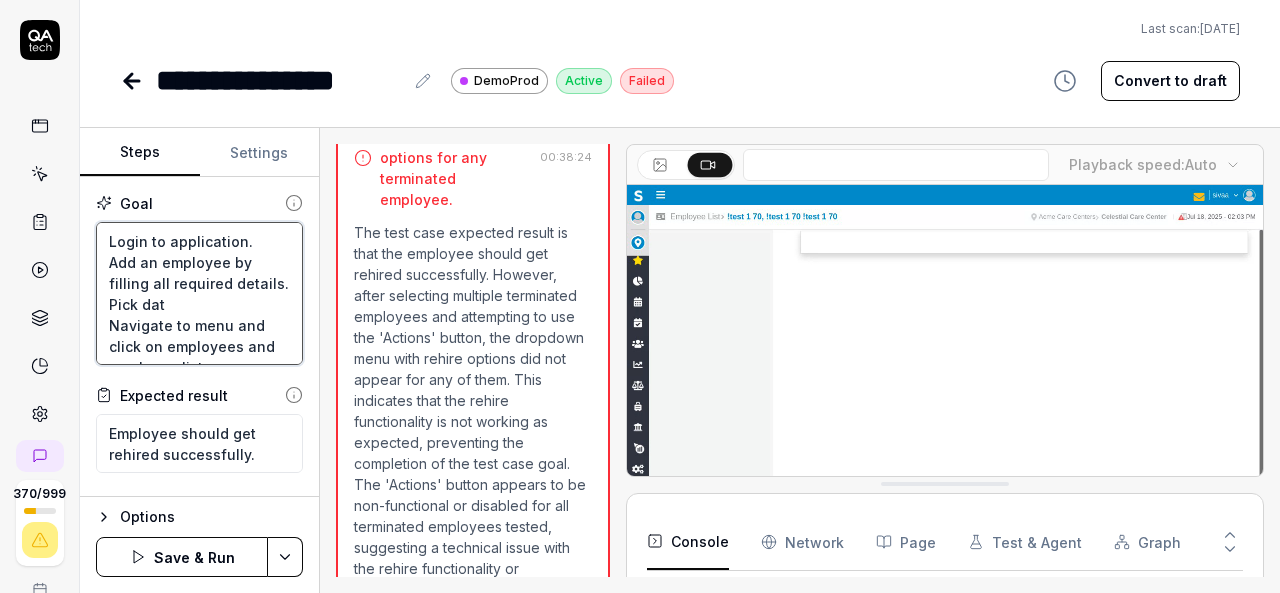 type on "*" 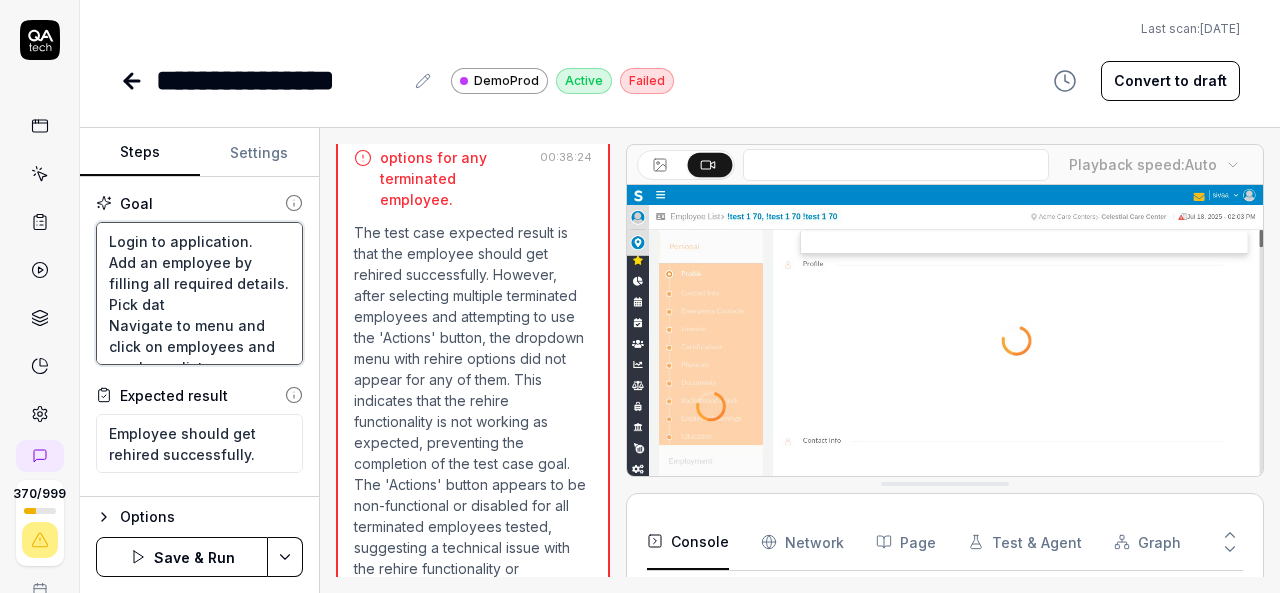 type on "Login to application.
Add an employee by filling all required details.
Pick date
Navigate to menu and click on employees and employee list.
Off the toggle button.
select any terminated employee and rehire employee by selecting  enabled actions button.
If actions button is not enabled then pick another employee." 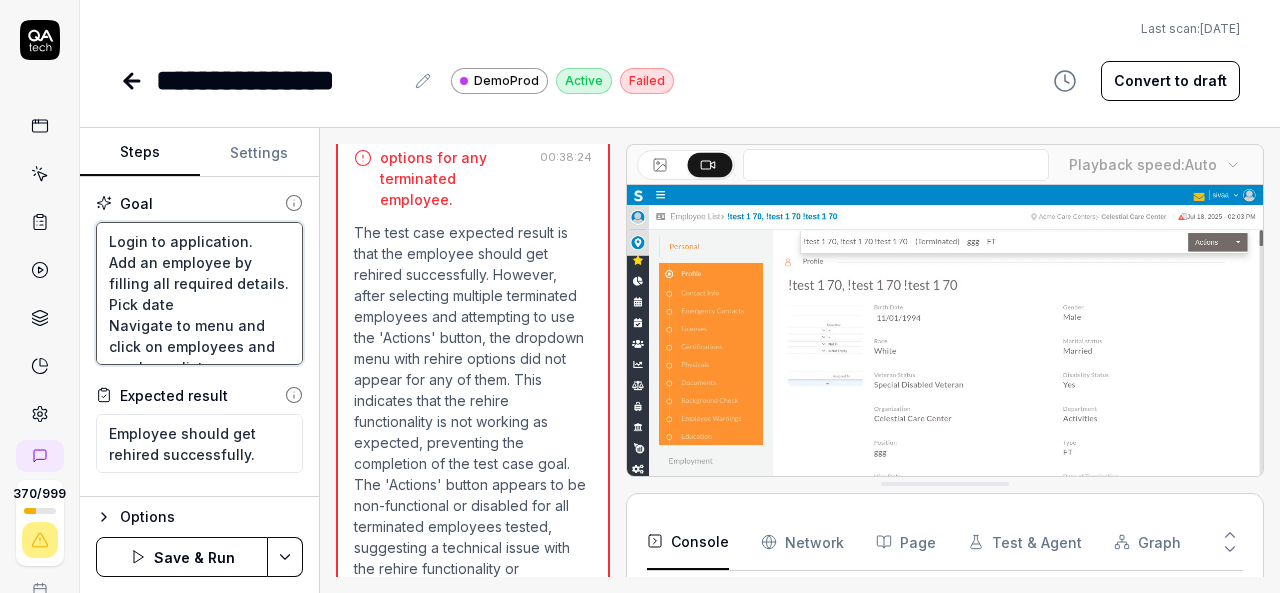 type on "*" 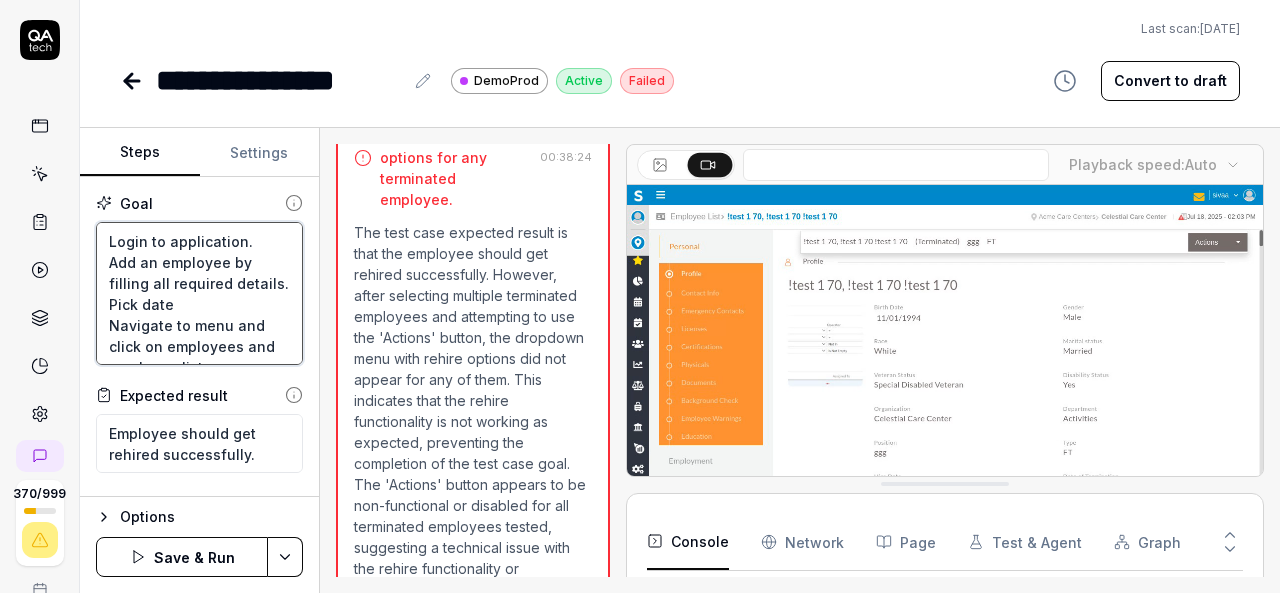 type on "Login to application.
Add an employee by filling all required details.
Pick date
Navigate to menu and click on employees and employee list.
Off the toggle button.
select any terminated employee and rehire employee by selecting  enabled actions button.
If actions button is not enabled then pick another employee." 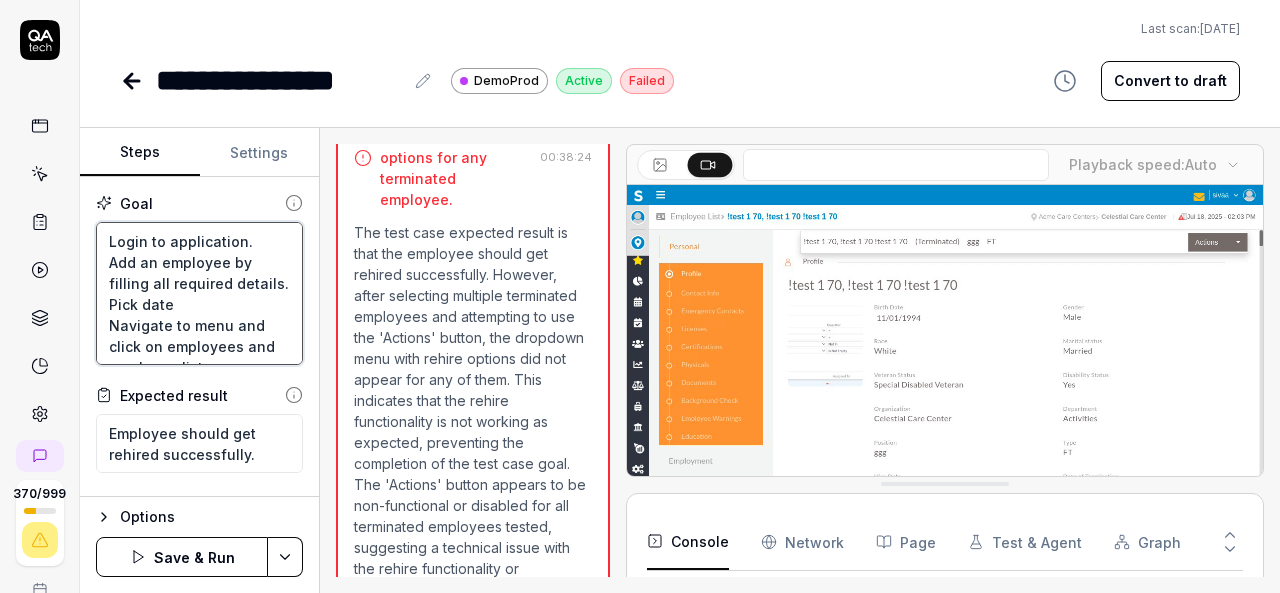 type on "*" 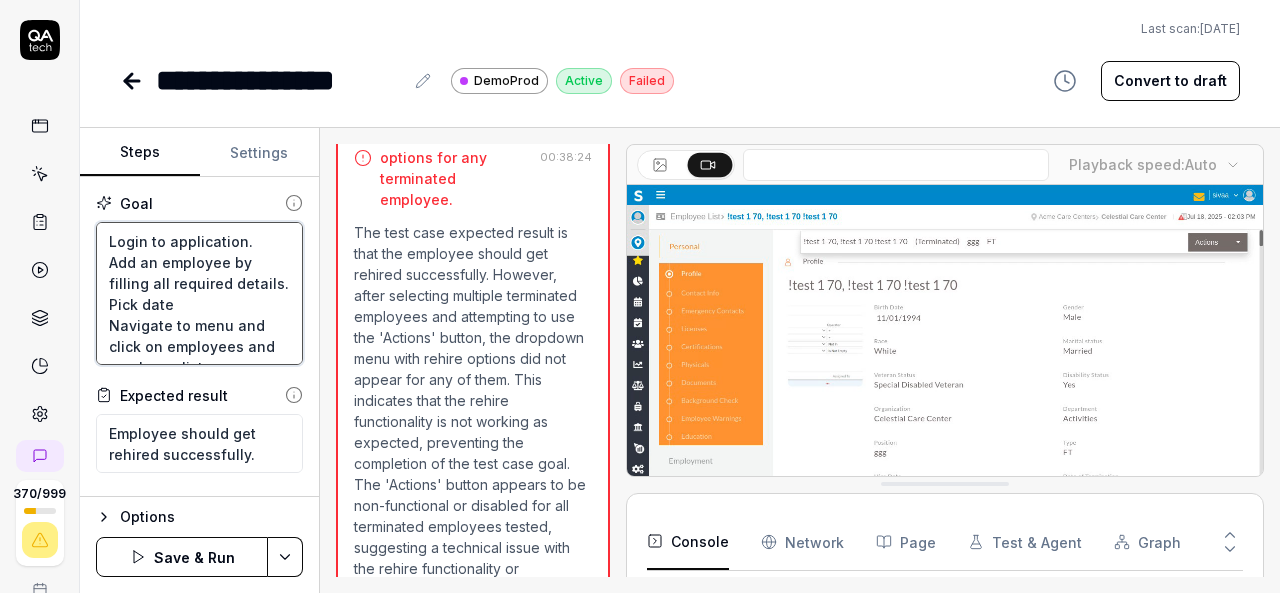 type on "Login to application.
Add an employee by filling all required details.
Pick date o
Navigate to menu and click on employees and employee list.
Off the toggle button.
select any terminated employee and rehire employee by selecting  enabled actions button.
If actions button is not enabled then pick another employee." 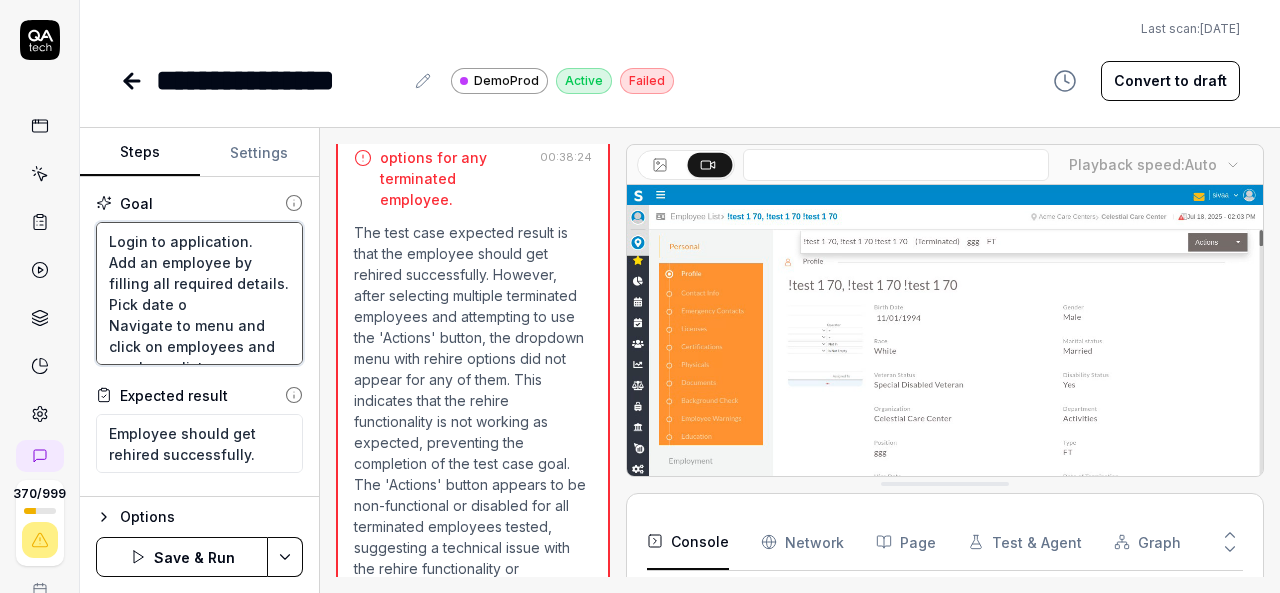 type on "*" 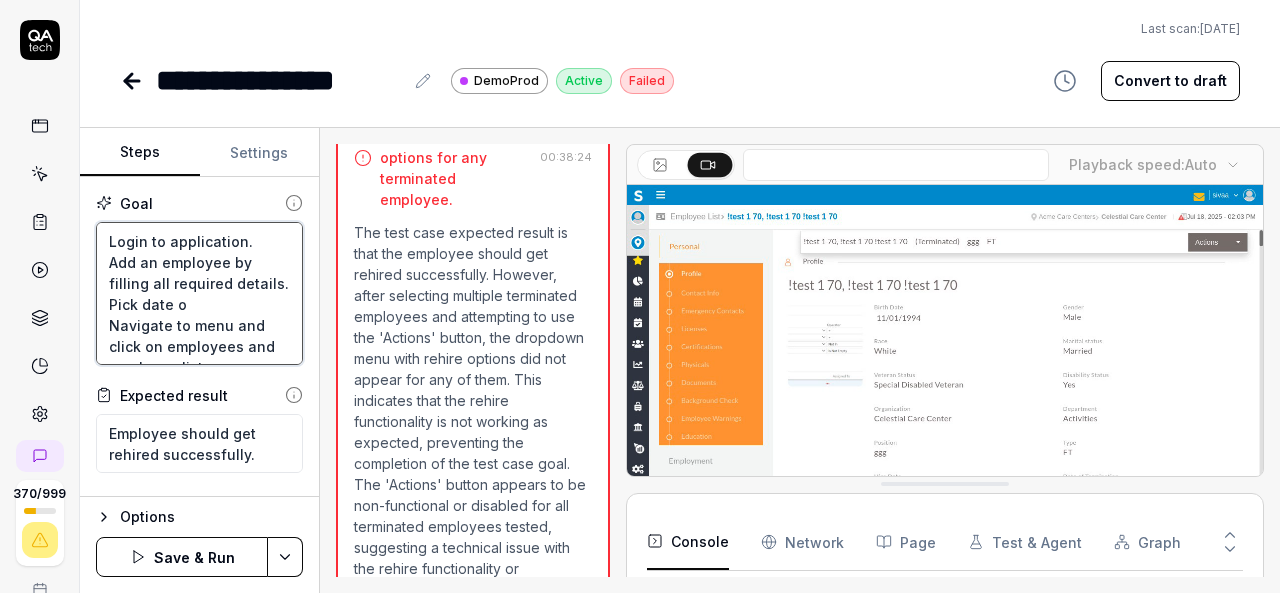 type on "Login to application.
Add an employee by filling all required details.
Pick date of
Navigate to menu and click on employees and employee list.
Off the toggle button.
select any terminated employee and rehire employee by selecting  enabled actions button.
If actions button is not enabled then pick another employee." 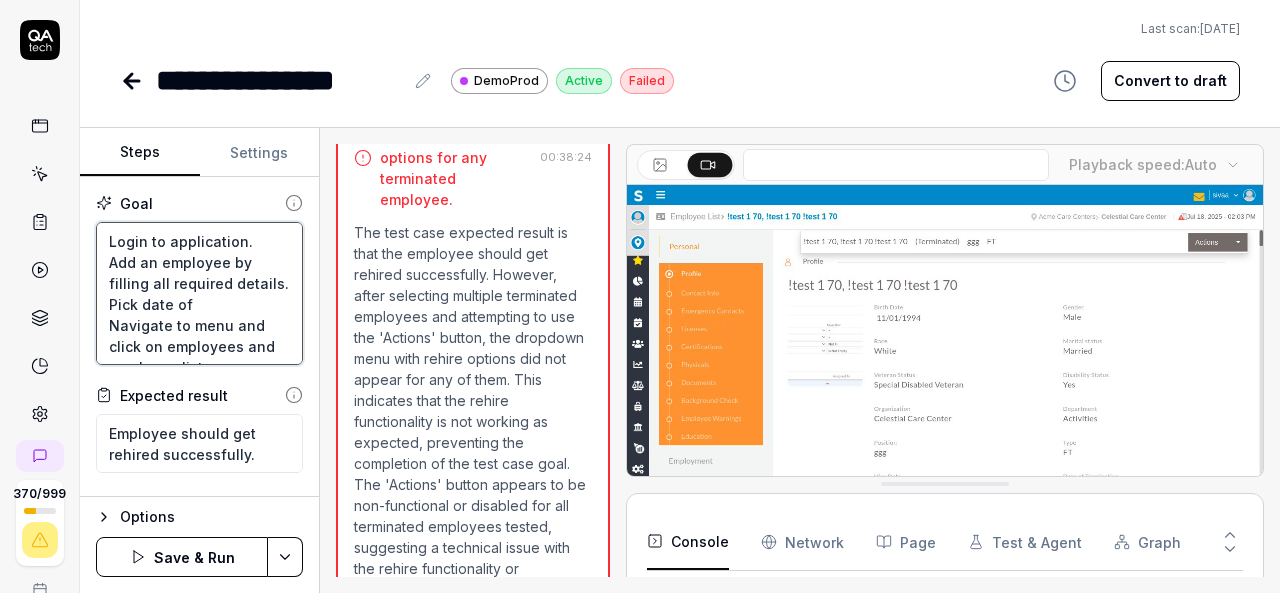 type on "*" 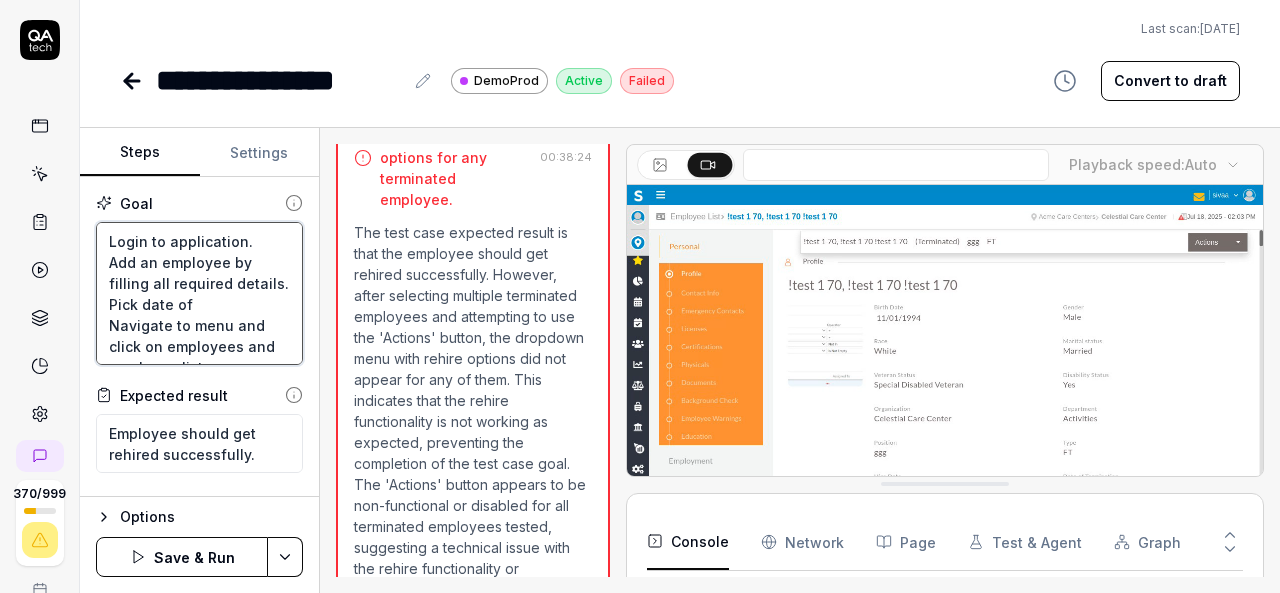 type on "Login to application.
Add an employee by filling all required details.
Pick date of
Navigate to menu and click on employees and employee list.
Off the toggle button.
select any terminated employee and rehire employee by selecting  enabled actions button.
If actions button is not enabled then pick another employee." 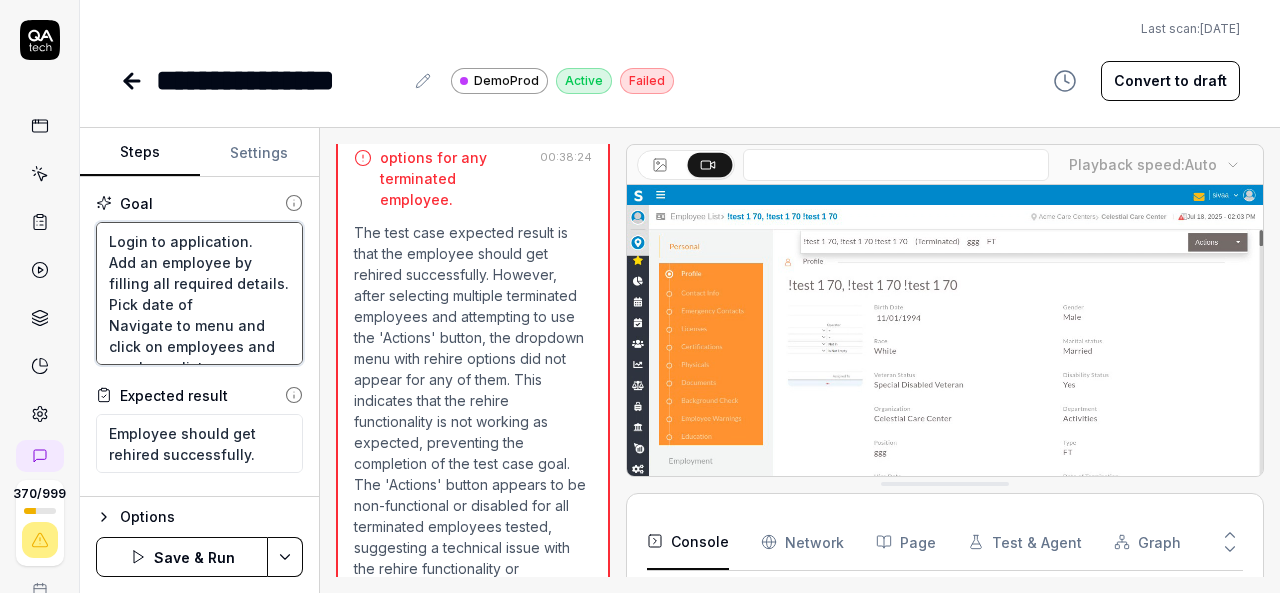 type on "*" 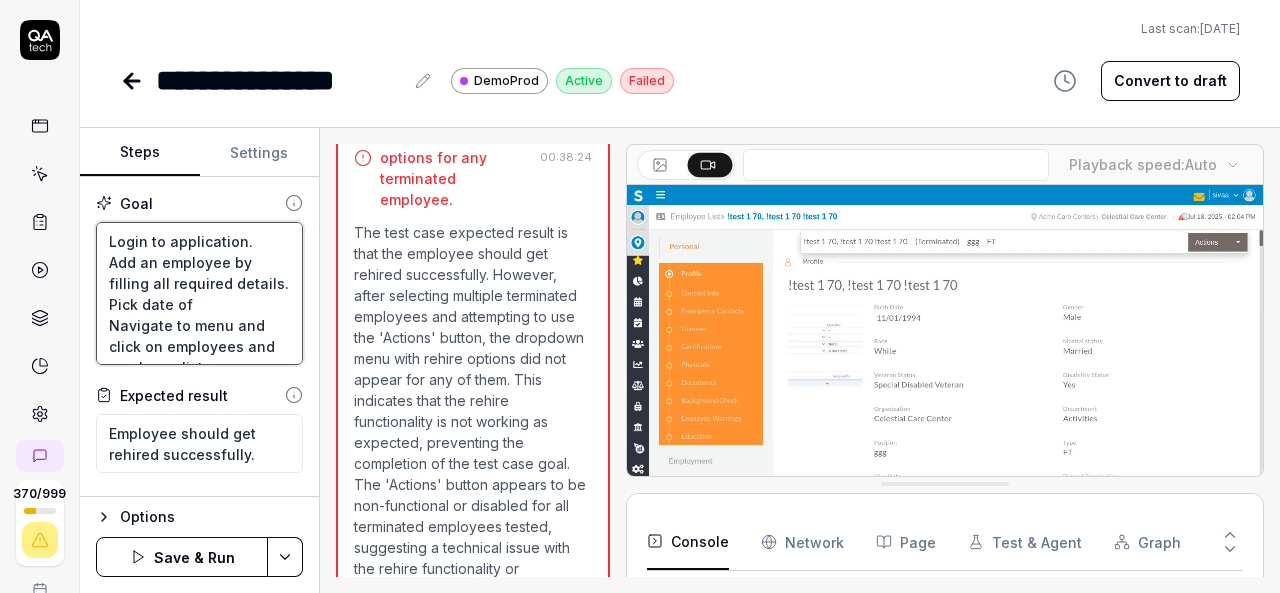 type on "Login to application.
Add an employee by filling all required details.
Pick date of b
Navigate to menu and click on employees and employee list.
Off the toggle button.
select any terminated employee and rehire employee by selecting  enabled actions button.
If actions button is not enabled then pick another employee." 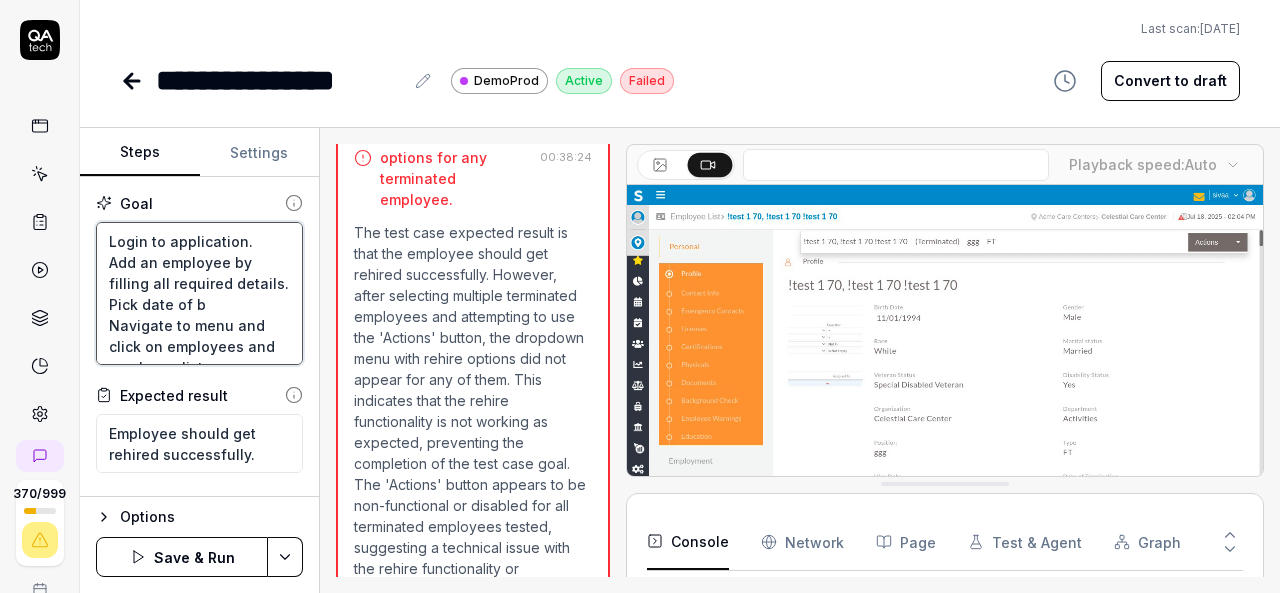 type on "*" 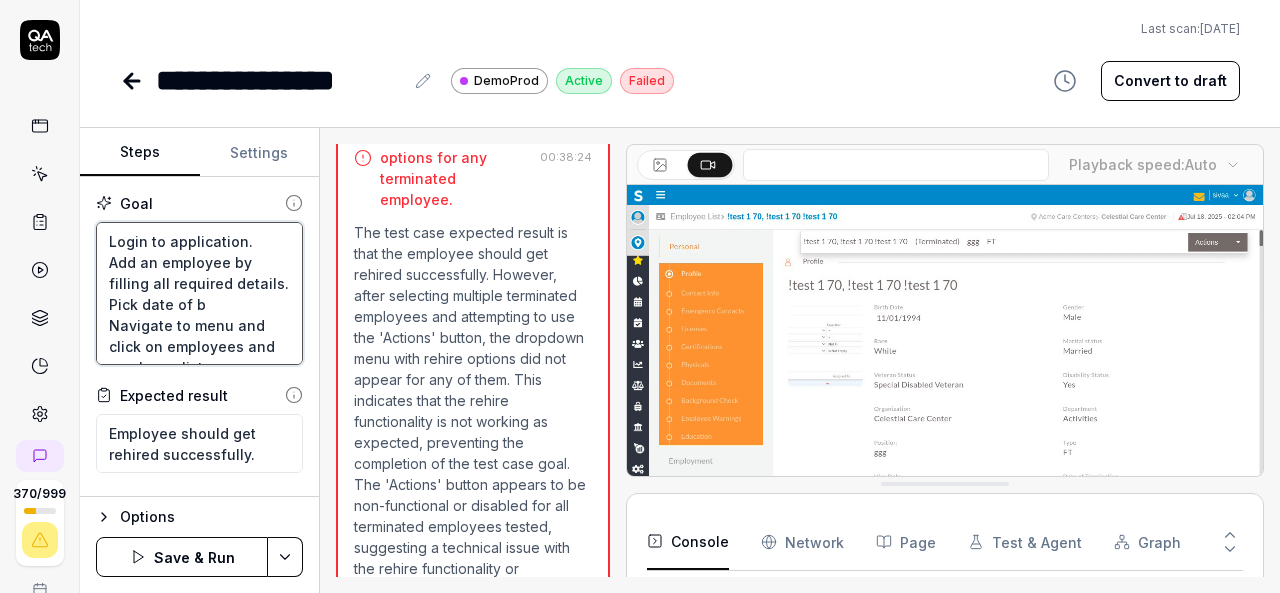 type on "Login to application.
Add an employee by filling all required details.
Pick date of bi
Navigate to menu and click on employees and employee list.
Off the toggle button.
select any terminated employee and rehire employee by selecting  enabled actions button.
If actions button is not enabled then pick another employee." 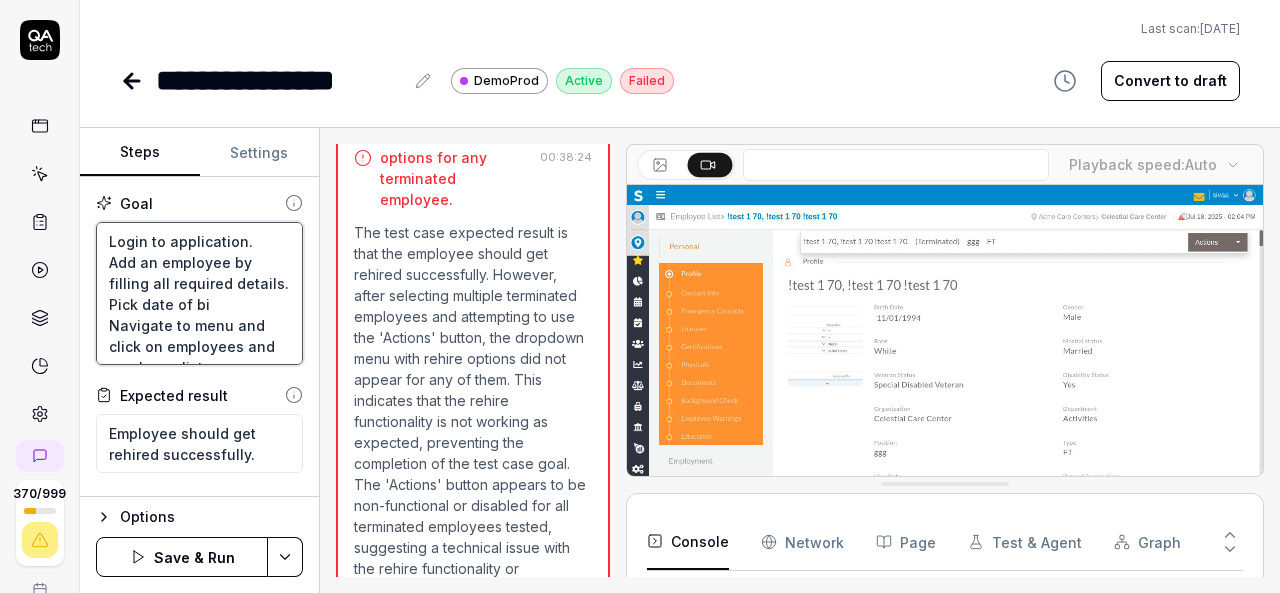 type on "*" 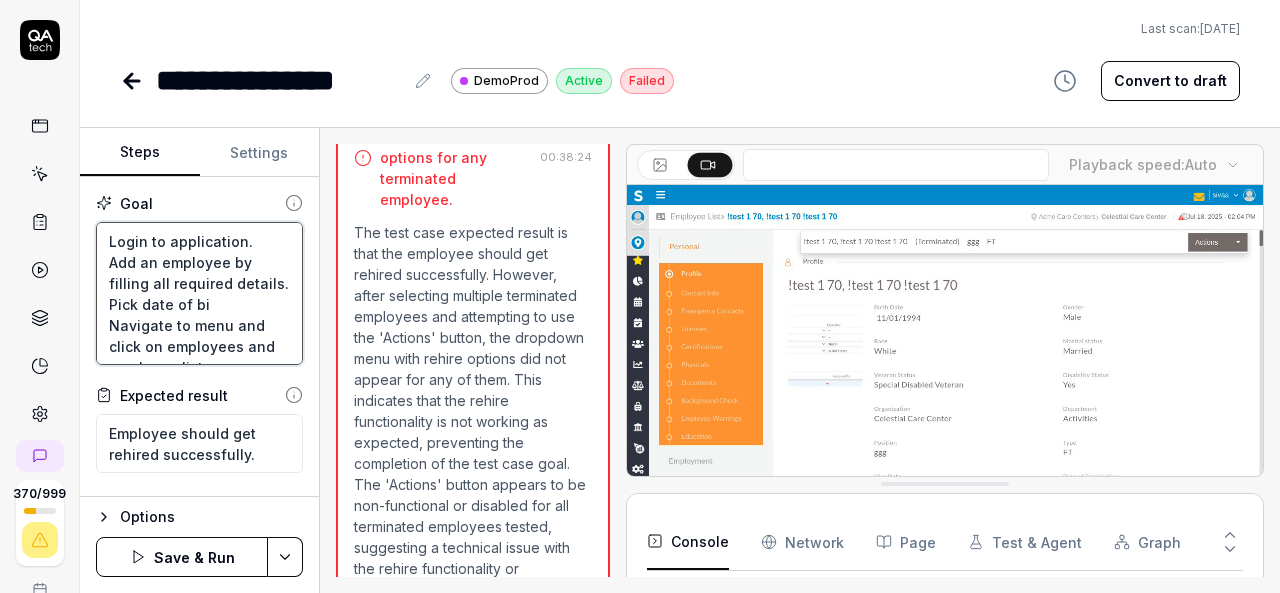 type on "Login to application.
Add an employee by filling all required details.
Pick date of bir
Navigate to menu and click on employees and employee list.
Off the toggle button.
select any terminated employee and rehire employee by selecting  enabled actions button.
If actions button is not enabled then pick another employee." 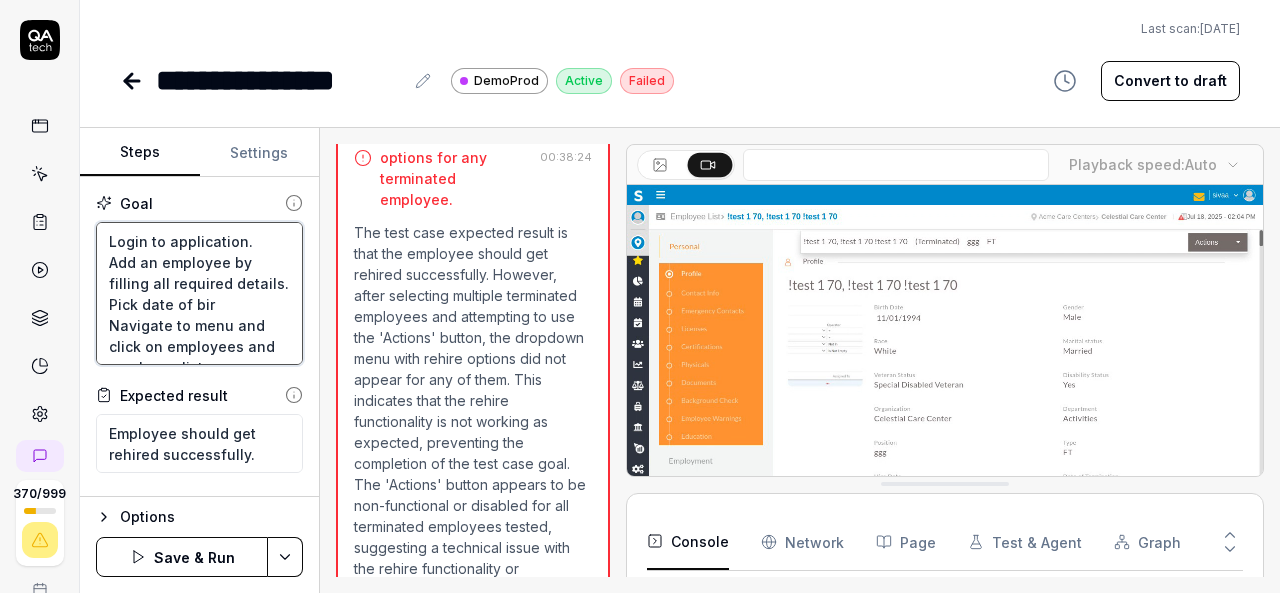 type on "*" 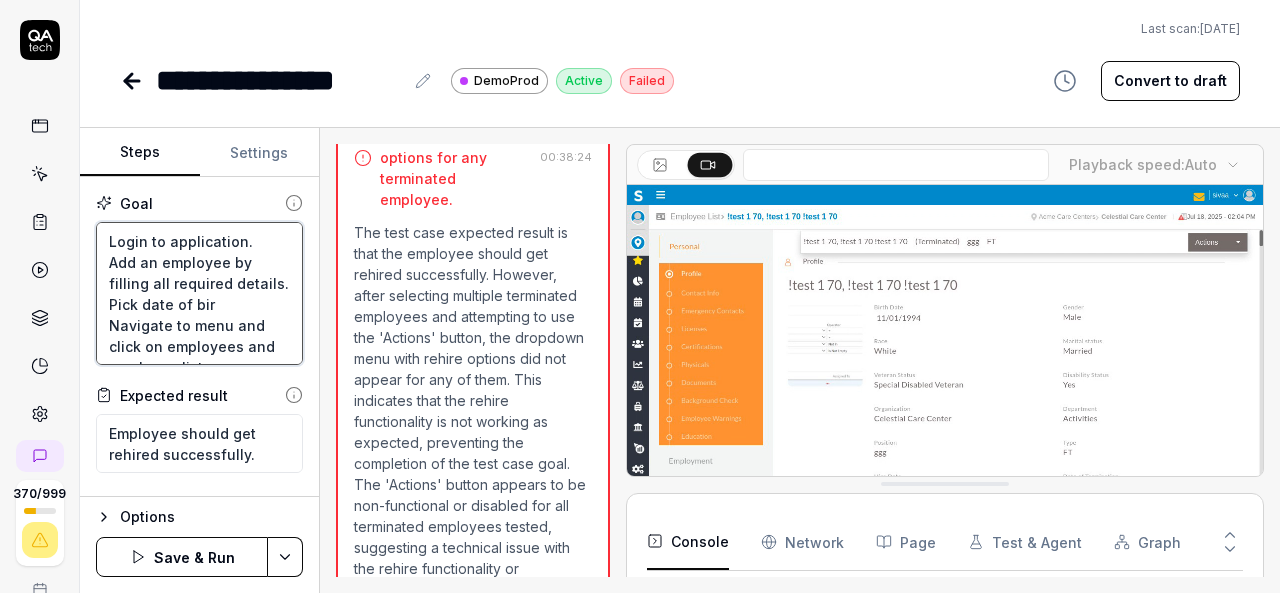 type on "Login to application.
Add an employee by filling all required details.
Pick date of birt
Navigate to menu and click on employees and employee list.
Off the toggle button.
select any terminated employee and rehire employee by selecting  enabled actions button.
If actions button is not enabled then pick another employee." 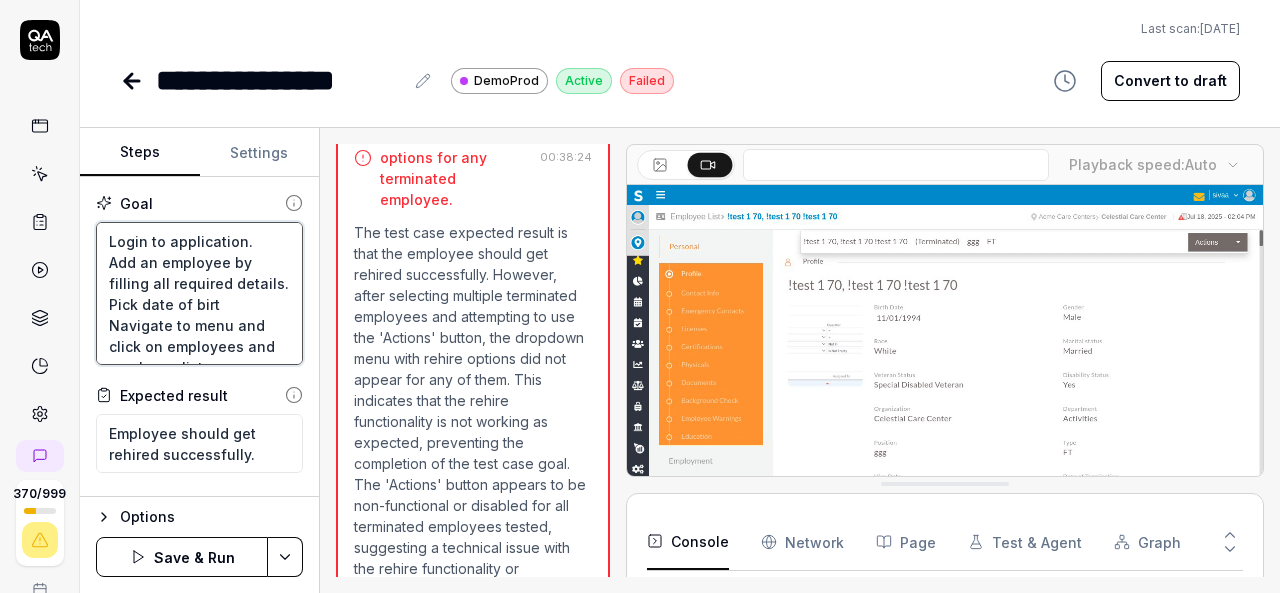 type on "*" 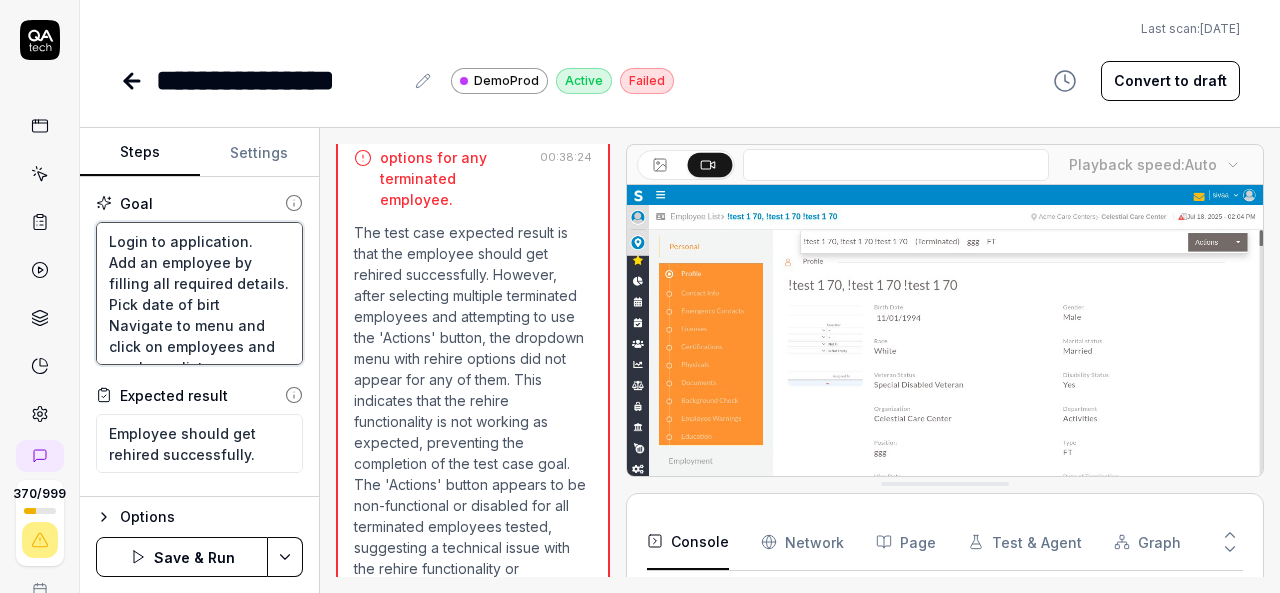 type on "Login to application.
Add an employee by filling all required details.
Pick date of birth
Navigate to menu and click on employees and employee list.
Off the toggle button.
select any terminated employee and rehire employee by selecting  enabled actions button.
If actions button is not enabled then pick another employee." 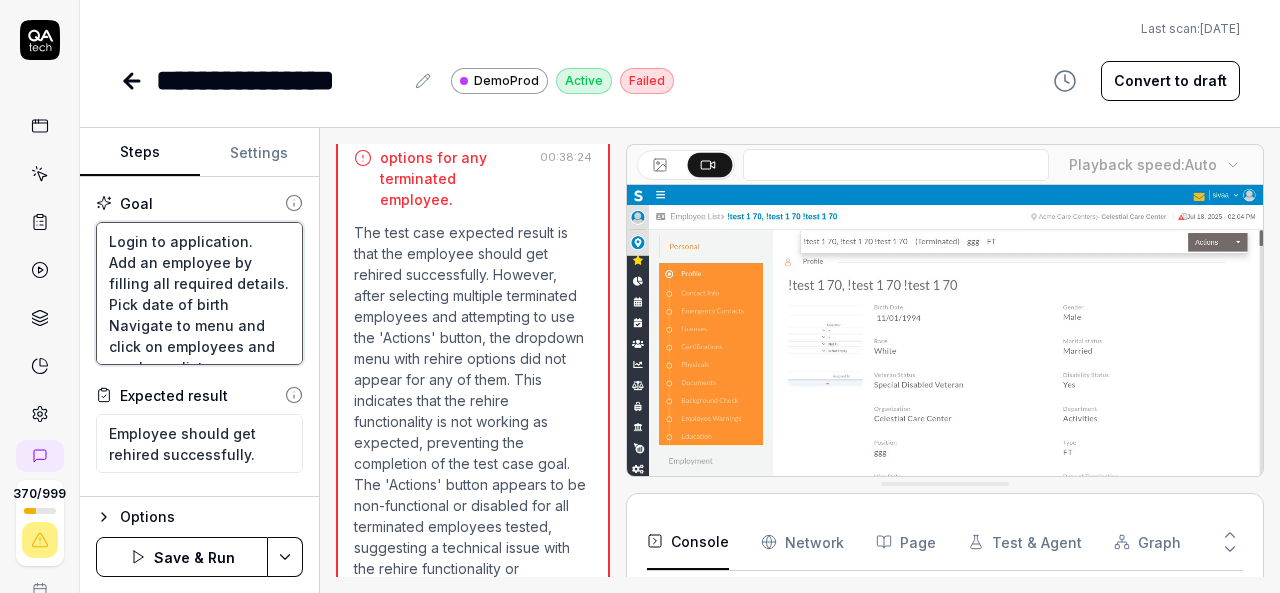 type on "*" 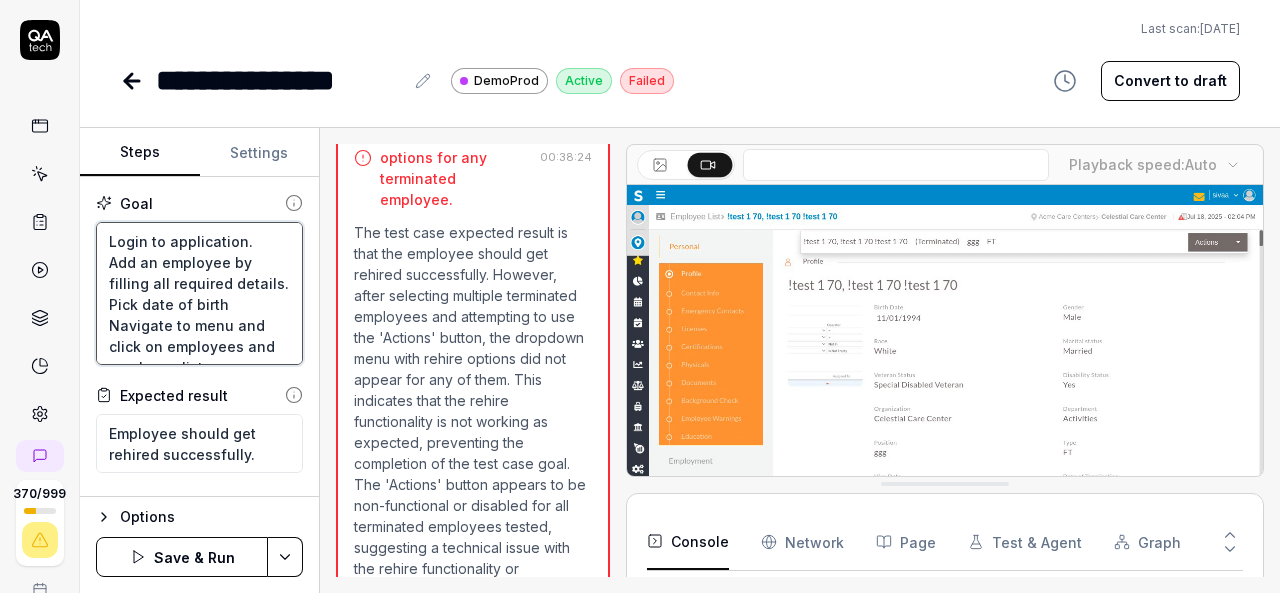 type on "Login to application.
Add an employee by filling all required details.
Pick date of birth
Navigate to menu and click on employees and employee list.
Off the toggle button.
select any terminated employee and rehire employee by selecting  enabled actions button.
If actions button is not enabled then pick another employee." 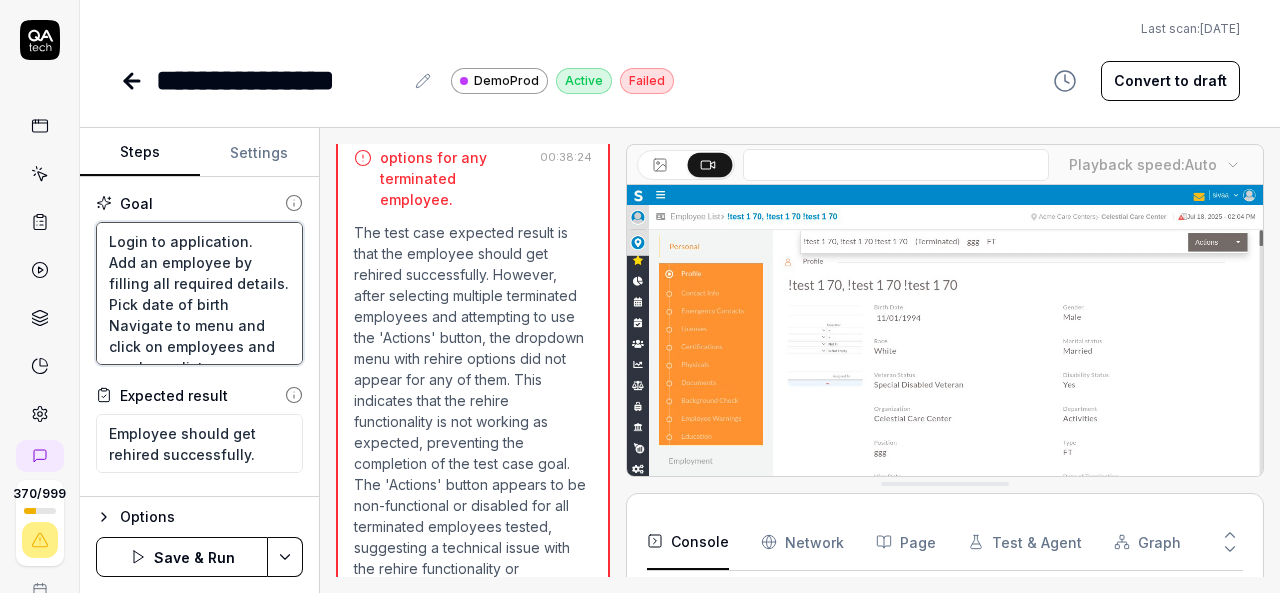 type on "*" 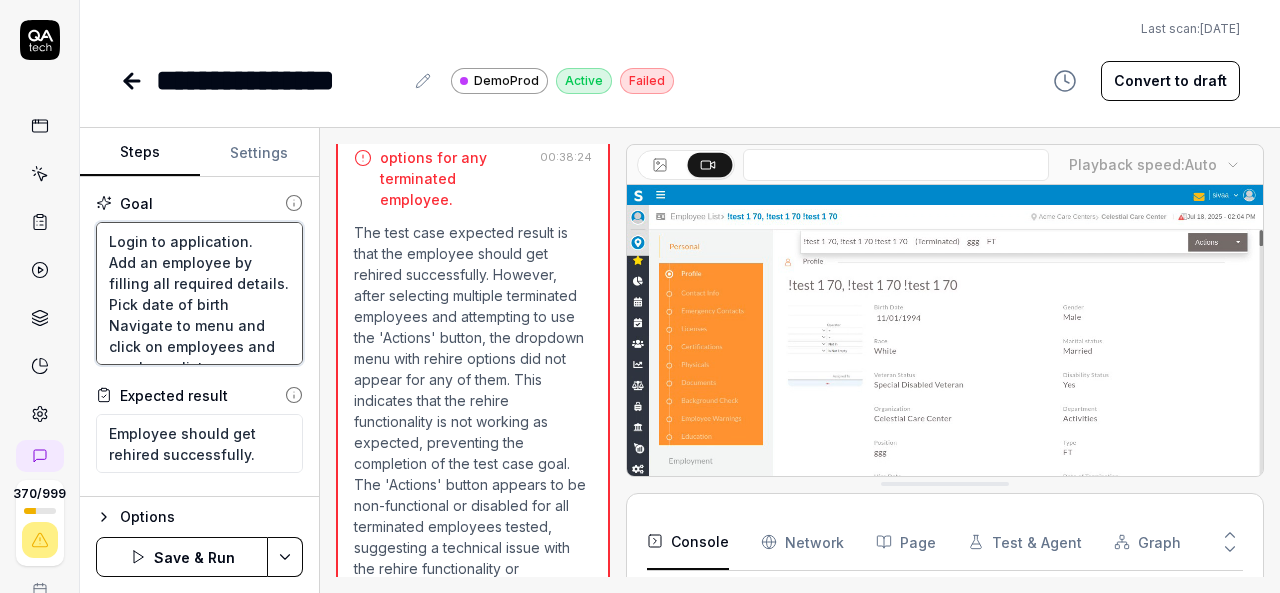 type on "Login to application.
Add an employee by filling all required details.
Pick date of birth p
Navigate to menu and click on employees and employee list.
Off the toggle button.
select any terminated employee and rehire employee by selecting  enabled actions button.
If actions button is not enabled then pick another employee." 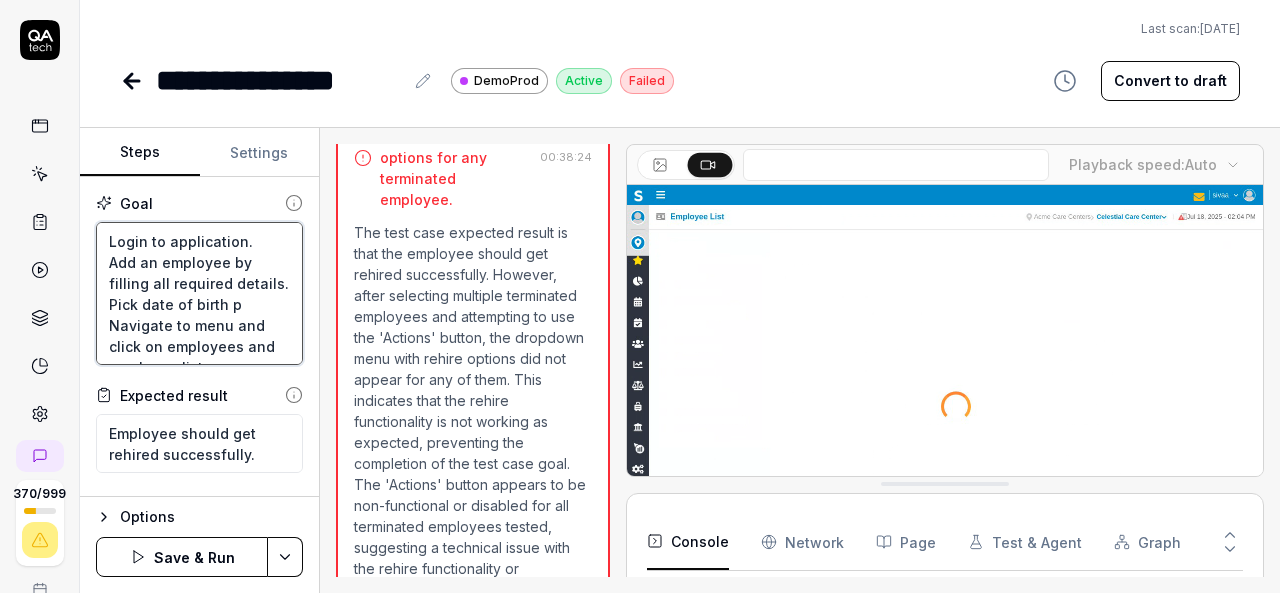 type on "*" 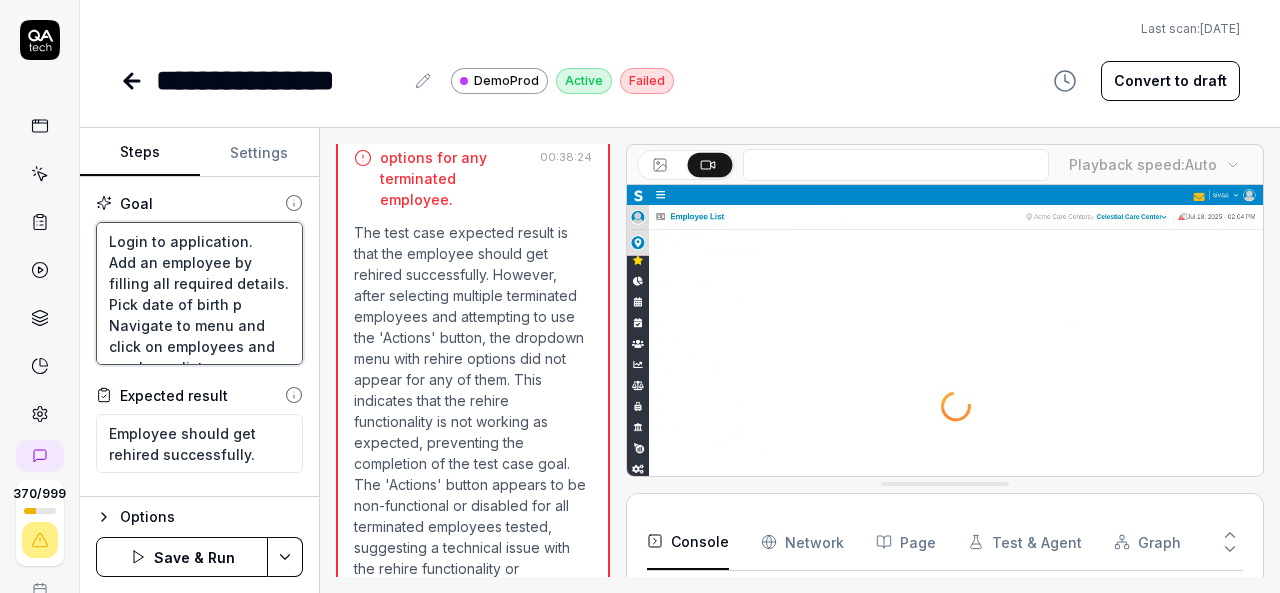 type on "Login to application.
Add an employee by filling all required details.
Pick date of birth pa
Navigate to menu and click on employees and employee list.
Off the toggle button.
select any terminated employee and rehire employee by selecting  enabled actions button.
If actions button is not enabled then pick another employee." 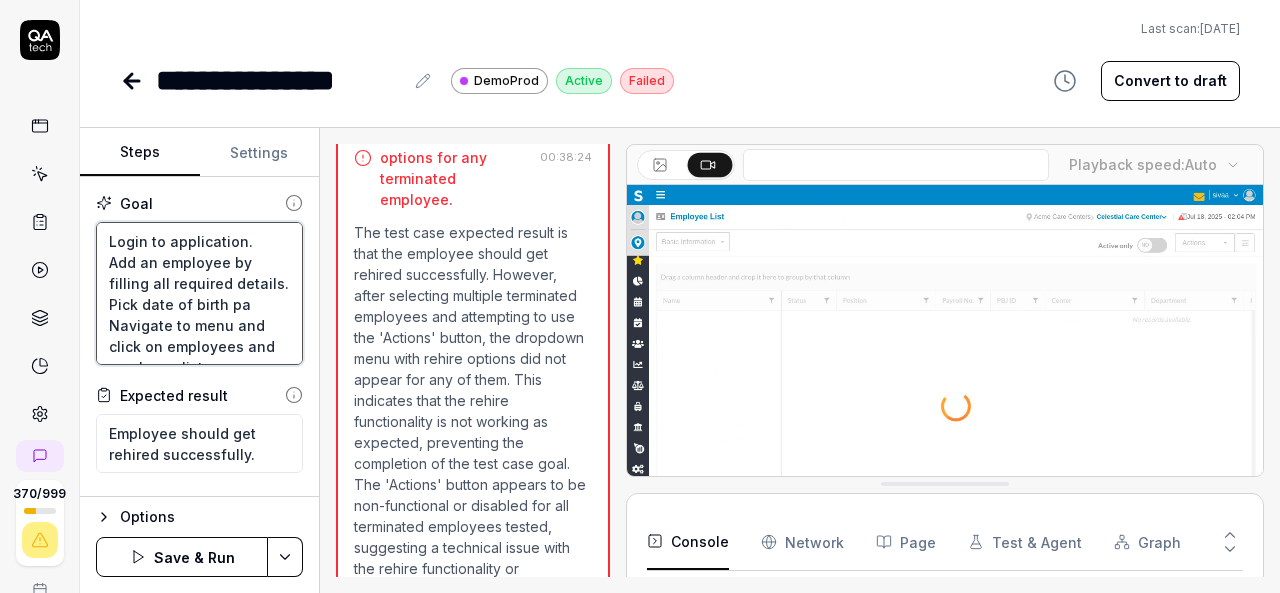 type on "*" 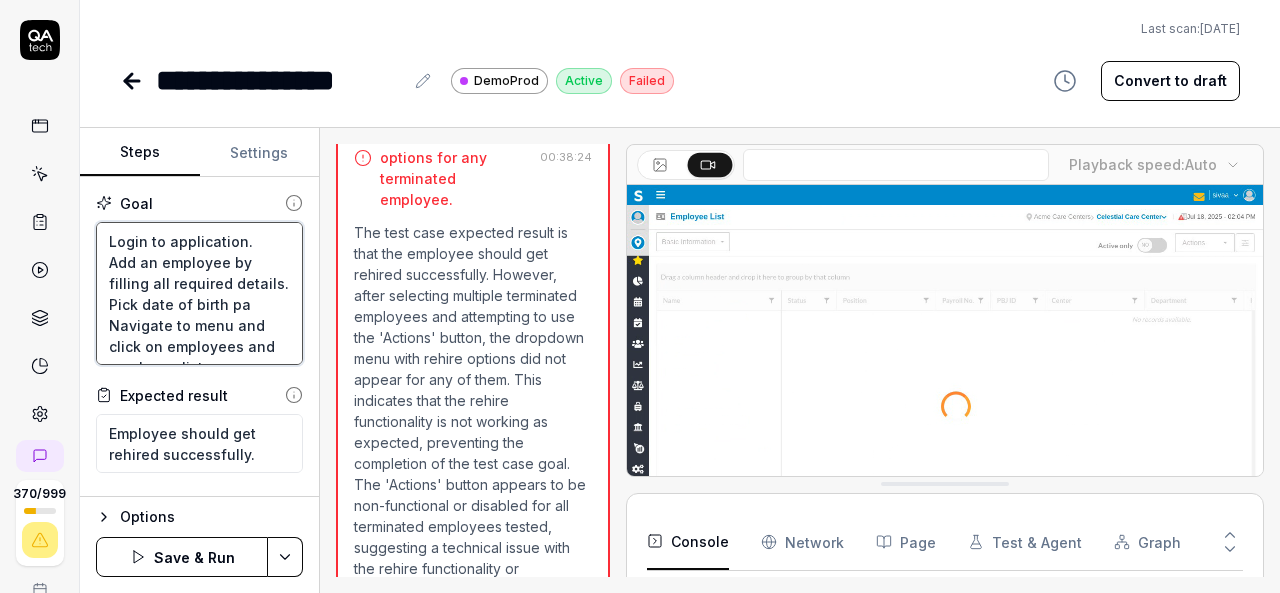type on "Login to application.
Add an employee by filling all required details.
Pick date of birth pas
Navigate to menu and click on employees and employee list.
Off the toggle button.
select any terminated employee and rehire employee by selecting  enabled actions button.
If actions button is not enabled then pick another employee." 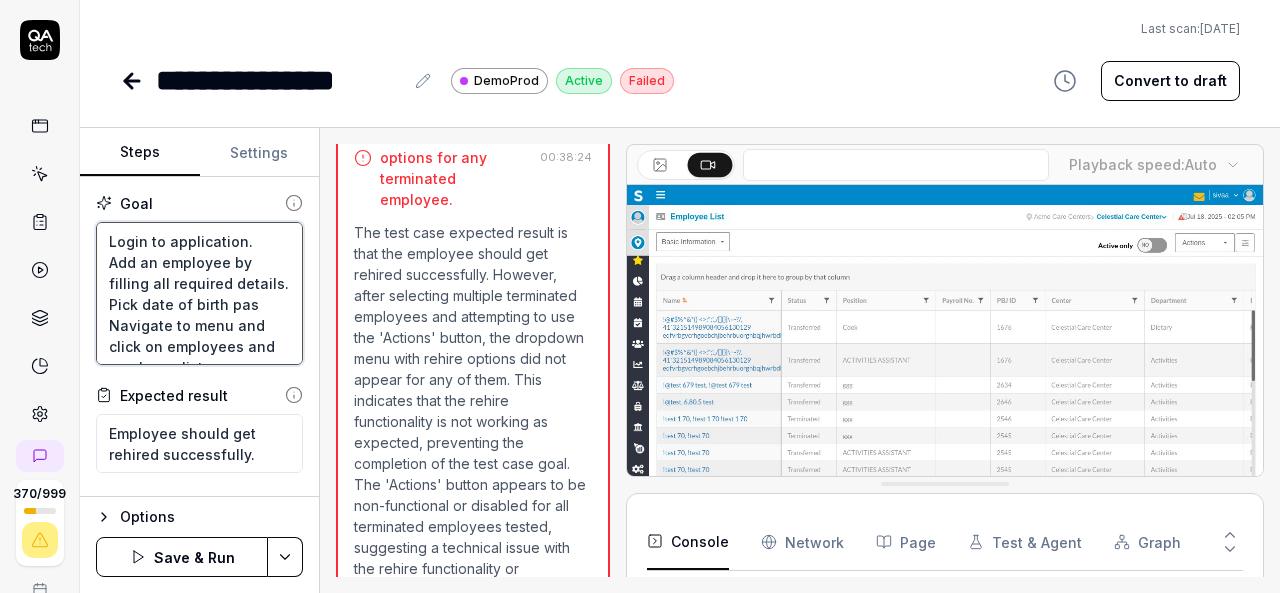 type on "*" 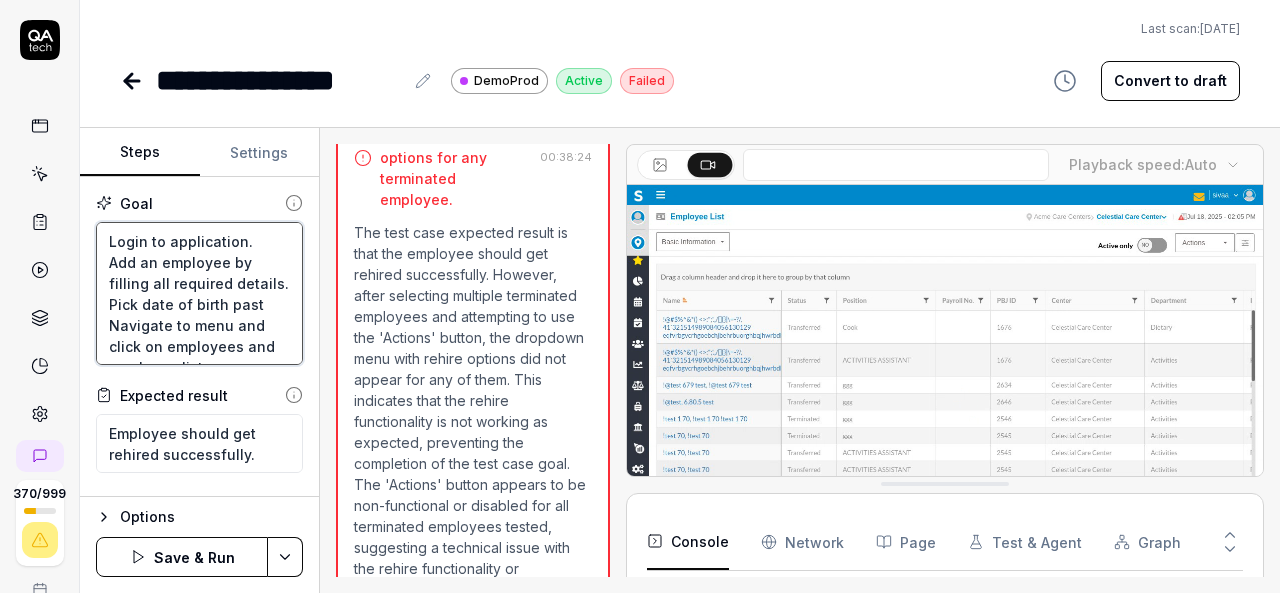 type on "*" 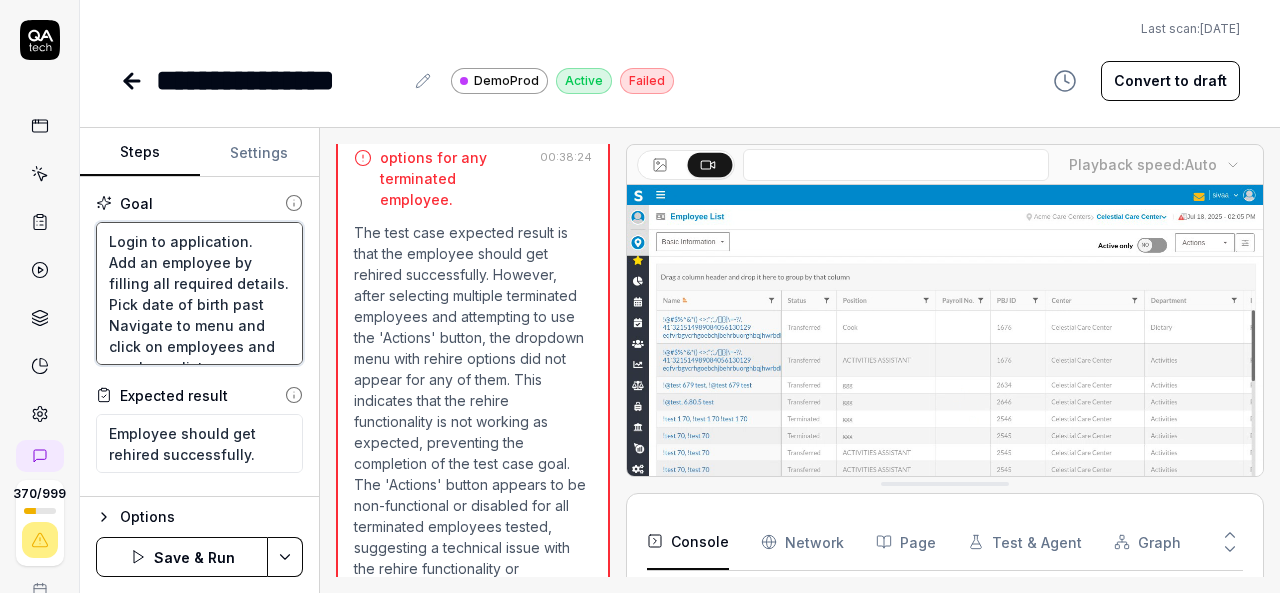 type on "Login to application.
Add an employee by filling all required details.
Pick date of birth past
Navigate to menu and click on employees and employee list.
Off the toggle button.
select any terminated employee and rehire employee by selecting  enabled actions button.
If actions button is not enabled then pick another employee." 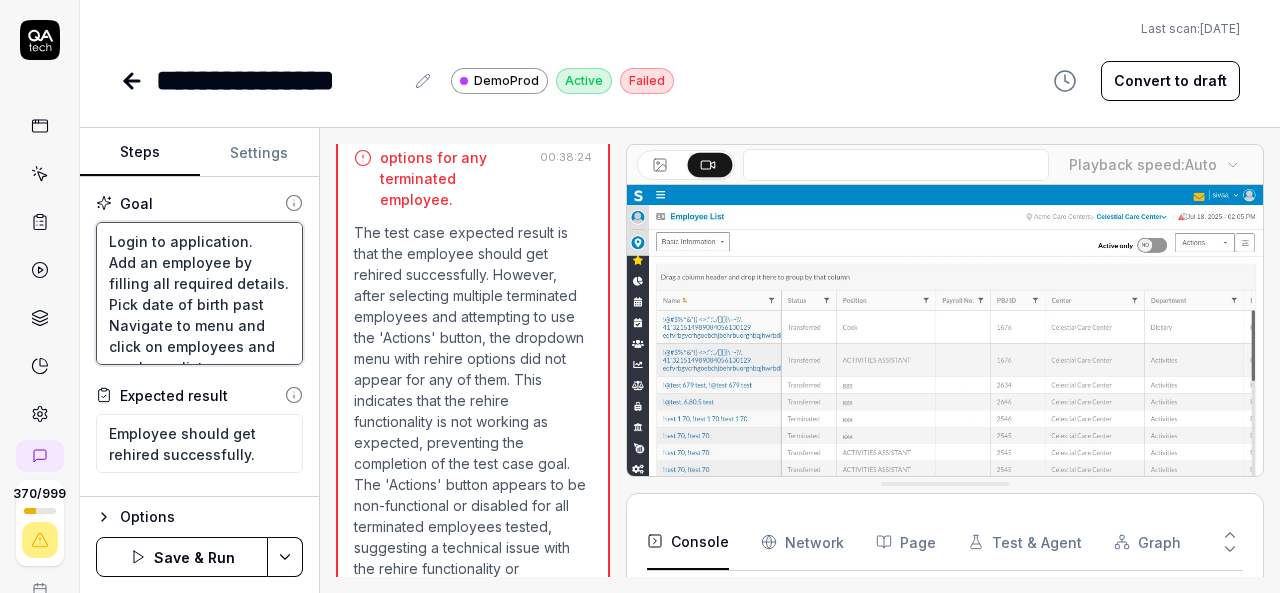 type on "*" 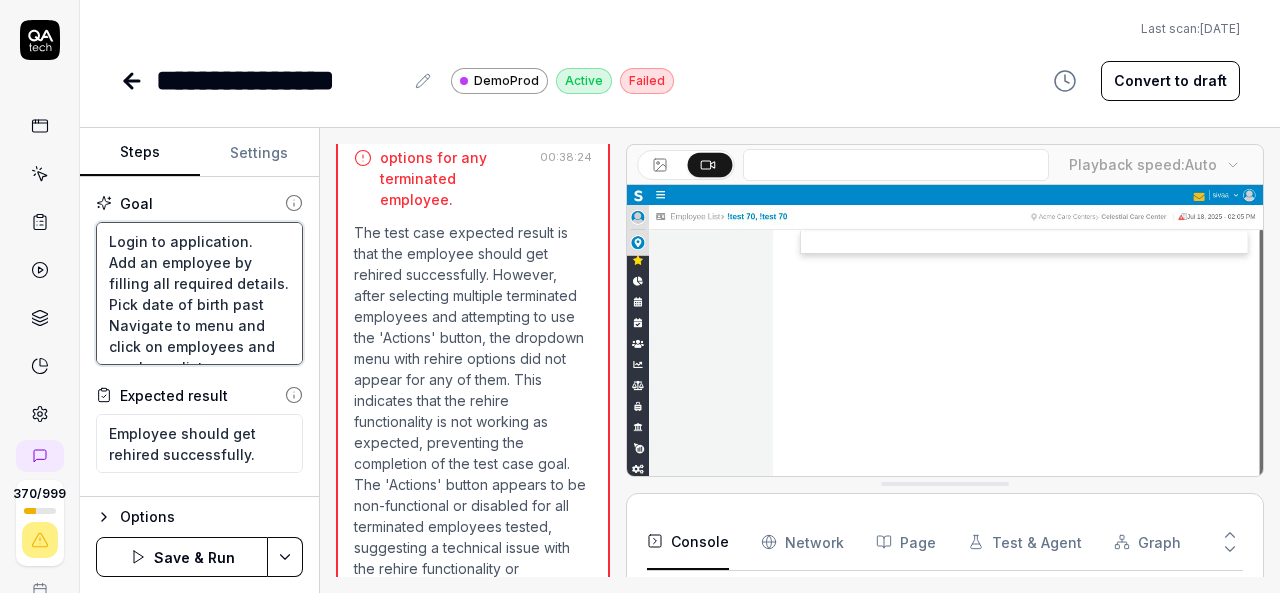 type on "Login to application.
Add an employee by filling all required details.
Pick date of birth past f
Navigate to menu and click on employees and employee list.
Off the toggle button.
select any terminated employee and rehire employee by selecting  enabled actions button.
If actions button is not enabled then pick another employee." 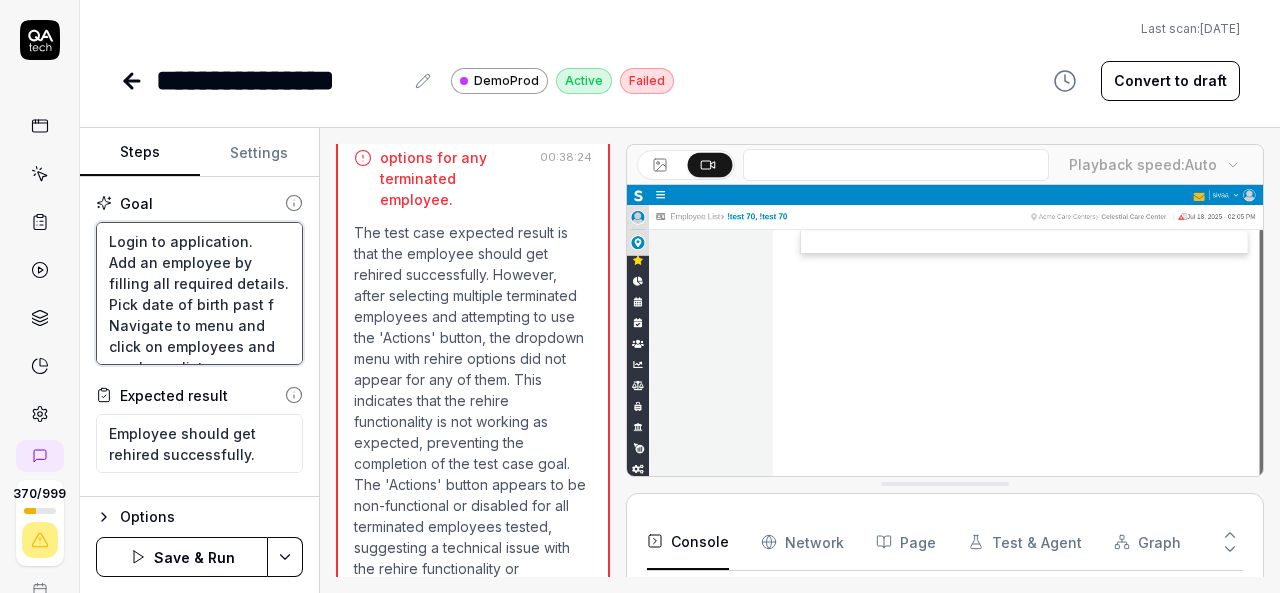 type on "*" 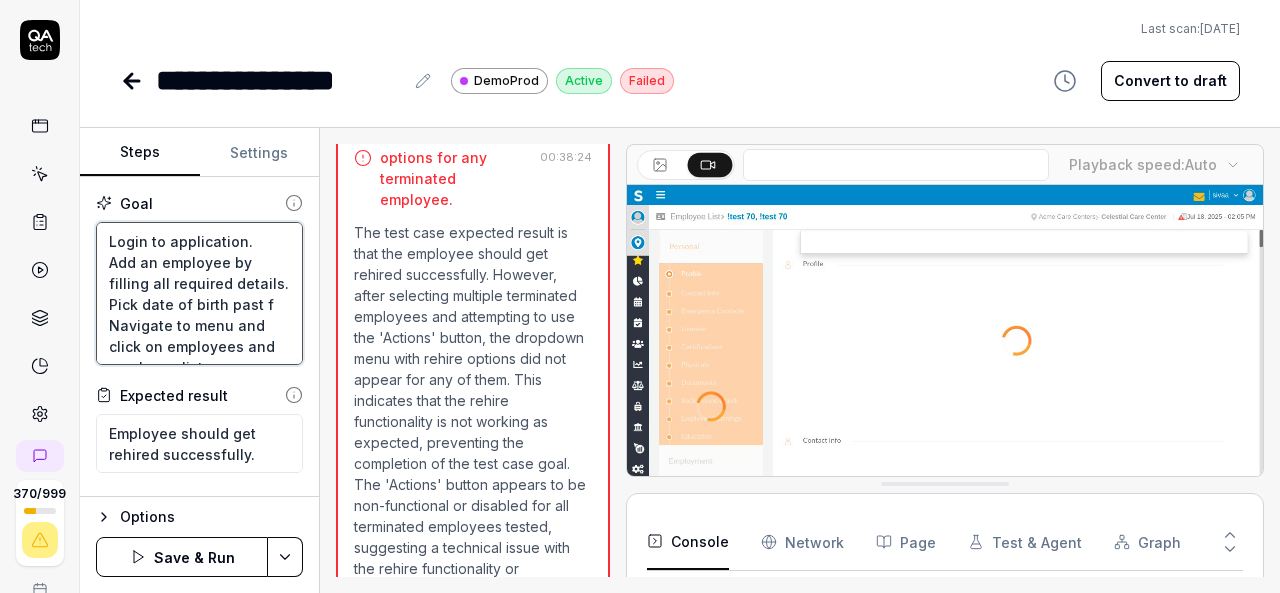 type on "Login to application.
Add an employee by filling all required details.
Pick date of birth past fr
Navigate to menu and click on employees and employee list.
Off the toggle button.
select any terminated employee and rehire employee by selecting  enabled actions button.
If actions button is not enabled then pick another employee." 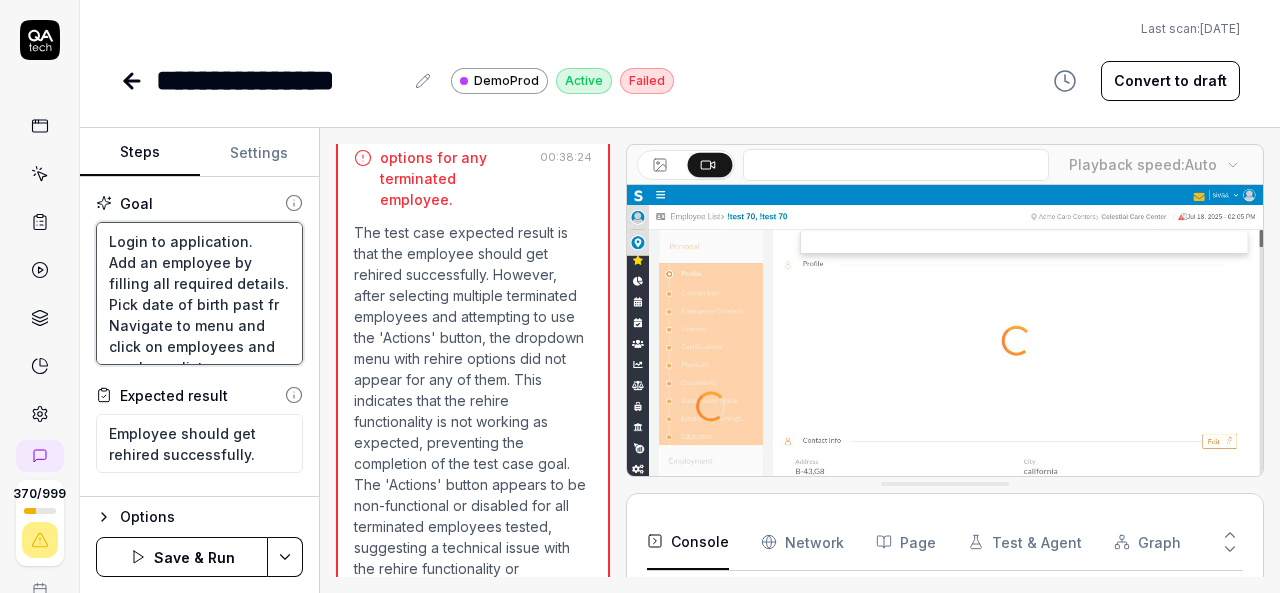 type on "*" 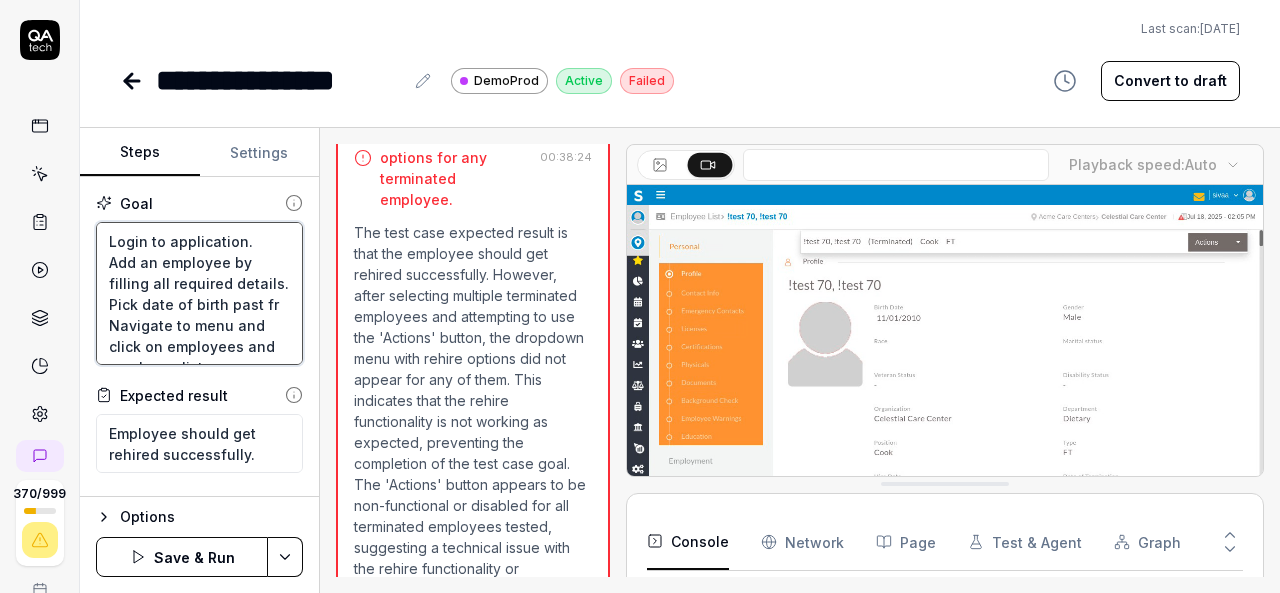 type on "Login to application.
Add an employee by filling all required details.
Pick date of birth past fro
Navigate to menu and click on employees and employee list.
Off the toggle button.
select any terminated employee and rehire employee by selecting  enabled actions button.
If actions button is not enabled then pick another employee." 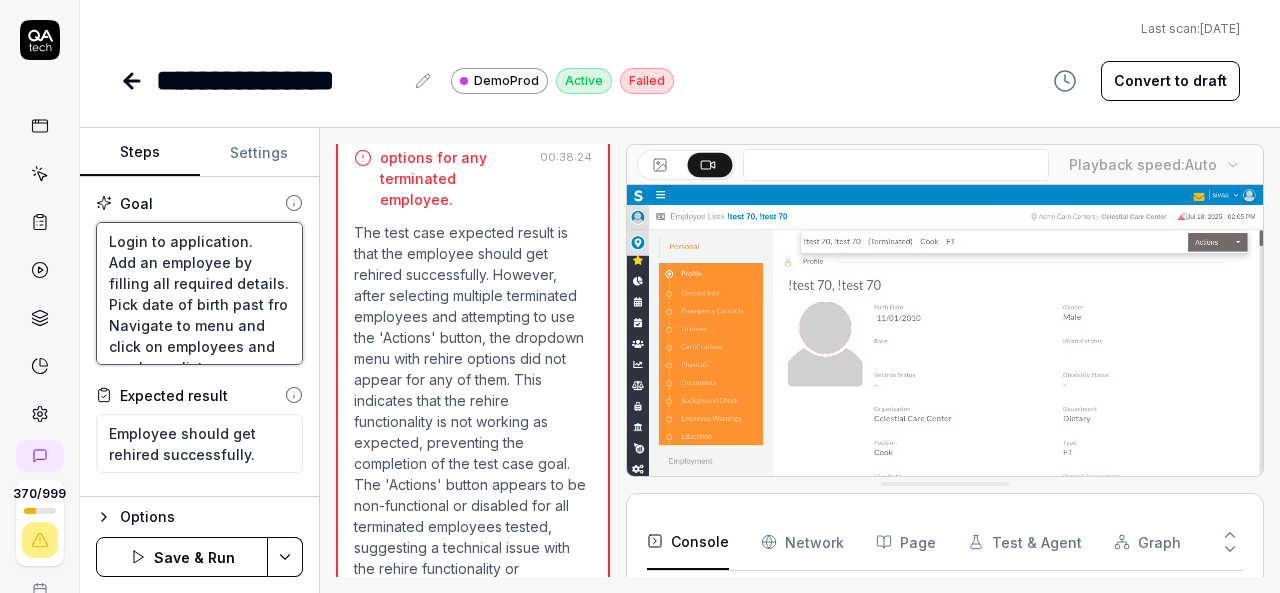 type on "*" 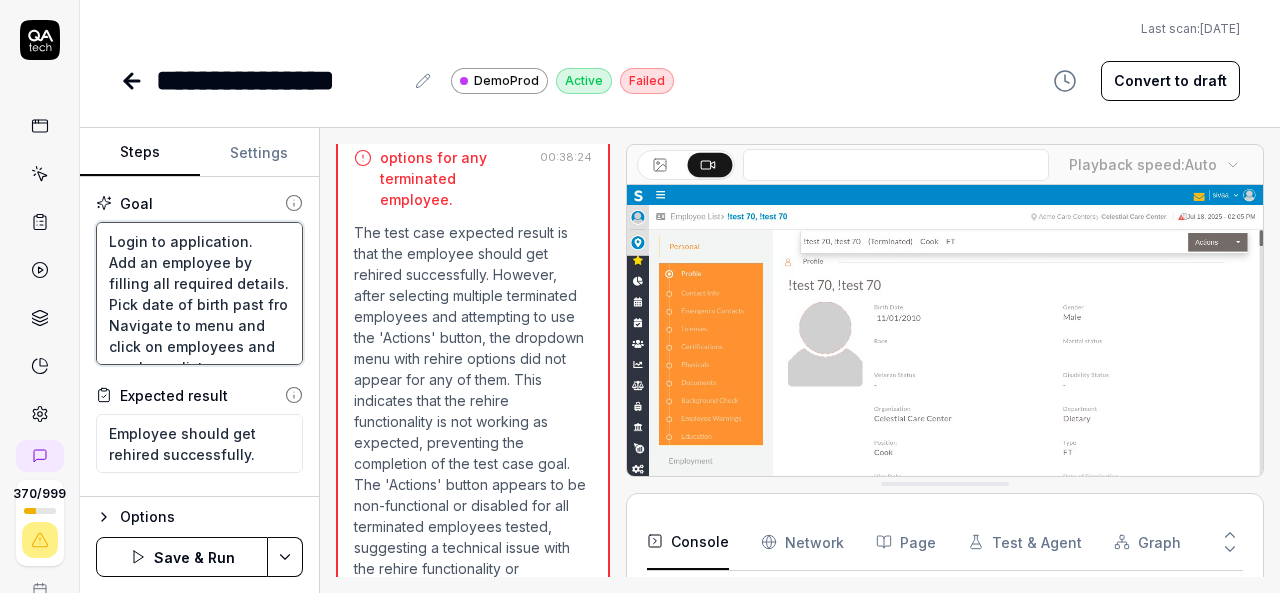 type on "Login to application.
Add an employee by filling all required details.
Pick date of birth past from
Navigate to menu and click on employees and employee list.
Off the toggle button.
select any terminated employee and rehire employee by selecting  enabled actions button.
If actions button is not enabled then pick another employee." 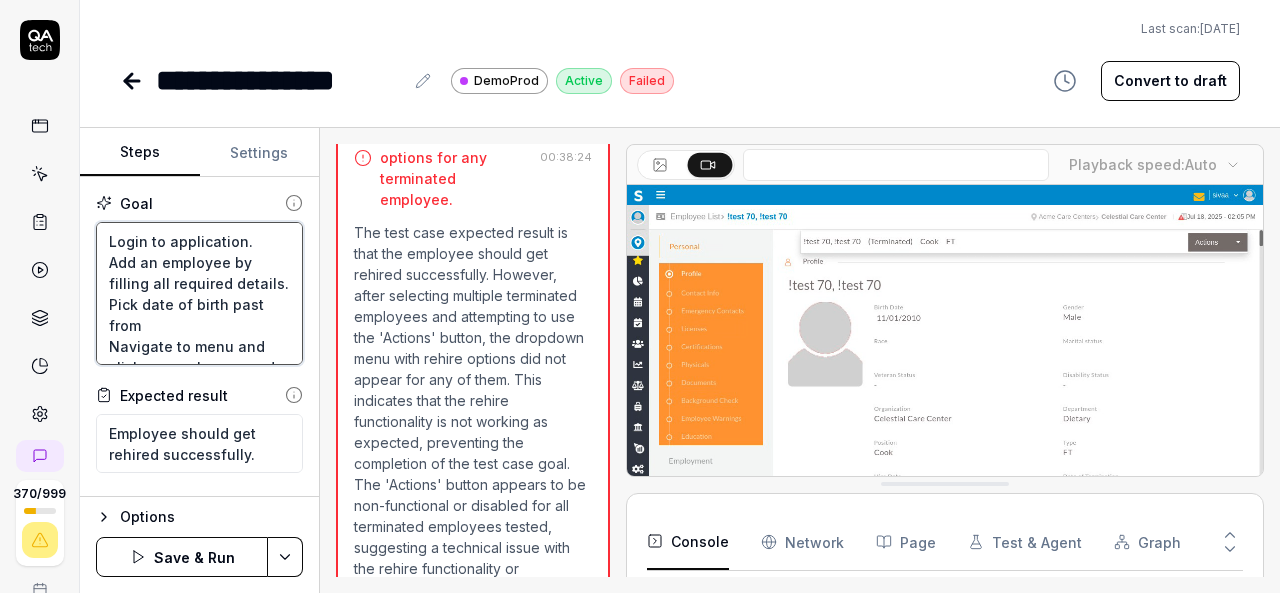 type on "*" 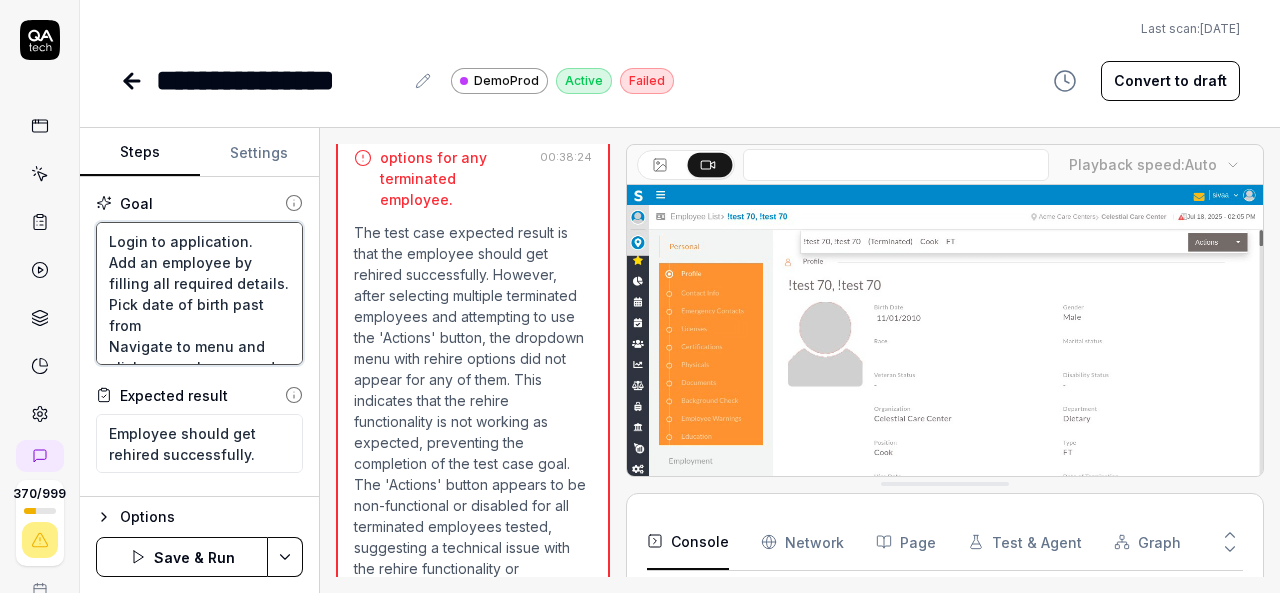 type on "Login to application.
Add an employee by filling all required details.
Pick date of birth past from
Navigate to menu and click on employees and employee list.
Off the toggle button.
select any terminated employee and rehire employee by selecting  enabled actions button.
If actions button is not enabled then pick another employee." 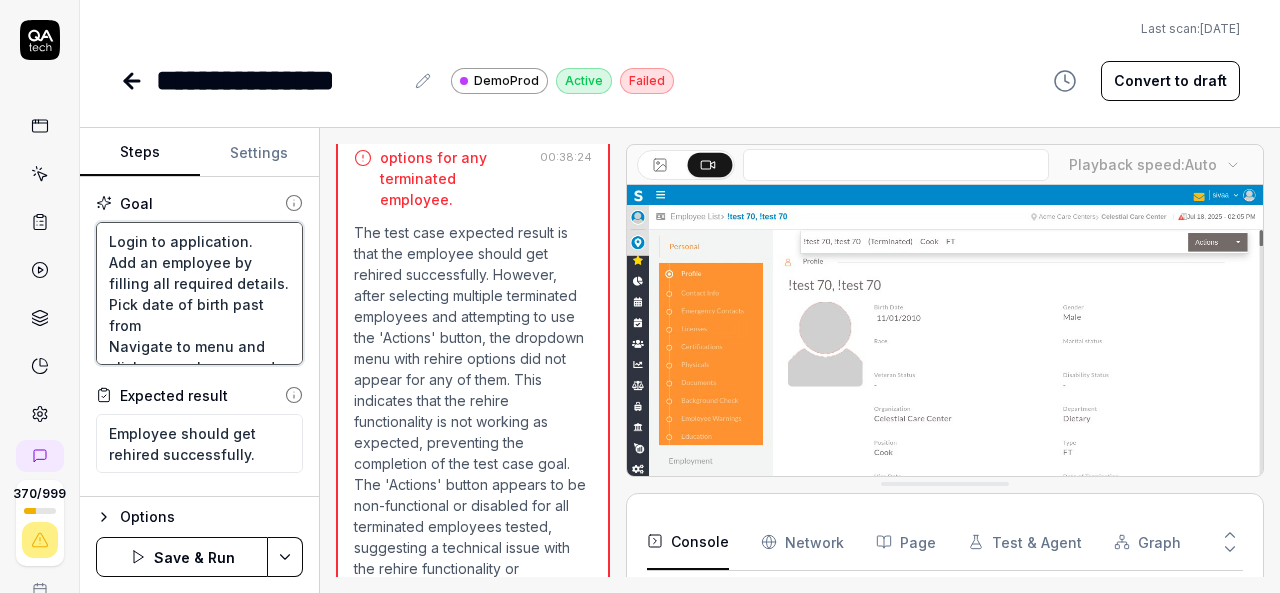 type on "*" 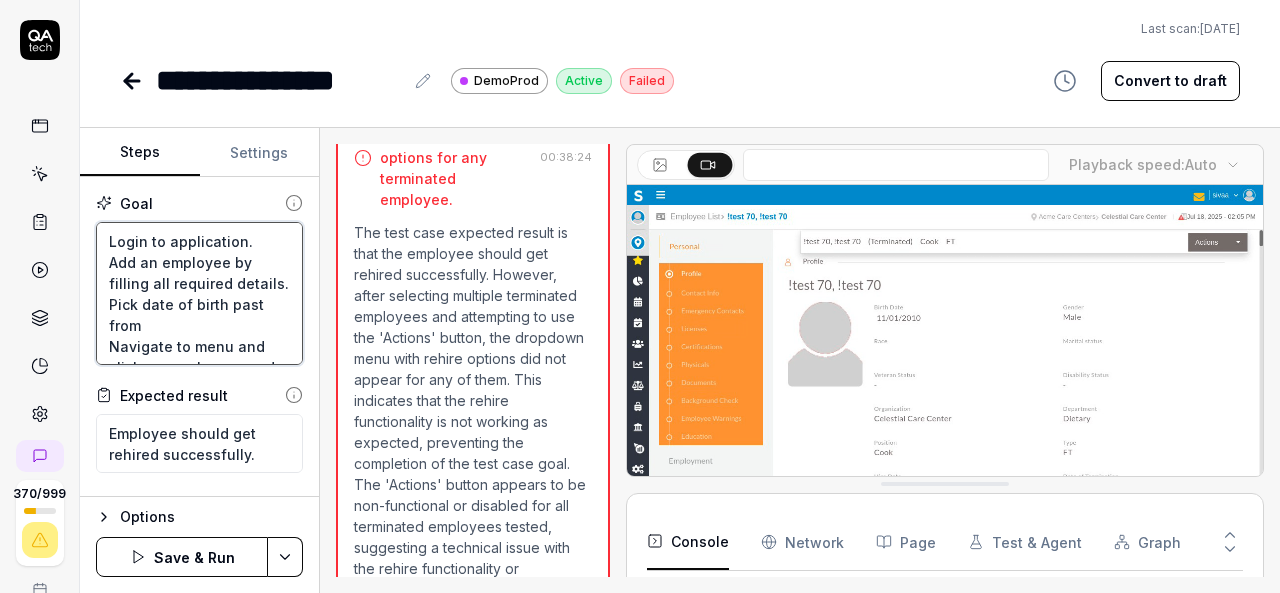 type on "Login to application.
Add an employee by filling all required details.
Pick date of birth past from 1
Navigate to menu and click on employees and employee list.
Off the toggle button.
select any terminated employee and rehire employee by selecting  enabled actions button.
If actions button is not enabled then pick another employee." 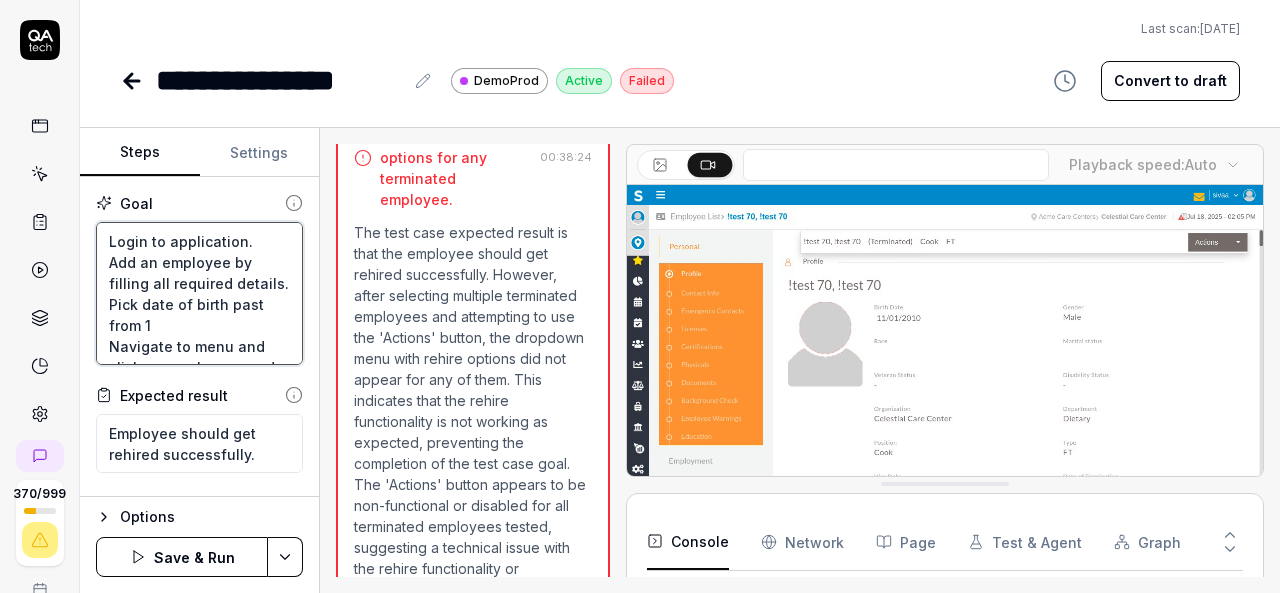 type on "*" 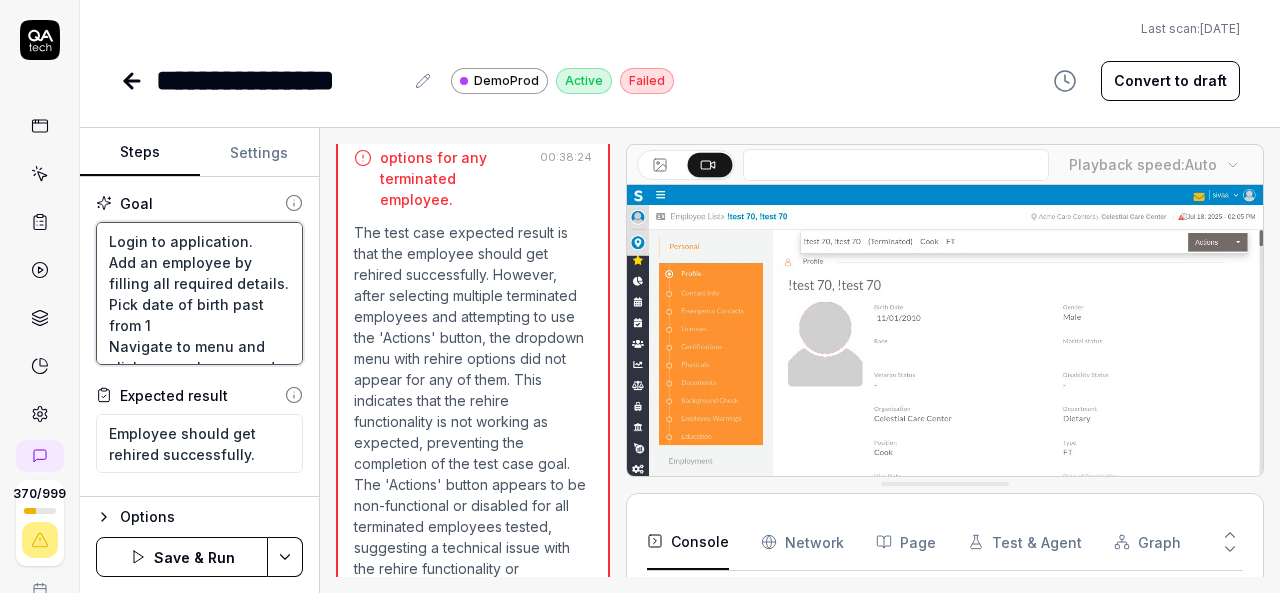 type on "Login to application.
Add an employee by filling all required details.
Pick date of birth past from 15
Navigate to menu and click on employees and employee list.
Off the toggle button.
select any terminated employee and rehire employee by selecting  enabled actions button.
If actions button is not enabled then pick another employee." 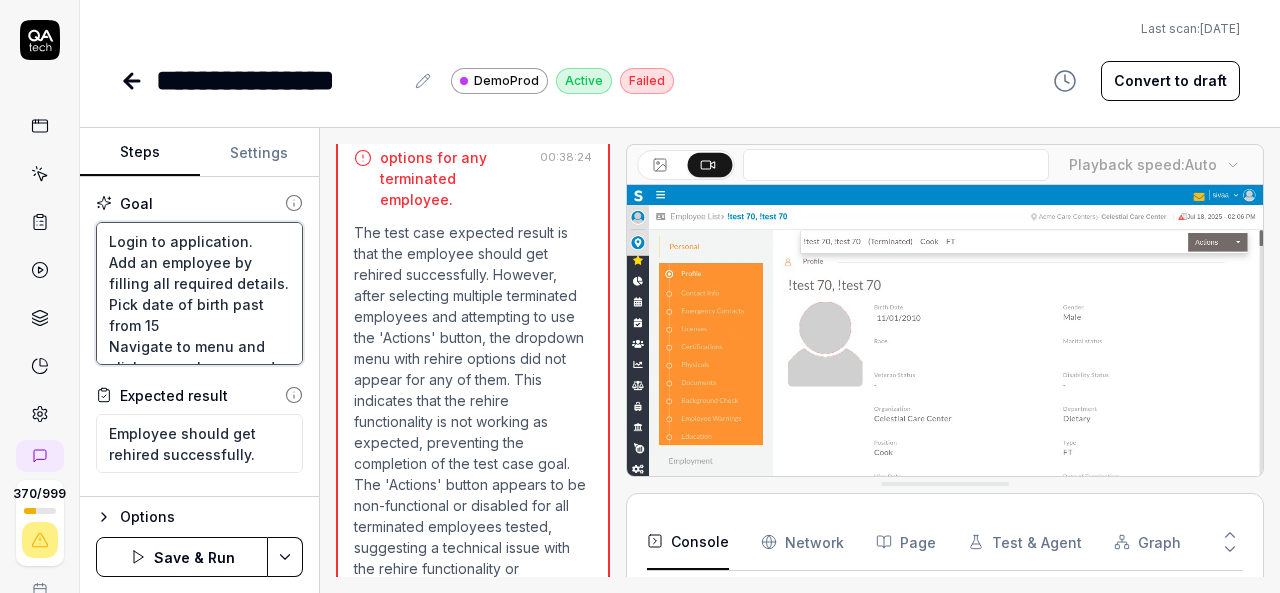 type on "*" 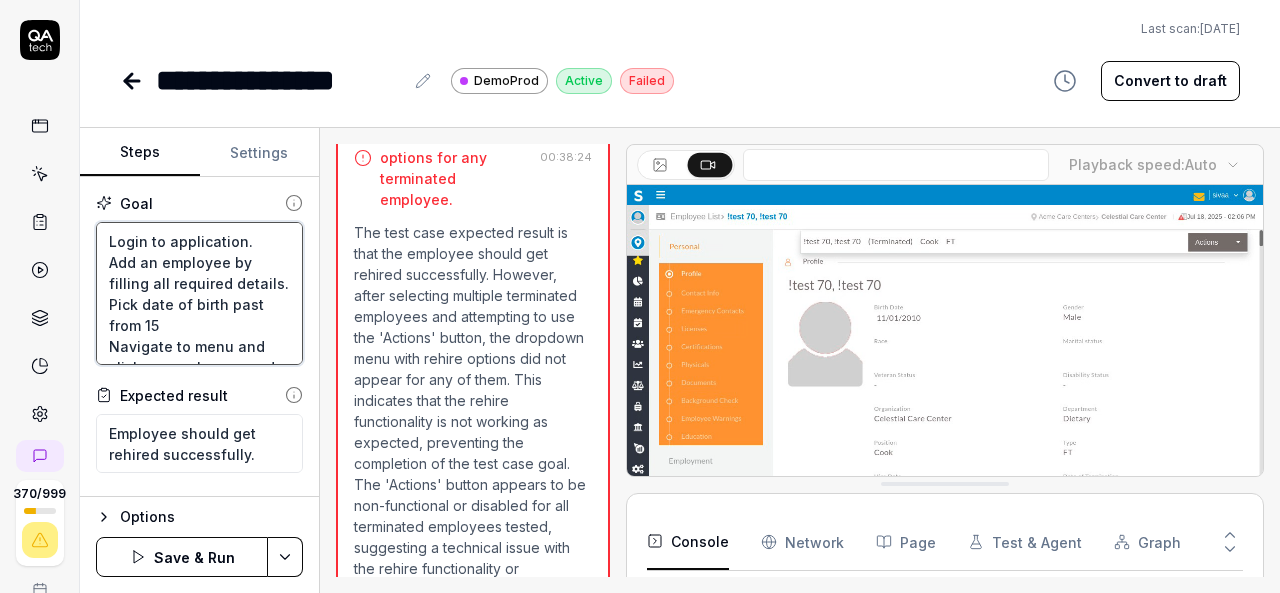 type on "Login to application.
Add an employee by filling all required details.
Pick date of birth past from 15
Navigate to menu and click on employees and employee list.
Off the toggle button.
select any terminated employee and rehire employee by selecting  enabled actions button.
If actions button is not enabled then pick another employee." 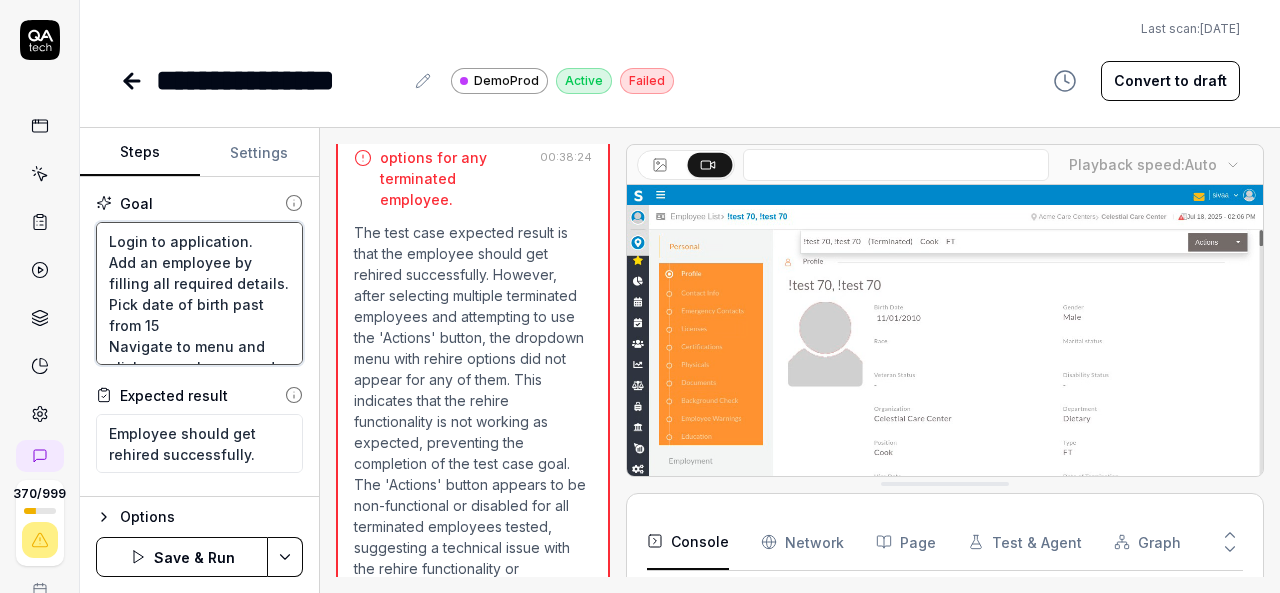 type on "*" 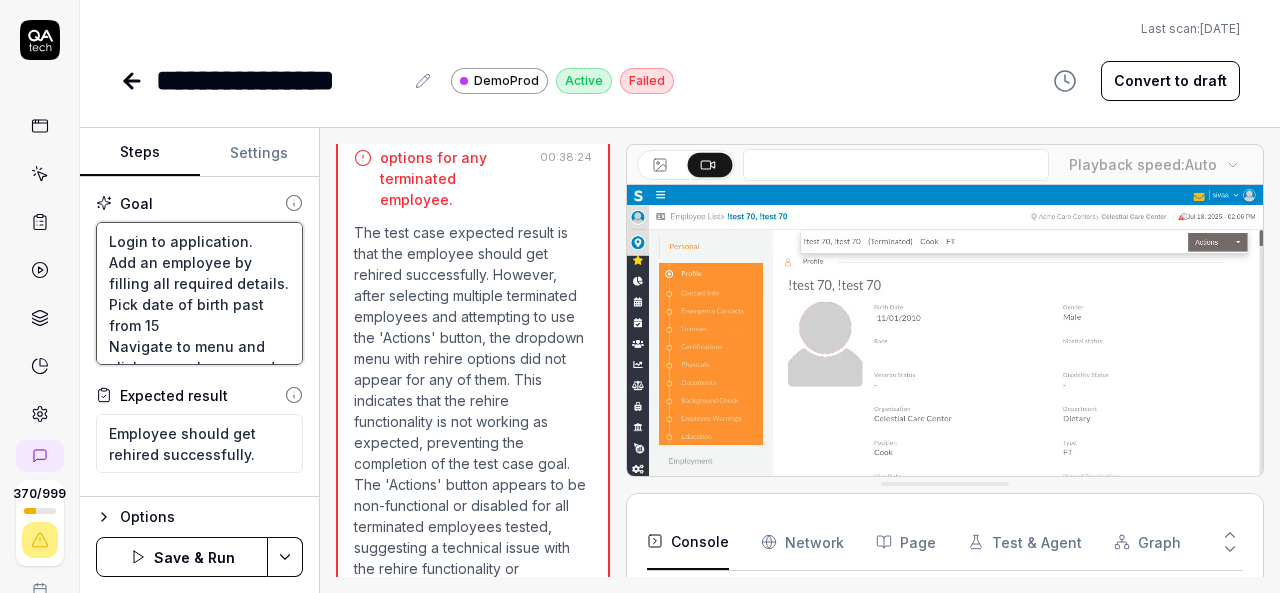 type on "Login to application.
Add an employee by filling all required details.
Pick date of birth past from 15 y
Navigate to menu and click on employees and employee list.
Off the toggle button.
select any terminated employee and rehire employee by selecting  enabled actions button.
If actions button is not enabled then pick another employee." 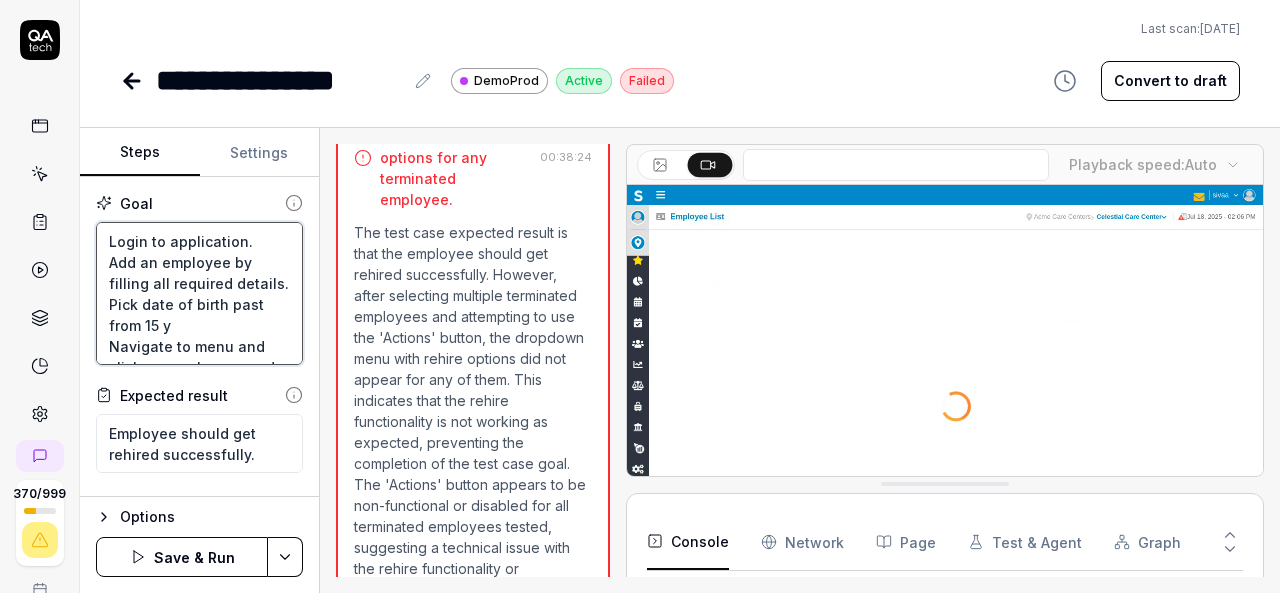 type on "*" 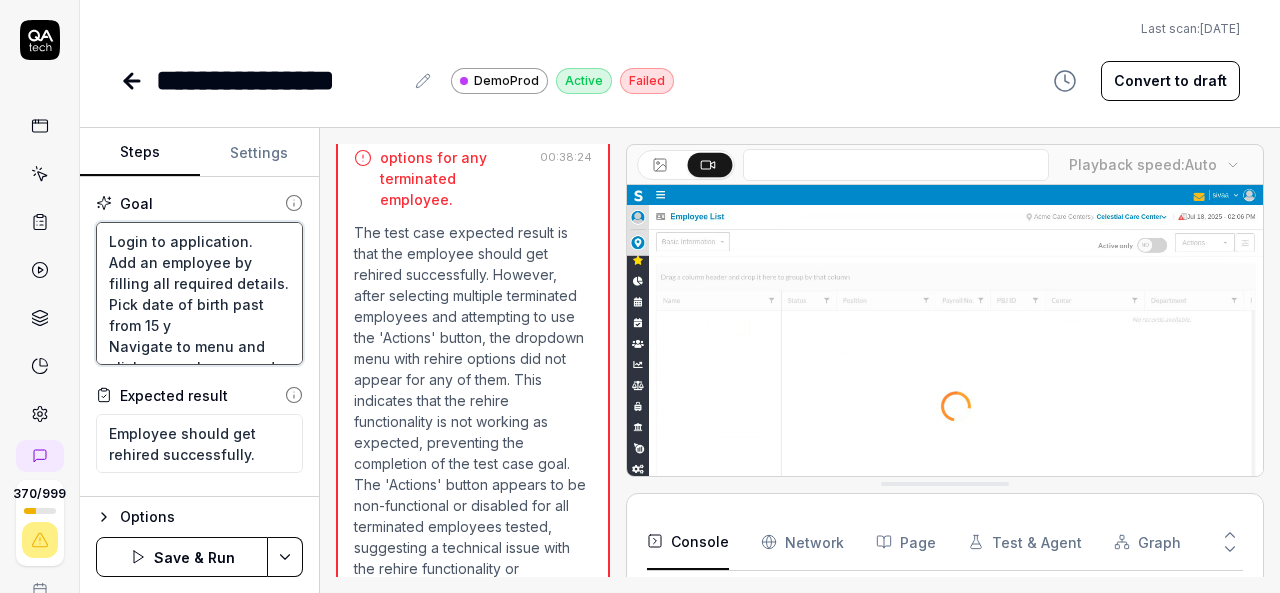 type on "Login to application.
Add an employee by filling all required details.
Pick date of birth past from 15 ye
Navigate to menu and click on employees and employee list.
Off the toggle button.
select any terminated employee and rehire employee by selecting  enabled actions button.
If actions button is not enabled then pick another employee." 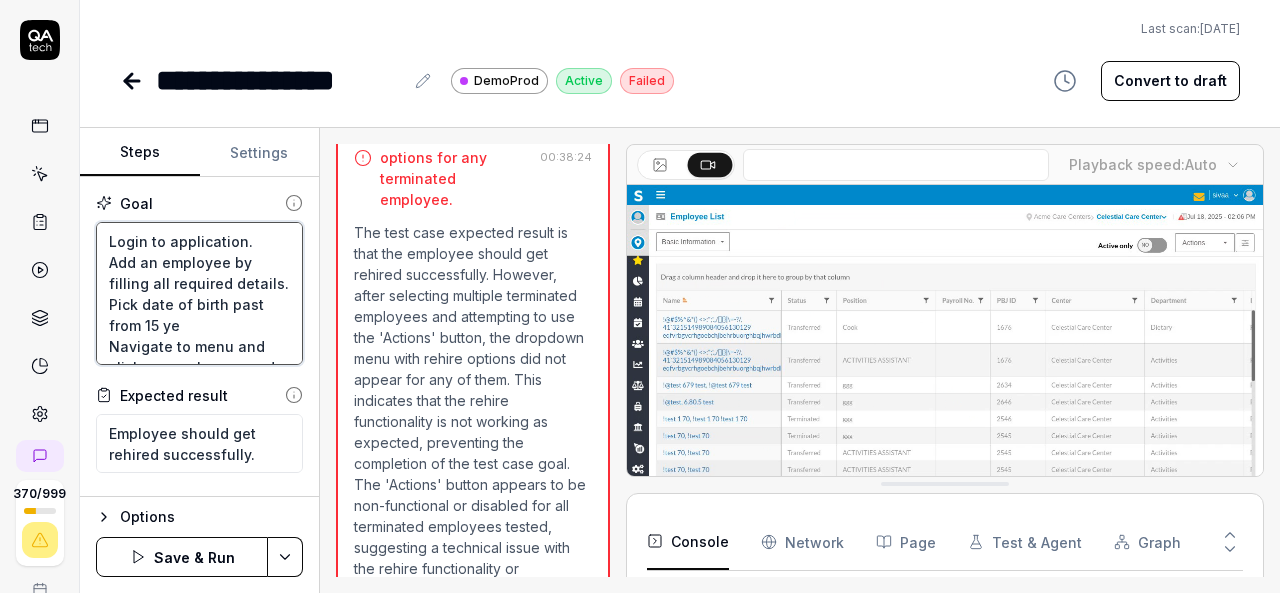 type on "*" 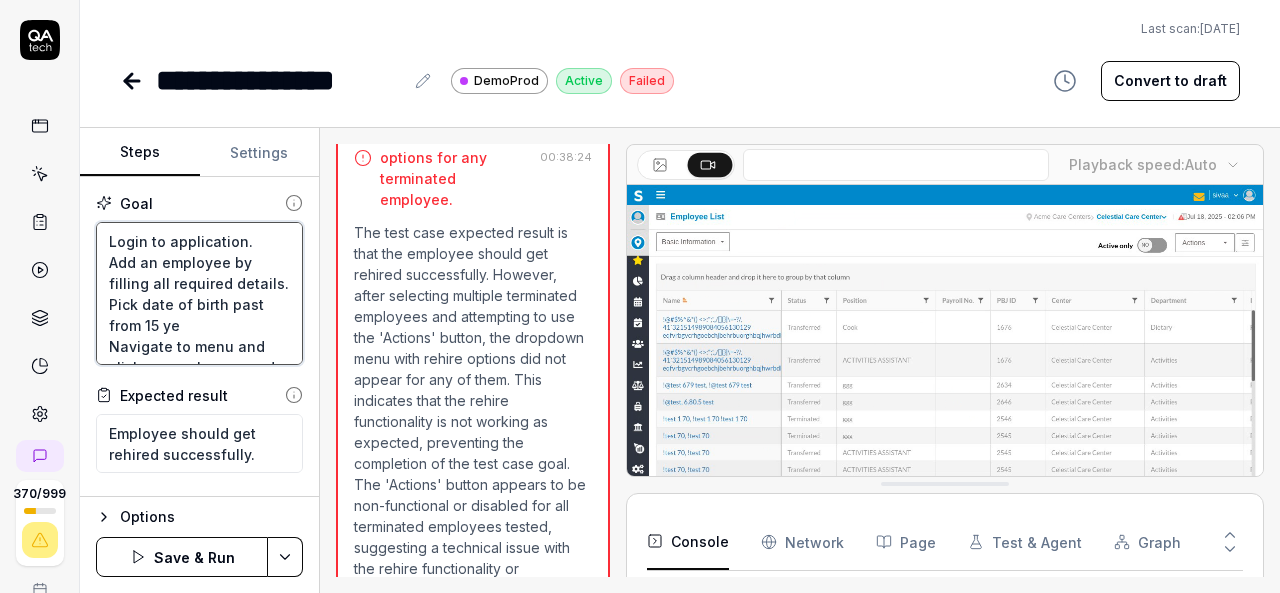 type on "Login to application.
Add an employee by filling all required details.
Pick date of birth past from 15 yea
Navigate to menu and click on employees and employee list.
Off the toggle button.
select any terminated employee and rehire employee by selecting  enabled actions button.
If actions button is not enabled then pick another employee." 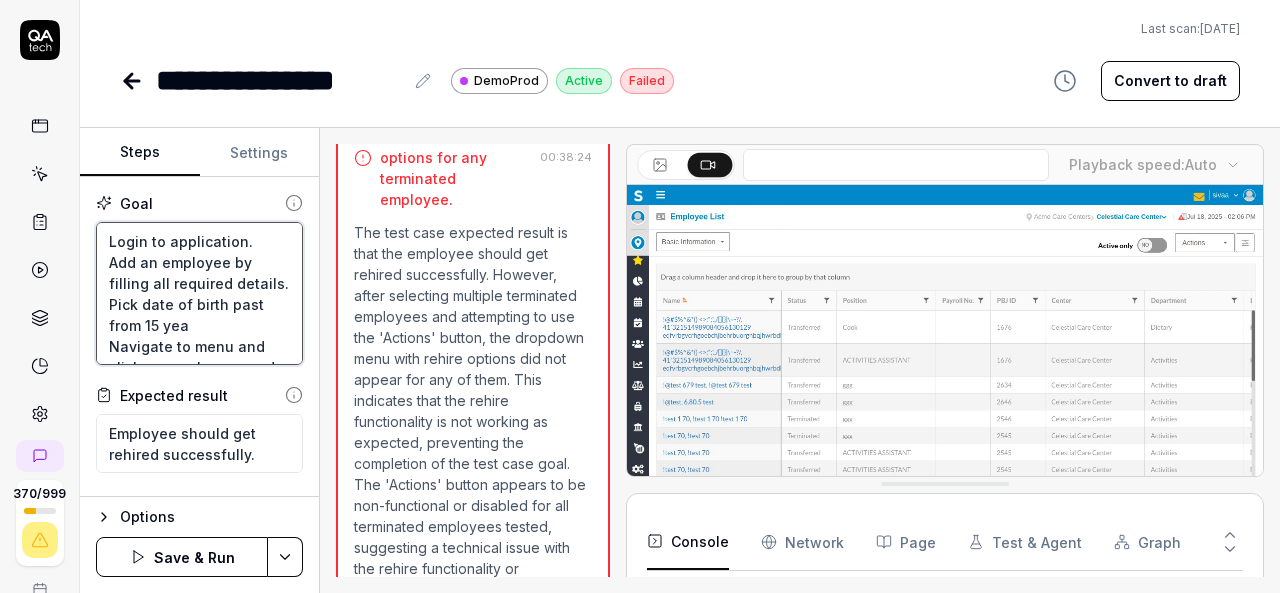 type on "*" 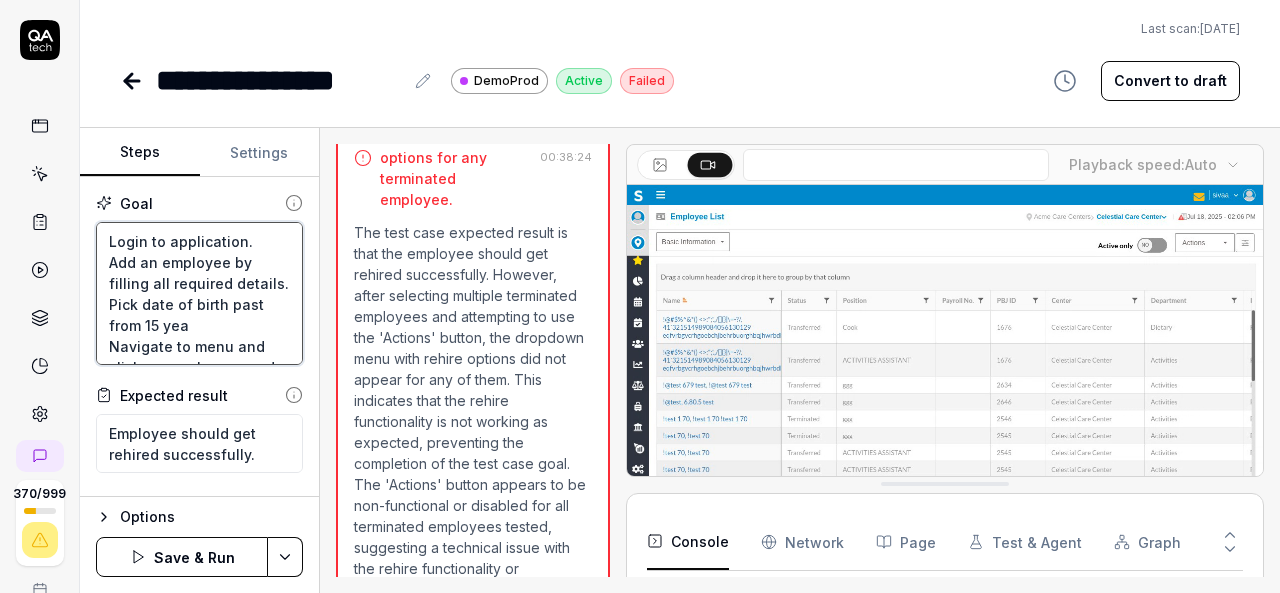 type on "Login to application.
Add an employee by filling all required details.
Pick date of birth past from 15 year
Navigate to menu and click on employees and employee list.
Off the toggle button.
select any terminated employee and rehire employee by selecting  enabled actions button.
If actions button is not enabled then pick another employee." 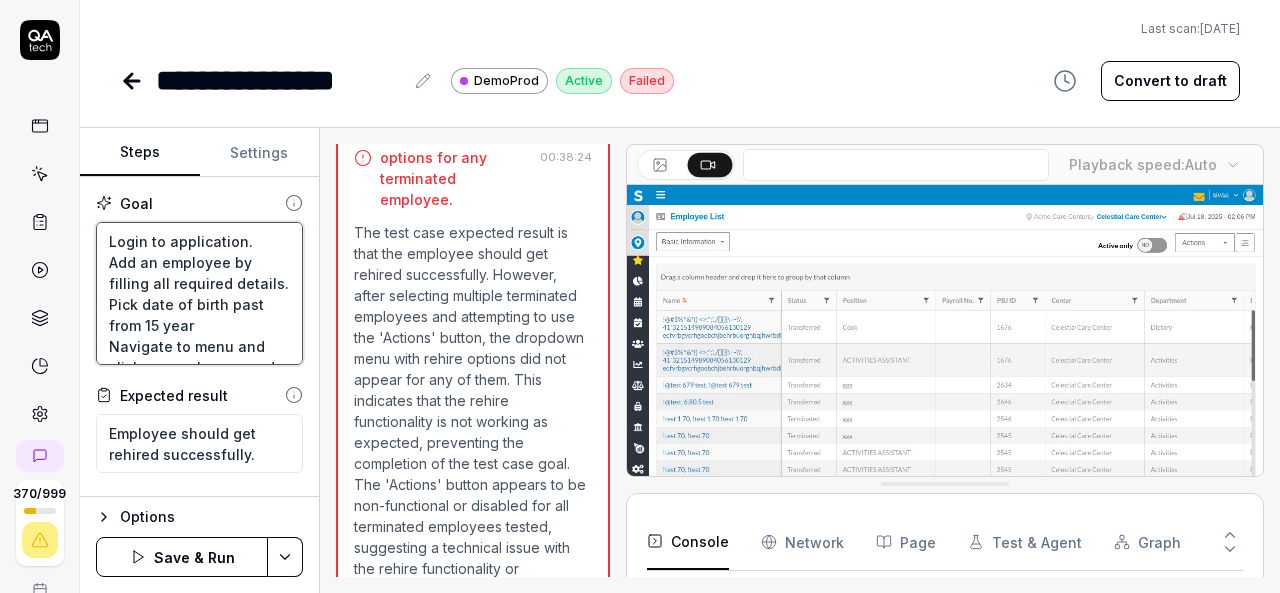 type on "*" 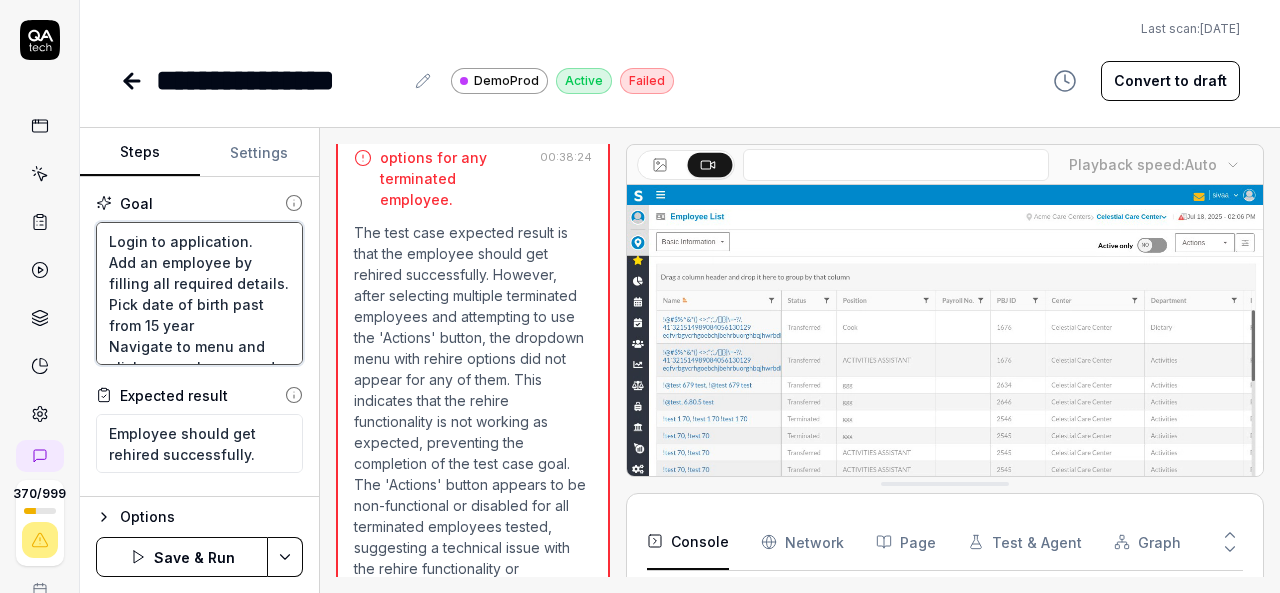 type on "Login to application.
Add an employee by filling all required details.
Pick date of birth past from 15 years
Navigate to menu and click on employees and employee list.
Off the toggle button.
select any terminated employee and rehire employee by selecting  enabled actions button.
If actions button is not enabled then pick another employee." 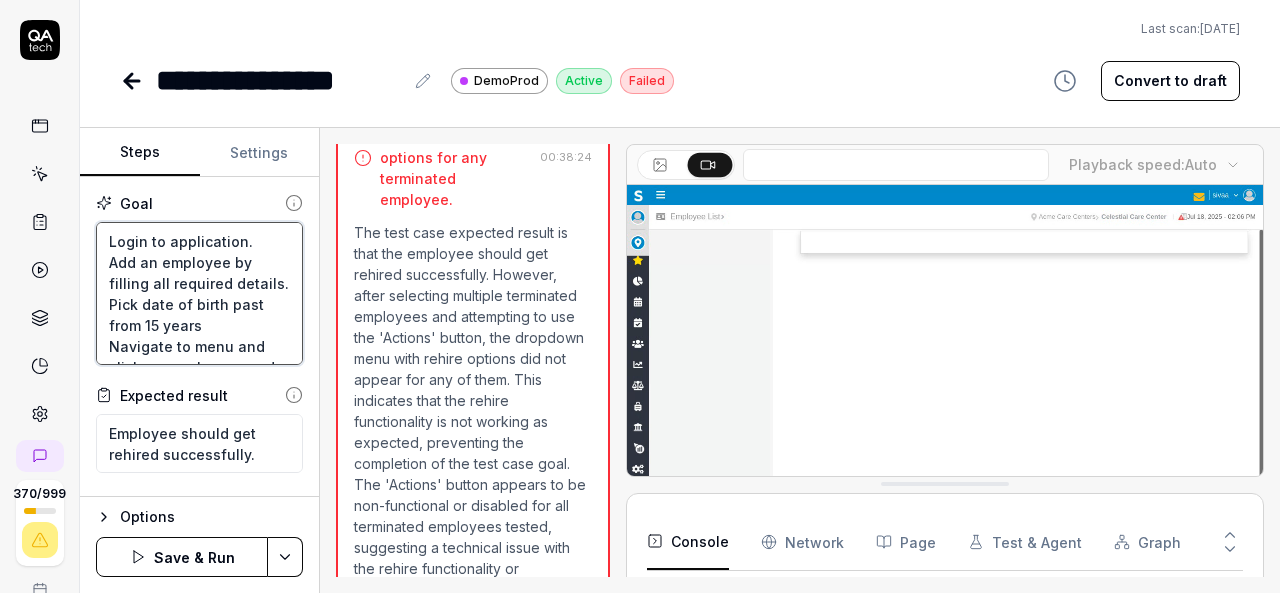 type on "*" 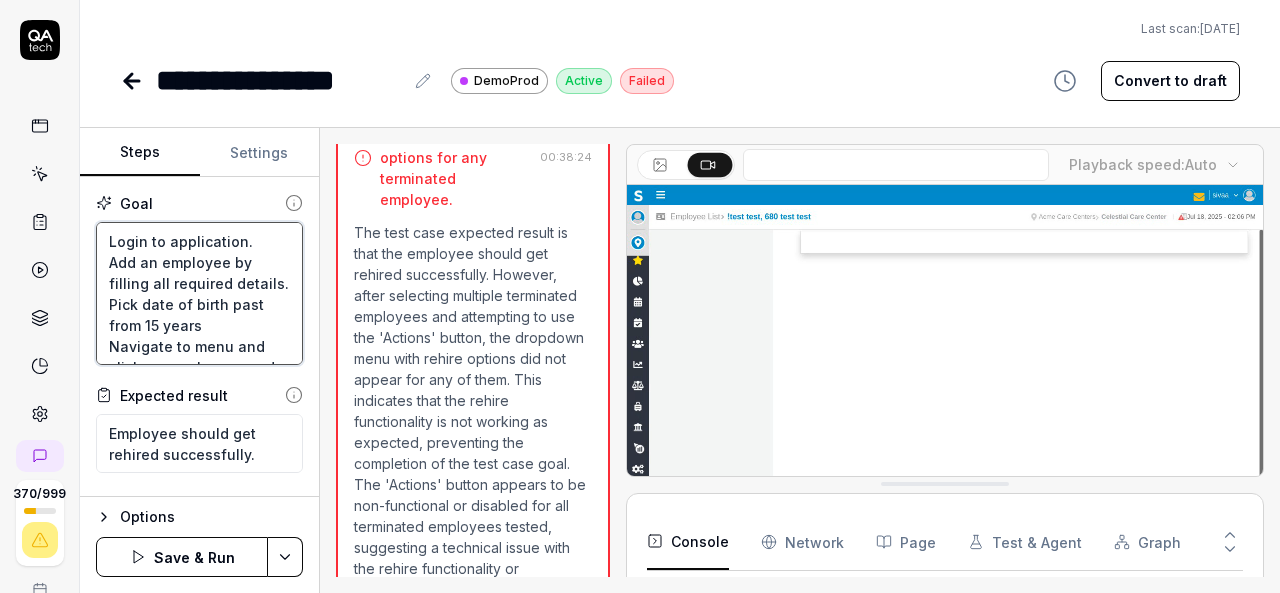 type on "Login to application.
Add an employee by filling all required details.
Pick date of birth past from 15 years
Navigate to menu and click on employees and employee list.
Off the toggle button.
select any terminated employee and rehire employee by selecting  enabled actions button.
If actions button is not enabled then pick another employee." 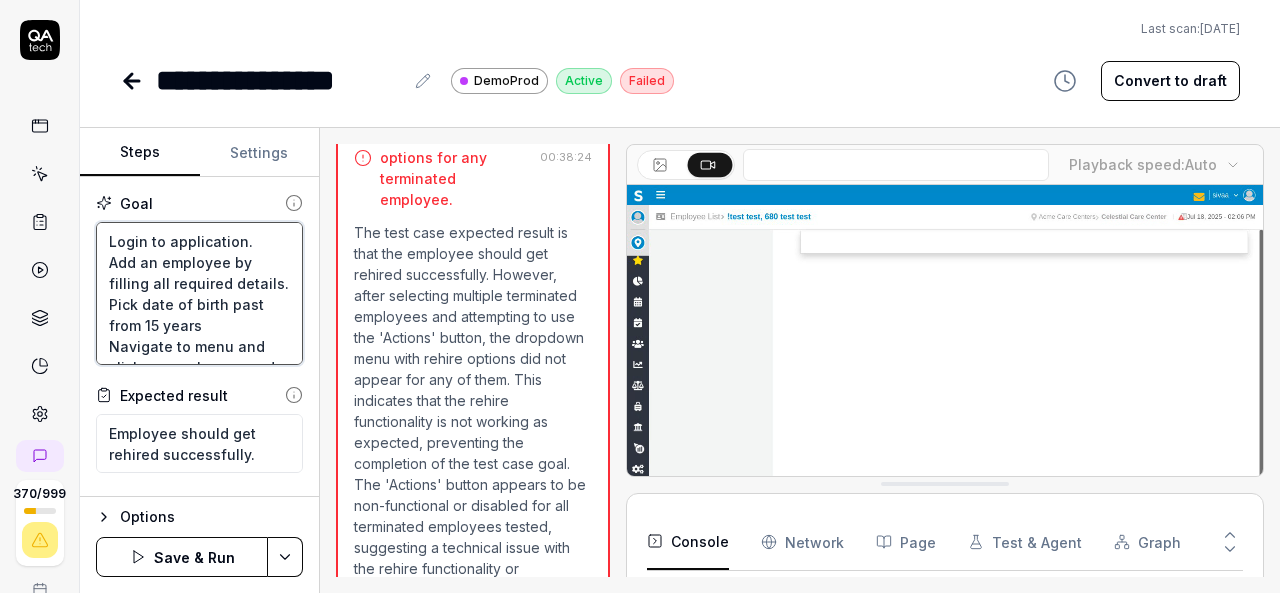 type on "*" 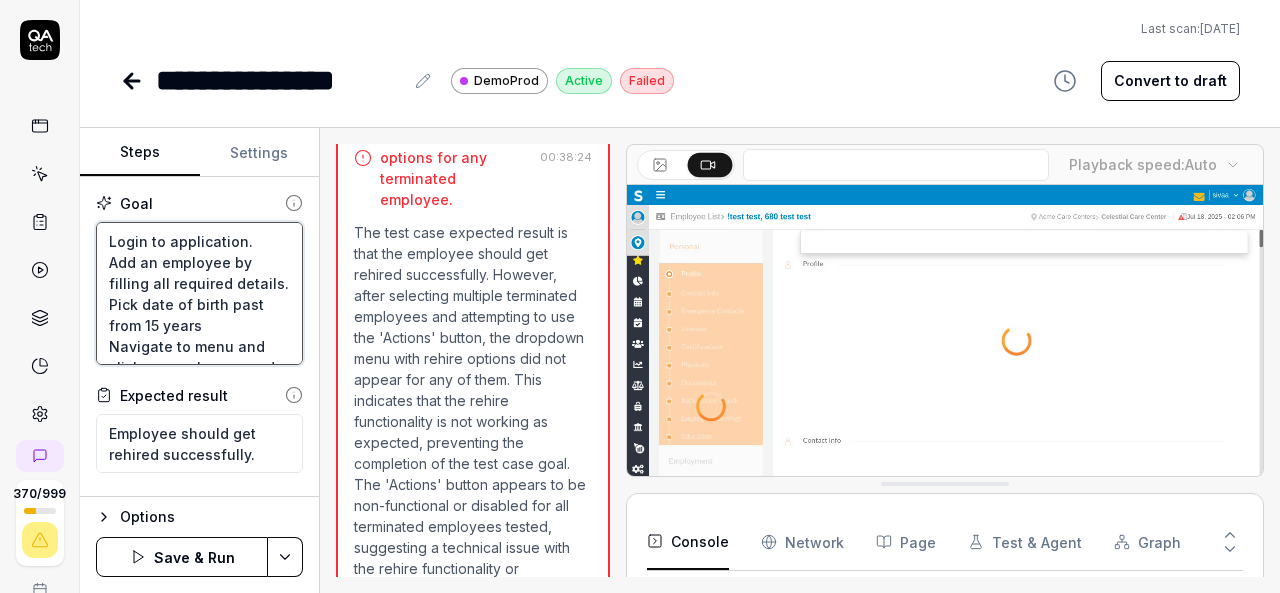 type on "Login to application.
Add an employee by filling all required details.
Pick date of birth past from 15 years f
Navigate to menu and click on employees and employee list.
Off the toggle button.
select any terminated employee and rehire employee by selecting  enabled actions button.
If actions button is not enabled then pick another employee." 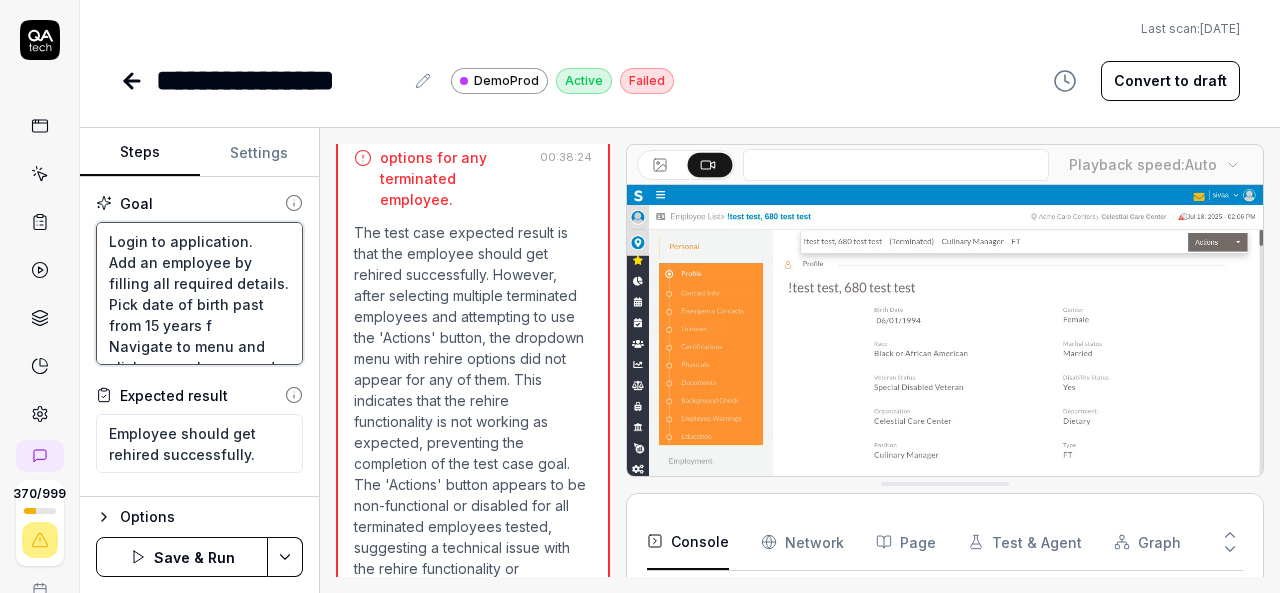 type on "*" 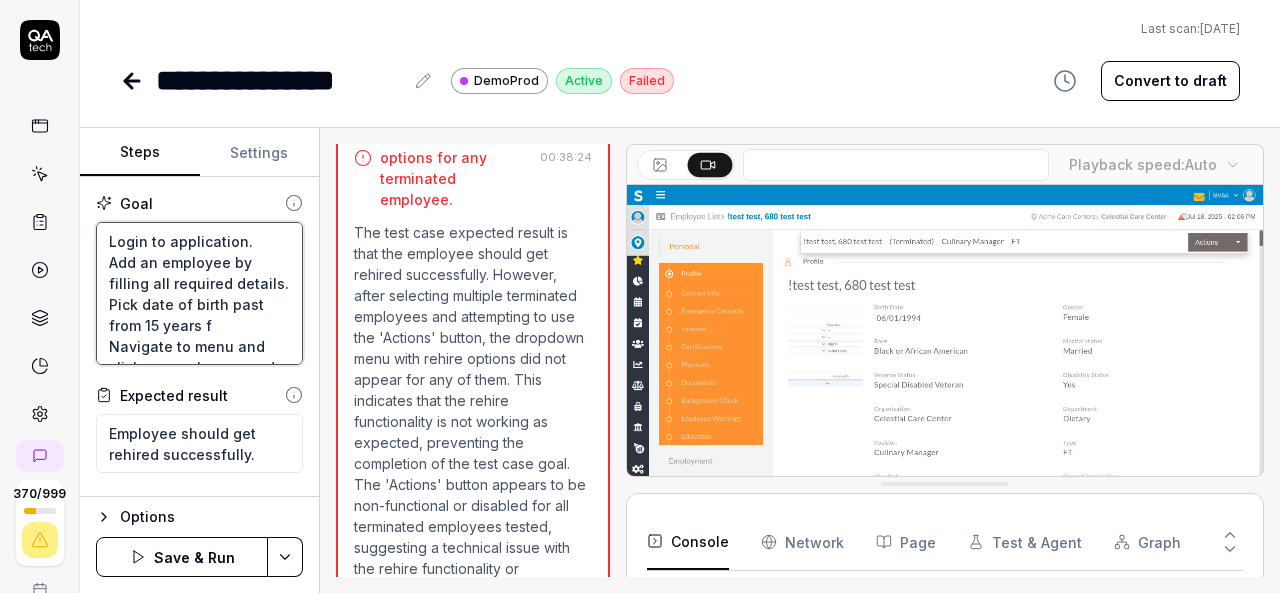 type on "Login to application.
Add an employee by filling all required details.
Pick date of birth past from 15 years fr
Navigate to menu and click on employees and employee list.
Off the toggle button.
select any terminated employee and rehire employee by selecting  enabled actions button.
If actions button is not enabled then pick another employee." 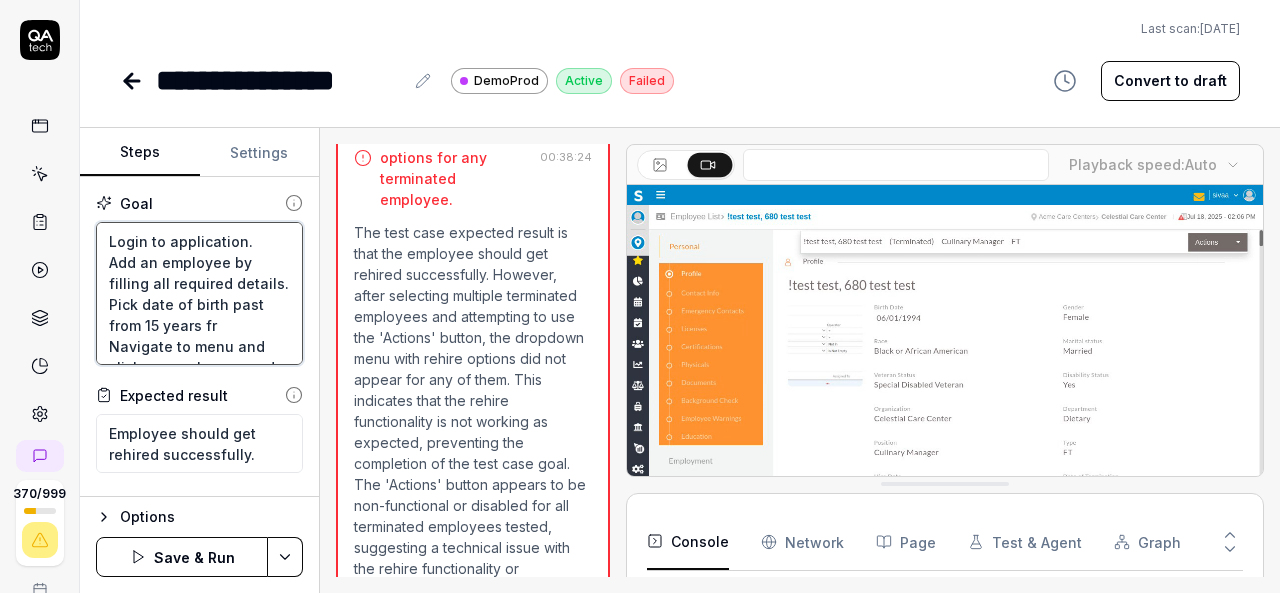 type on "*" 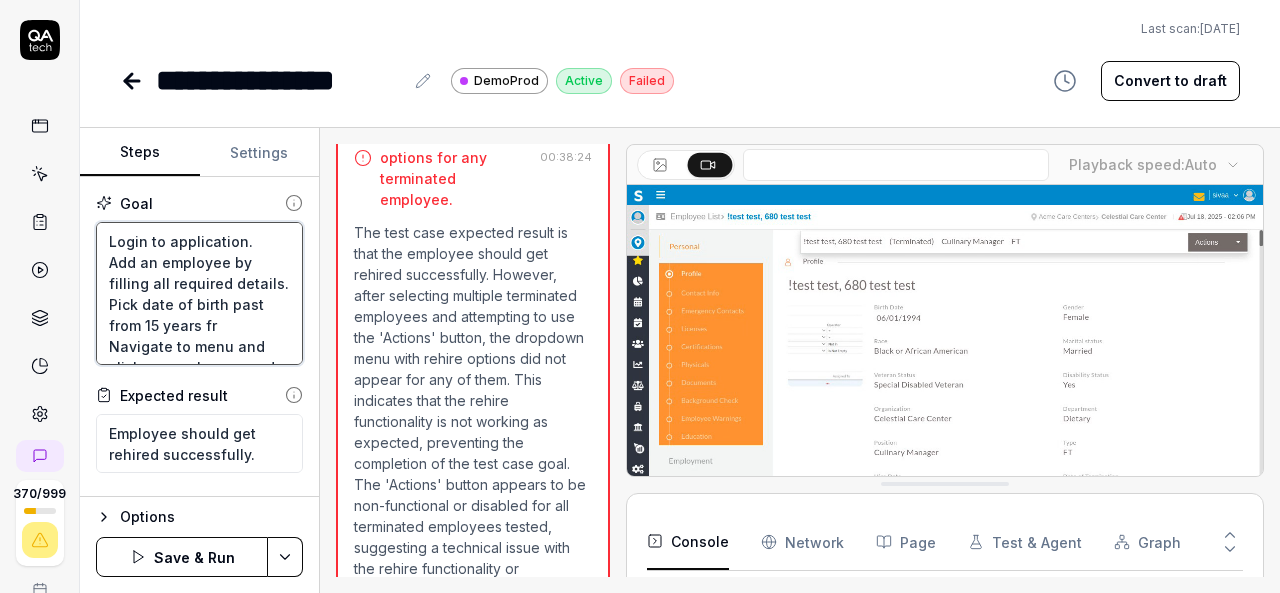 type on "Login to application.
Add an employee by filling all required details.
Pick date of birth past from 15 years fro
Navigate to menu and click on employees and employee list.
Off the toggle button.
select any terminated employee and rehire employee by selecting  enabled actions button.
If actions button is not enabled then pick another employee." 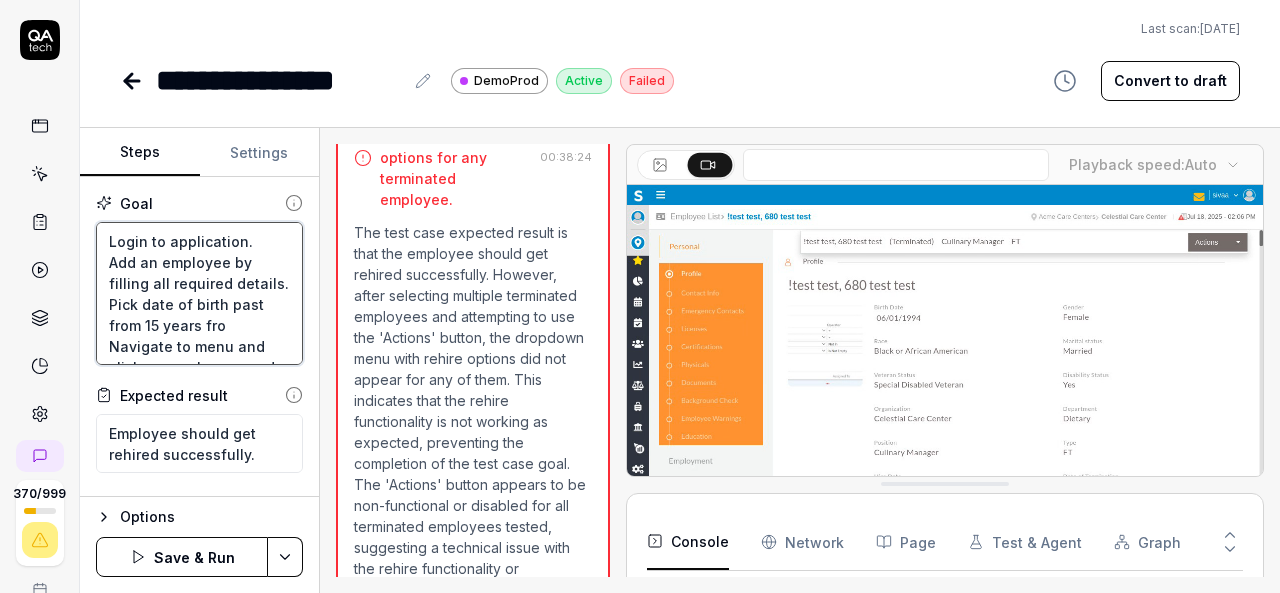 type on "*" 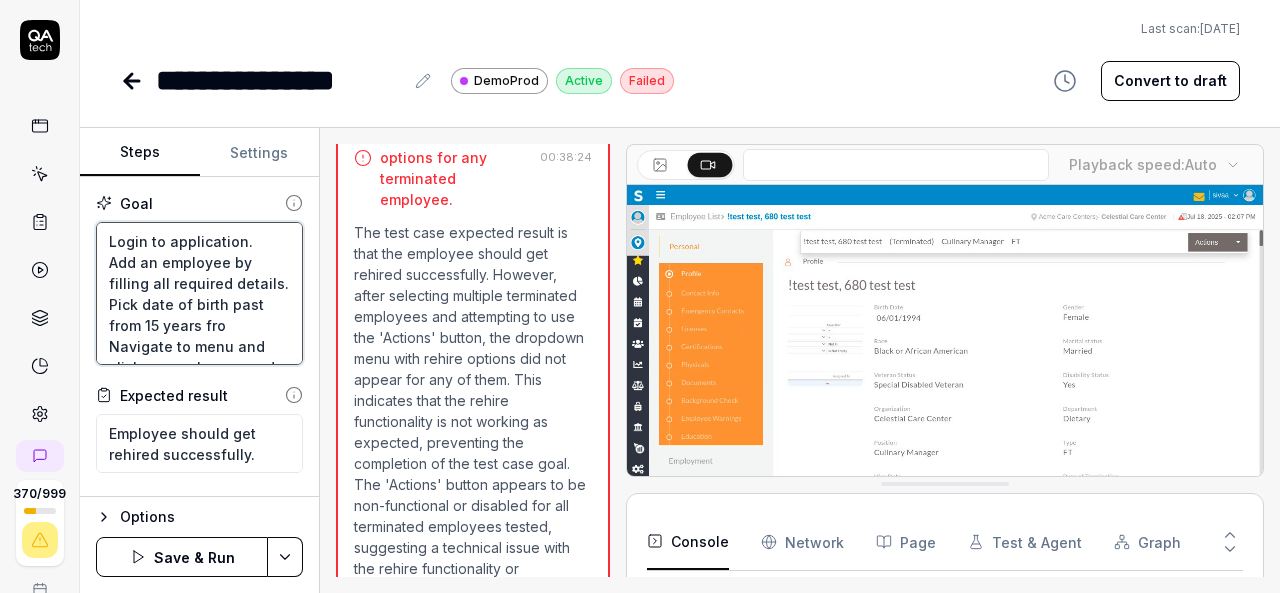type on "Login to application.
Add an employee by filling all required details.
Pick date of birth past from 15 years from
Navigate to menu and click on employees and employee list.
Off the toggle button.
select any terminated employee and rehire employee by selecting  enabled actions button.
If actions button is not enabled then pick another employee." 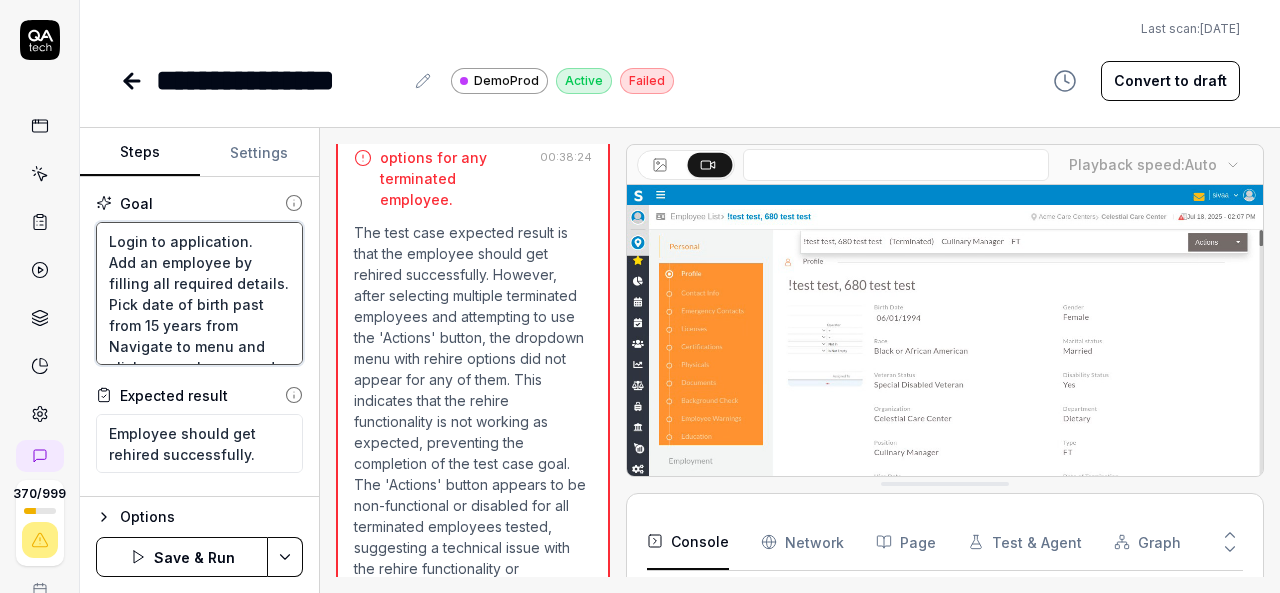 type on "*" 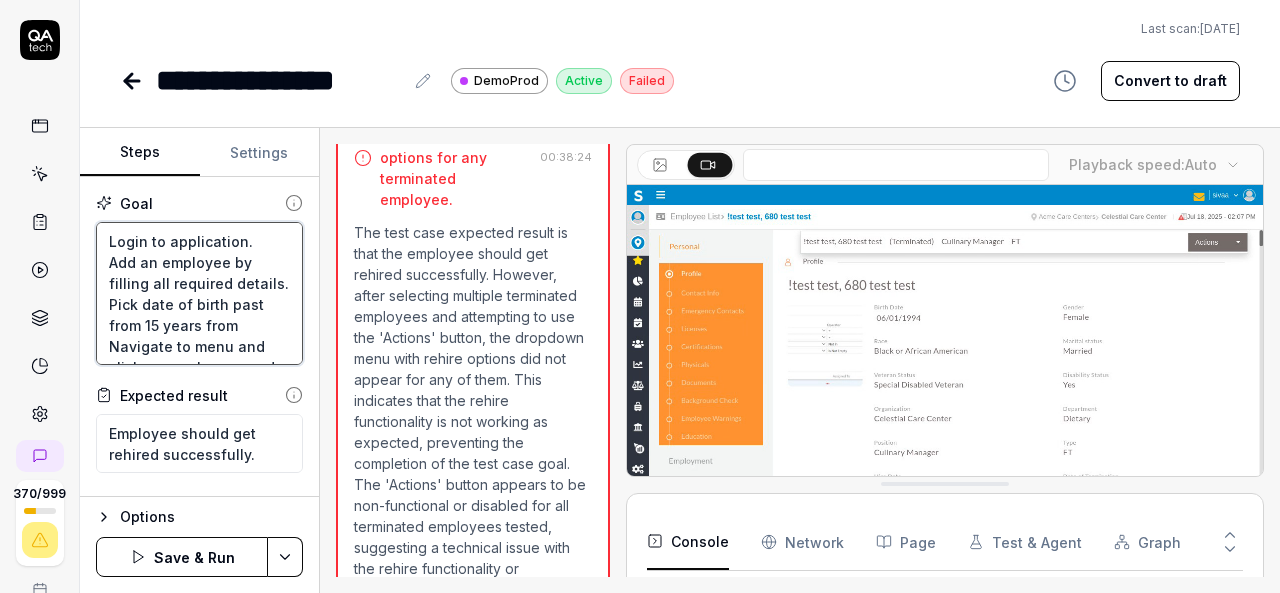 type on "Login to application.
Add an employee by filling all required details.
Pick date of birth past from 15 years from
Navigate to menu and click on employees and employee list.
Off the toggle button.
select any terminated employee and rehire employee by selecting  enabled actions button.
If actions button is not enabled then pick another employee." 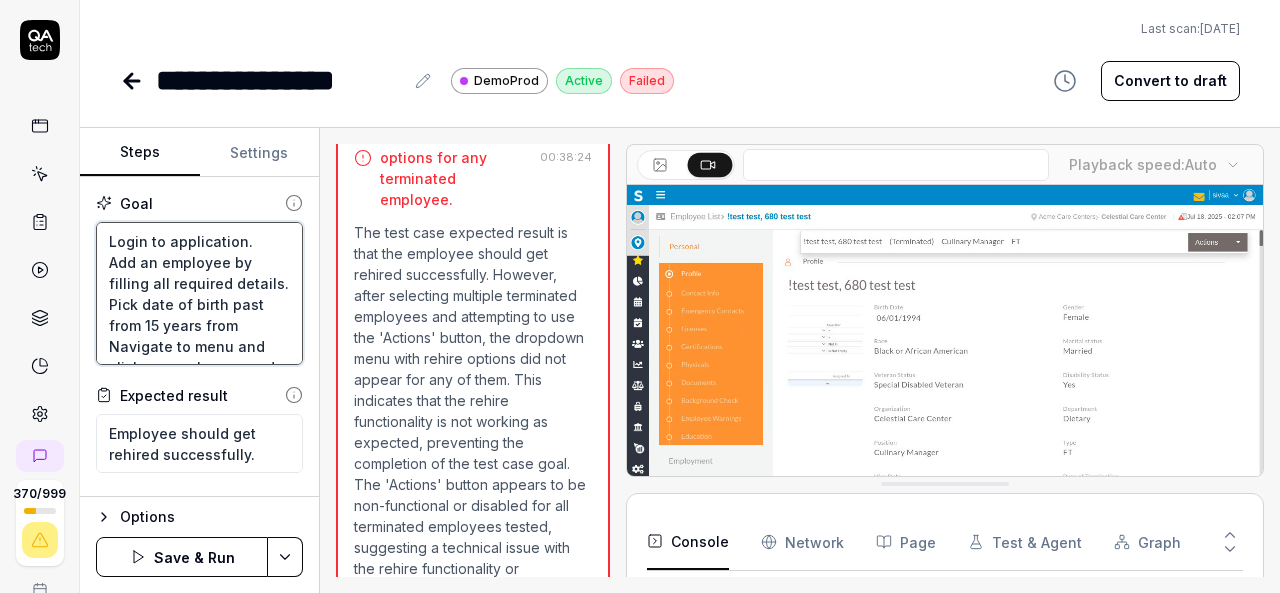 type on "*" 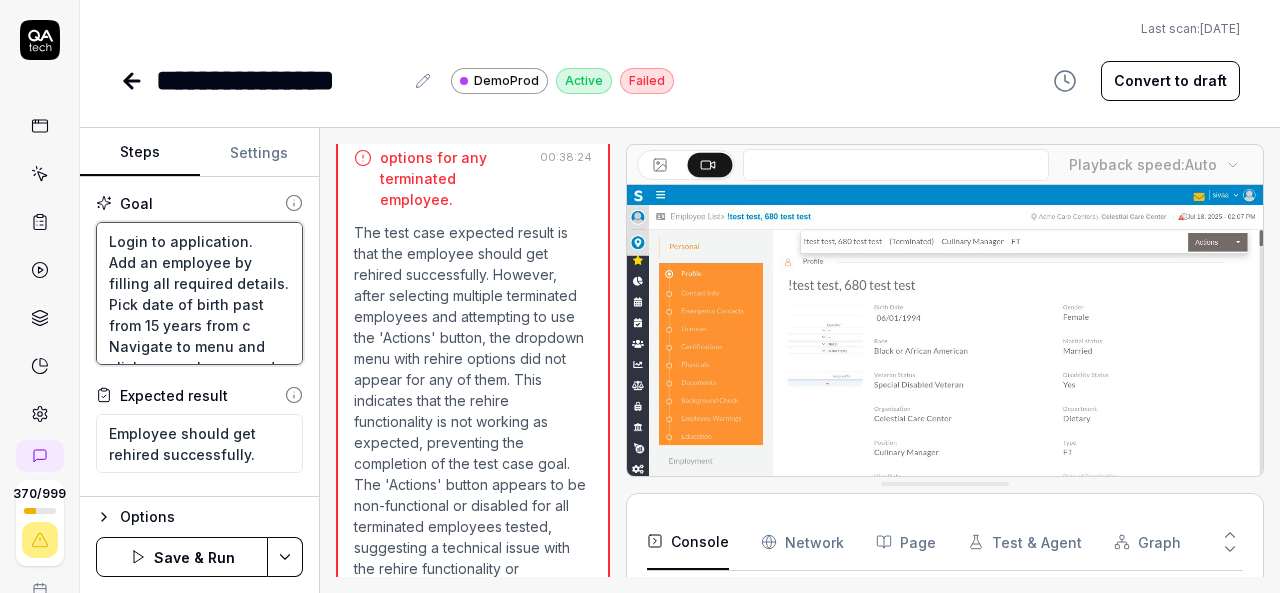 type on "*" 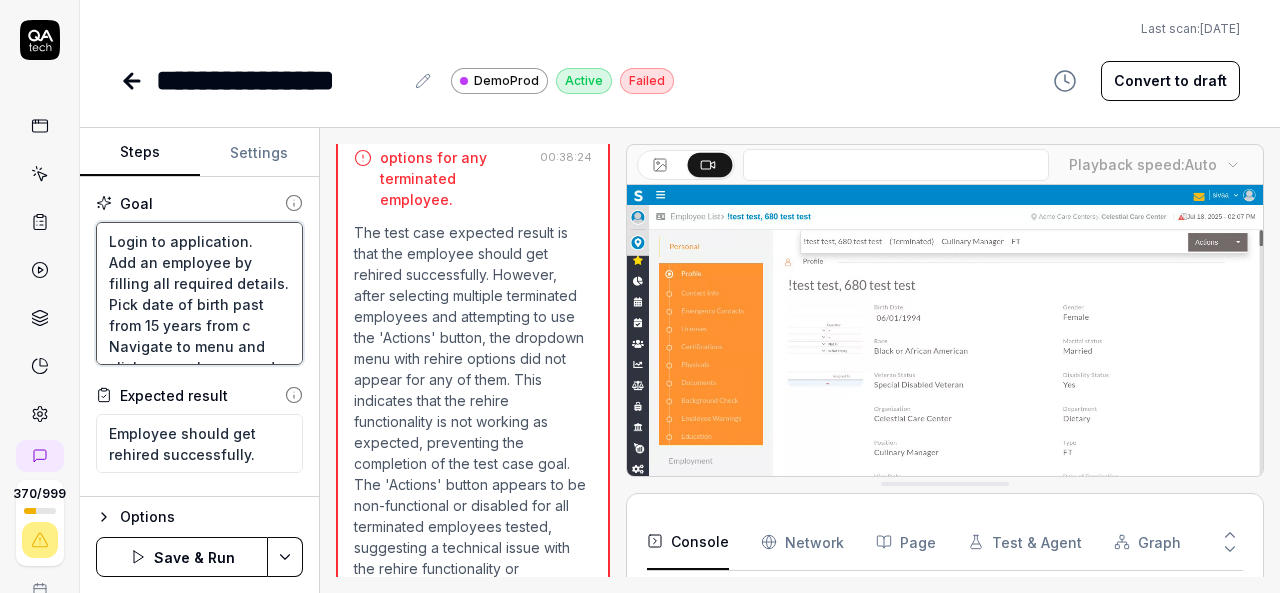type on "Login to application.
Add an employee by filling all required details.
Pick date of birth past from 15 years from cu
Navigate to menu and click on employees and employee list.
Off the toggle button.
select any terminated employee and rehire employee by selecting  enabled actions button.
If actions button is not enabled then pick another employee." 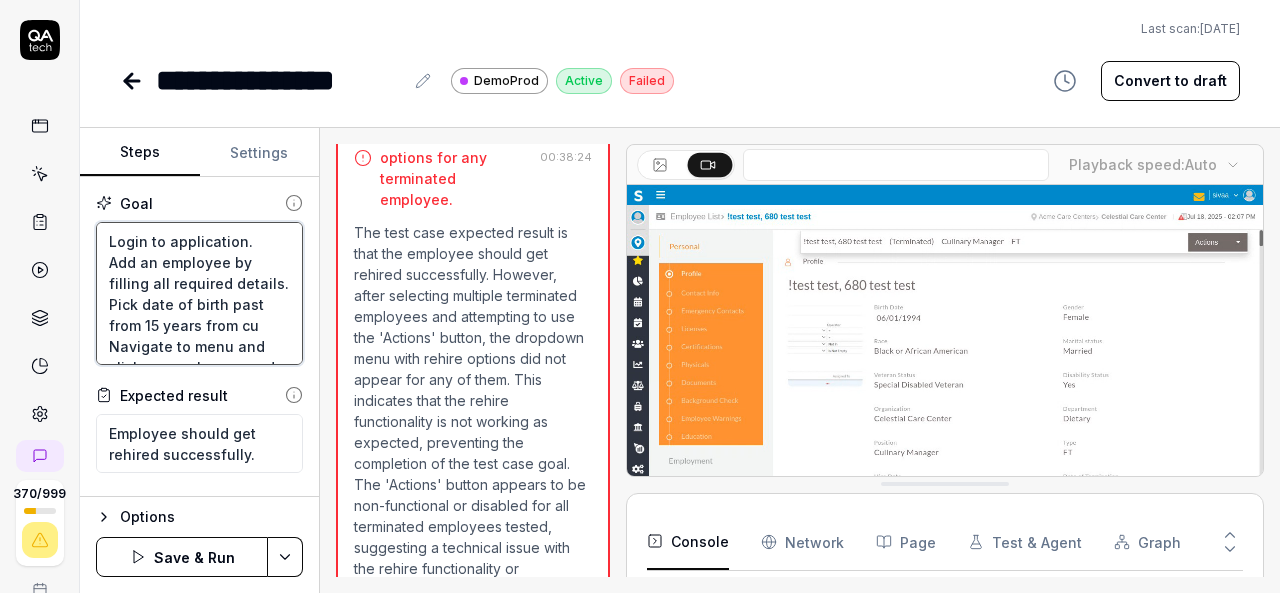 type on "*" 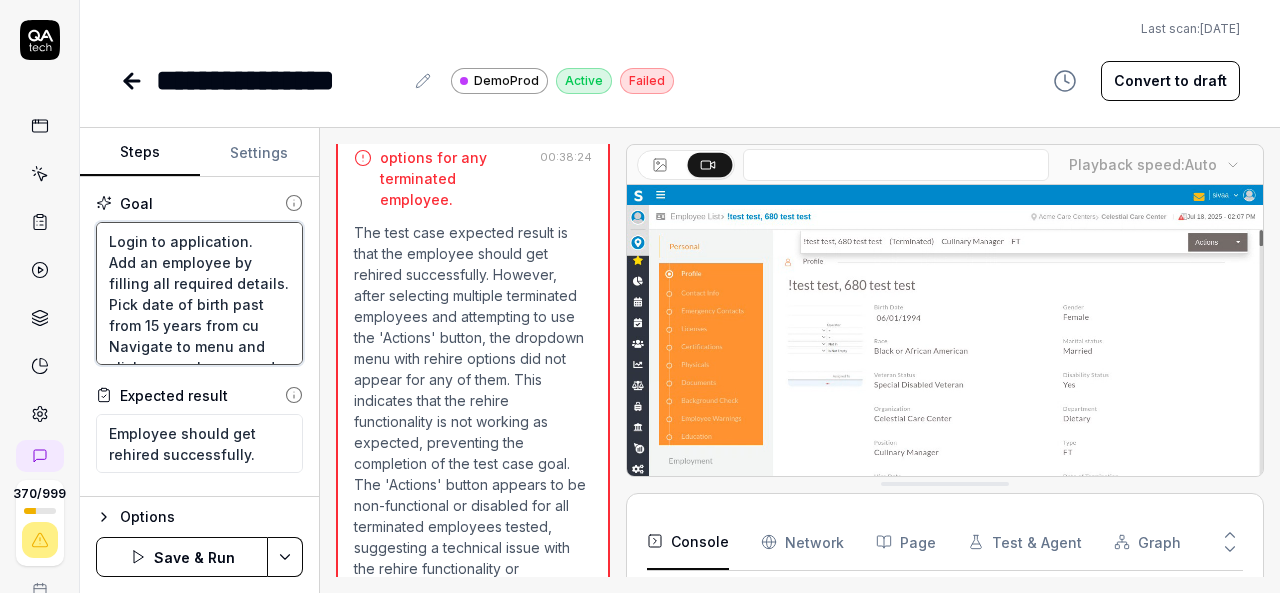type on "Login to application.
Add an employee by filling all required details.
Pick date of birth past from 15 years from cur
Navigate to menu and click on employees and employee list.
Off the toggle button.
select any terminated employee and rehire employee by selecting  enabled actions button.
If actions button is not enabled then pick another employee." 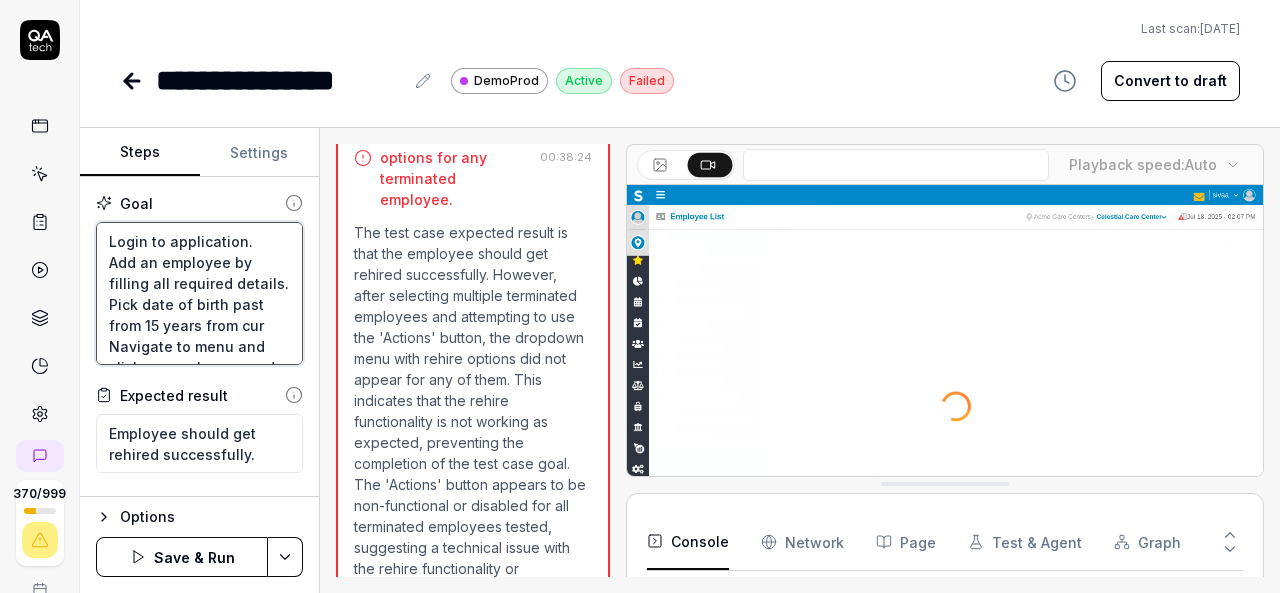type on "*" 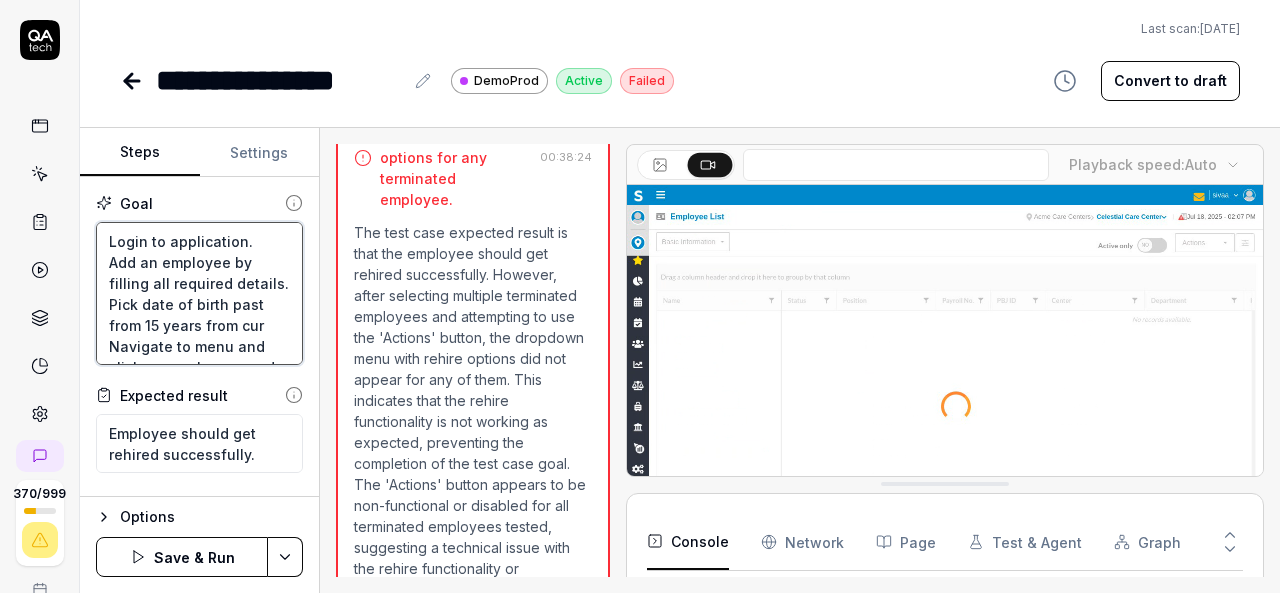 type on "Login to application.
Add an employee by filling all required details.
Pick date of birth past from 15 years from curr
Navigate to menu and click on employees and employee list.
Off the toggle button.
select any terminated employee and rehire employee by selecting  enabled actions button.
If actions button is not enabled then pick another employee." 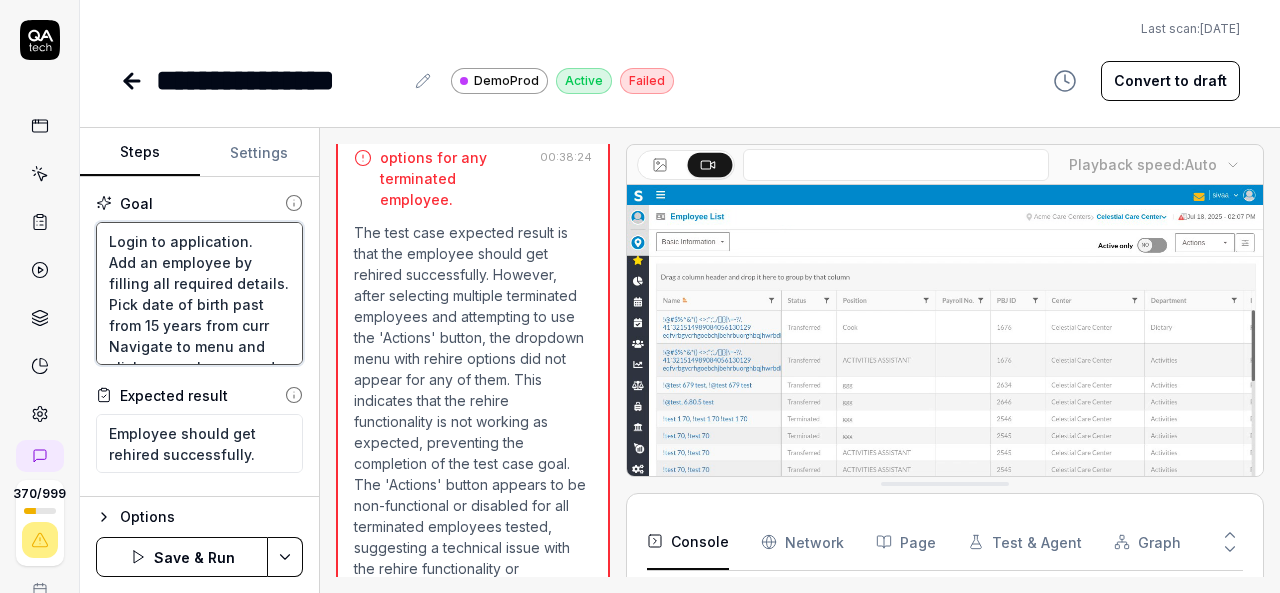 scroll, scrollTop: 11, scrollLeft: 0, axis: vertical 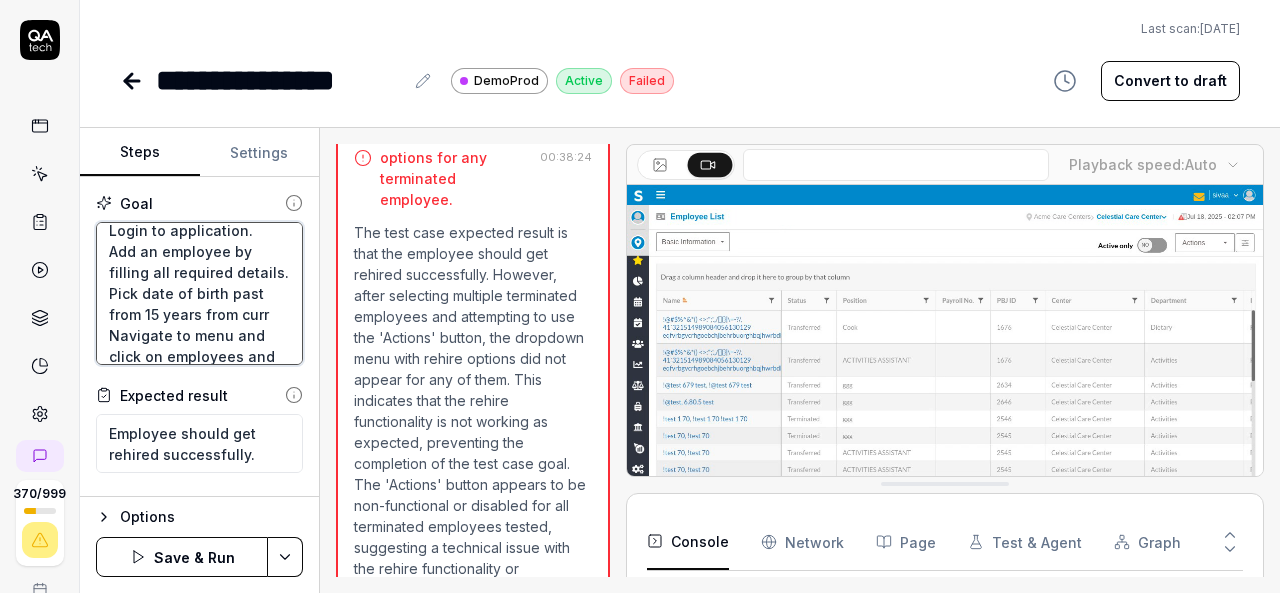 type on "*" 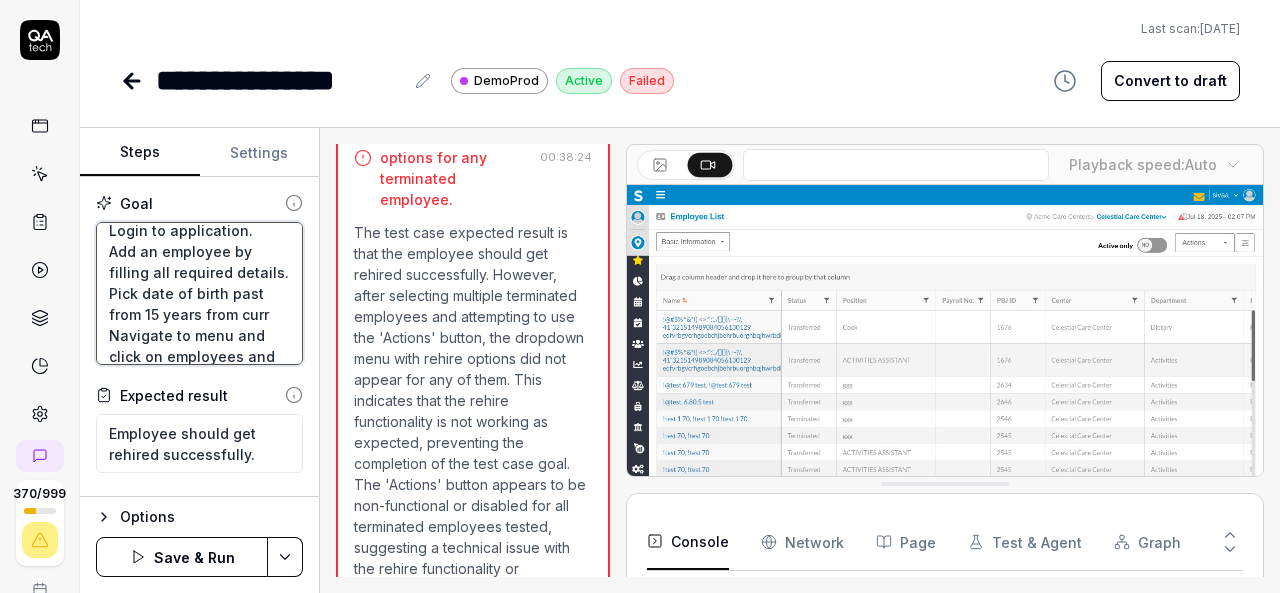 type on "Login to application.
Add an employee by filling all required details.
Pick date of birth past from 15 years from curre
Navigate to menu and click on employees and employee list.
Off the toggle button.
select any terminated employee and rehire employee by selecting  enabled actions button.
If actions button is not enabled then pick another employee." 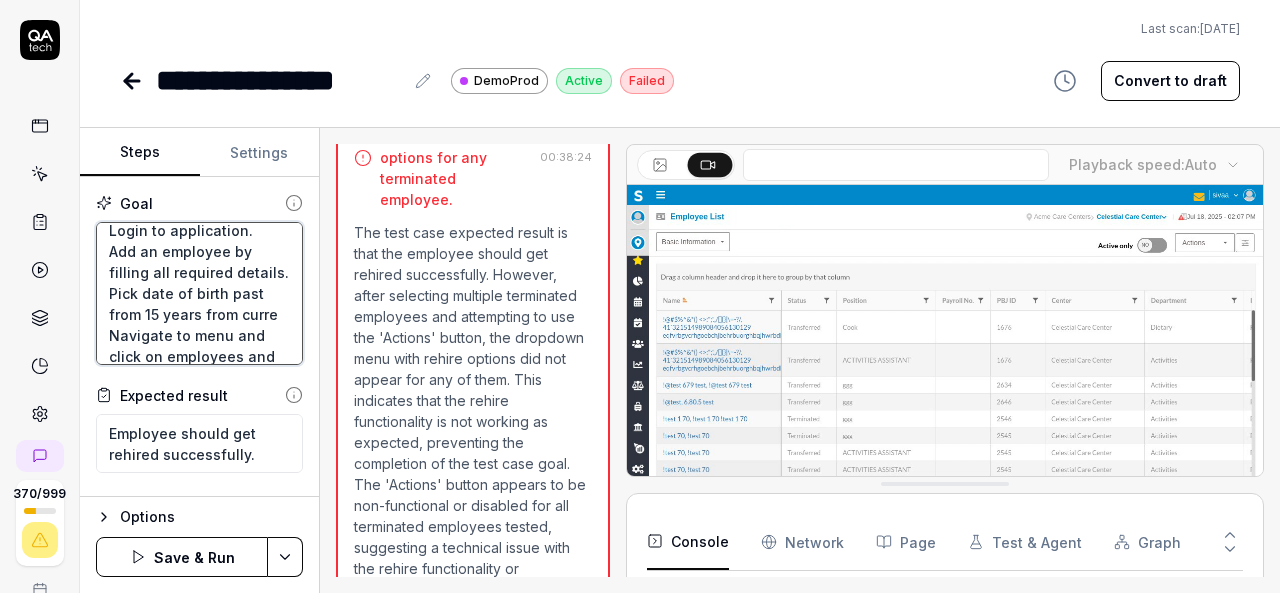 type 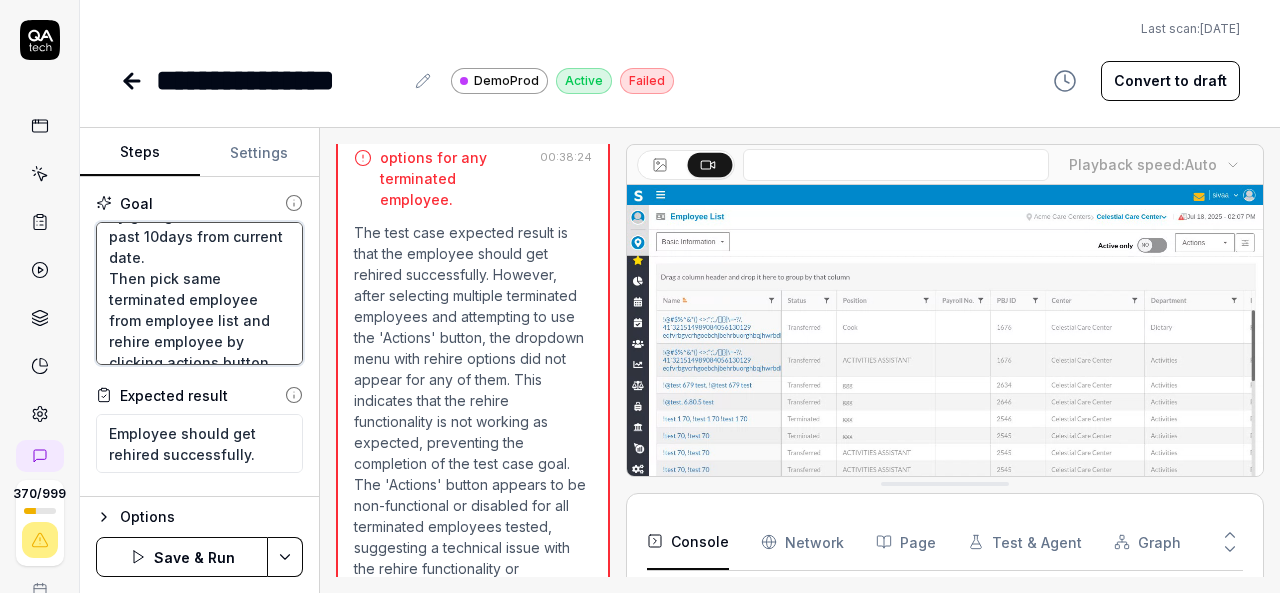 scroll, scrollTop: 163, scrollLeft: 0, axis: vertical 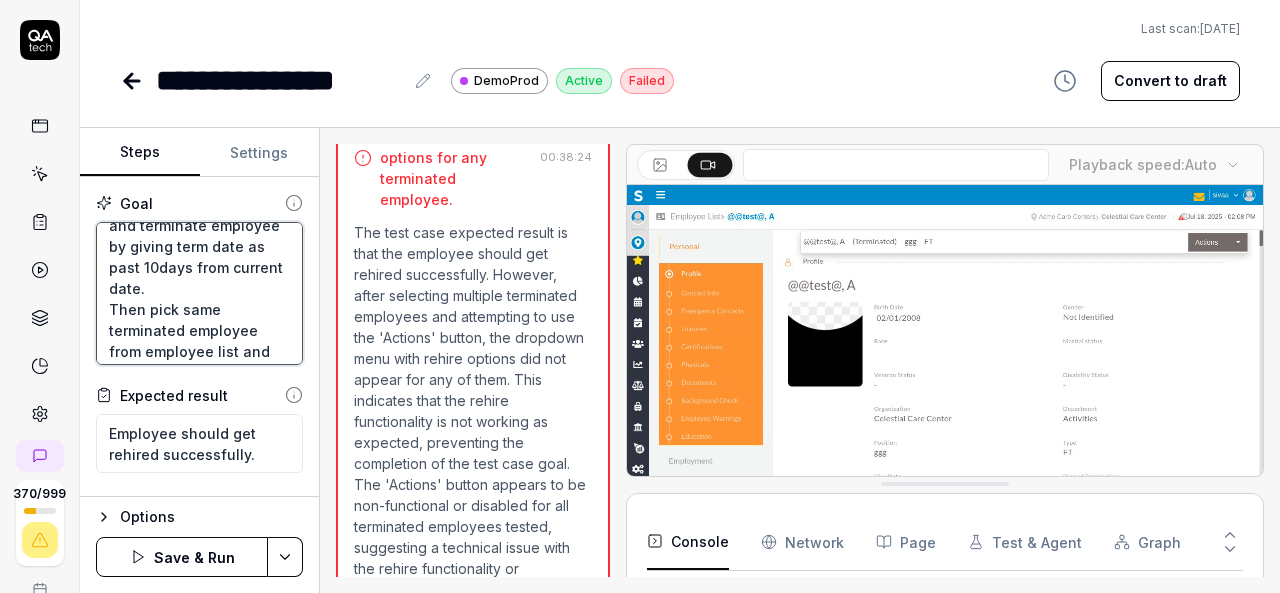click on "Login to application.
Add an employee by filling all required details.
Pick date of birth past from 15 years from current date.
Select hired employee and terminate employee by giving term date as past 10days from current date.
Then pick same terminated employee from employee list and rehire employee by clicking actions button.
Navigate to menu and click on employees and employee list.
Off the toggle button.
select any terminated employee and rehire employee by selecting  enabled actions button.
If actions button is not enabled then pick another employee." at bounding box center (199, 293) 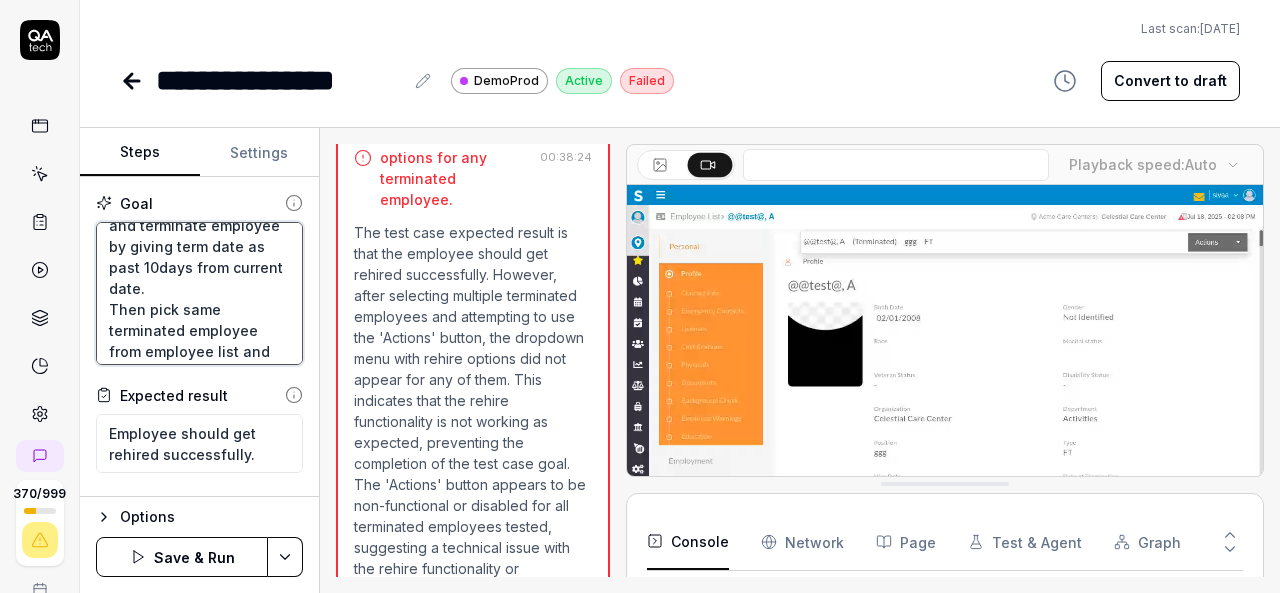 click on "Login to application.
Add an employee by filling all required details.
Pick date of birth past from 15 years from current date.
Select hired employee and terminate employee by giving term date as past 10days from current date.
Then pick same terminated employee from employee list and rehire employee by clicking actions button.
Navigate to menu and click on employees and employee list.
Off the toggle button.
select any terminated employee and rehire employee by selecting  enabled actions button.
If actions button is not enabled then pick another employee." at bounding box center (199, 293) 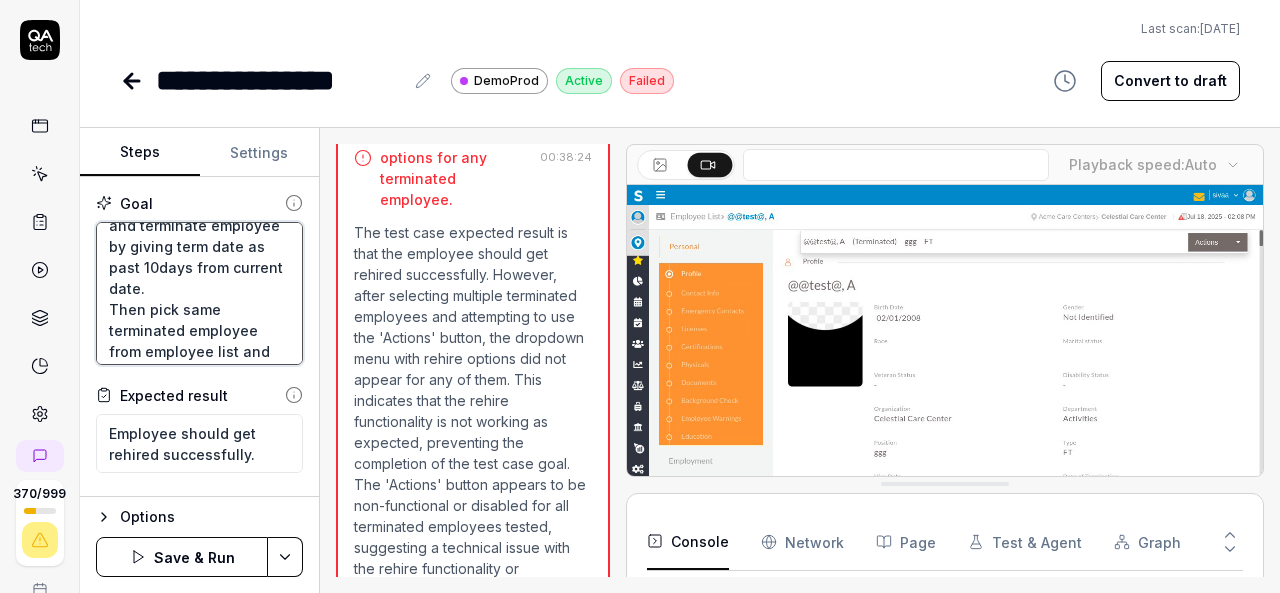 click on "Login to application.
Add an employee by filling all required details.
Pick date of birth past from 15 years from current date.
Select hired employee and terminate employee by giving term date as past 10days from current date.
Then pick same terminated employee from employee list and rehire employee by clicking actions button.
Navigate to menu and click on employees and employee list.
Off the toggle button.
select any terminated employee and rehire employee by selecting  enabled actions button.
If actions button is not enabled then pick another employee." at bounding box center [199, 293] 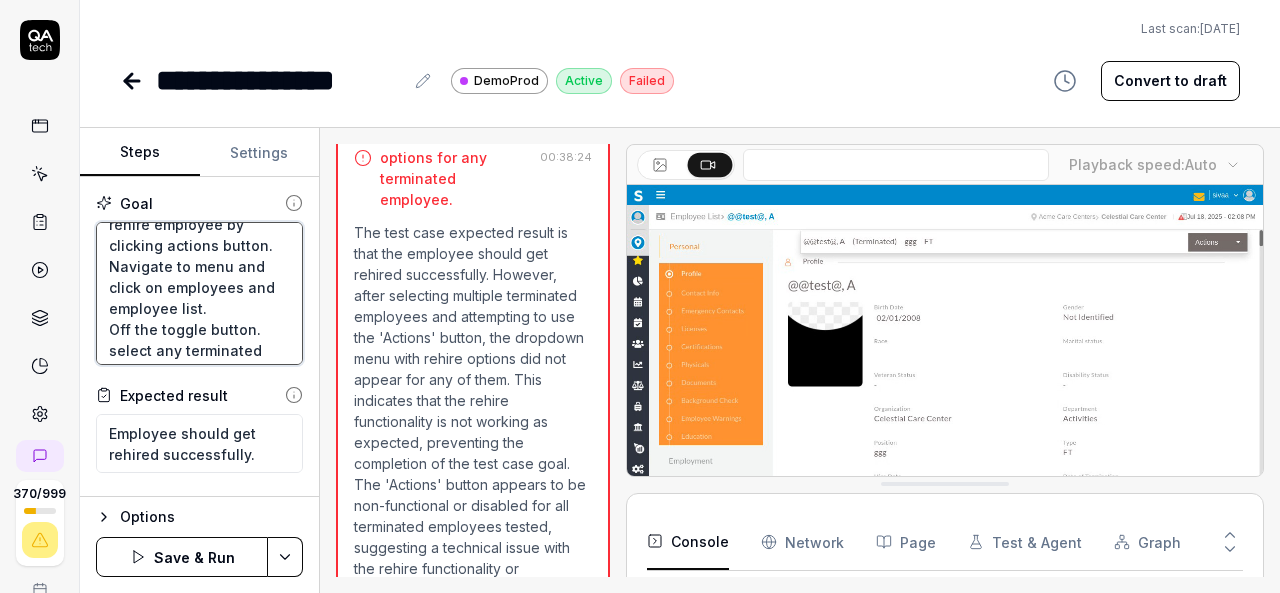 scroll, scrollTop: 363, scrollLeft: 0, axis: vertical 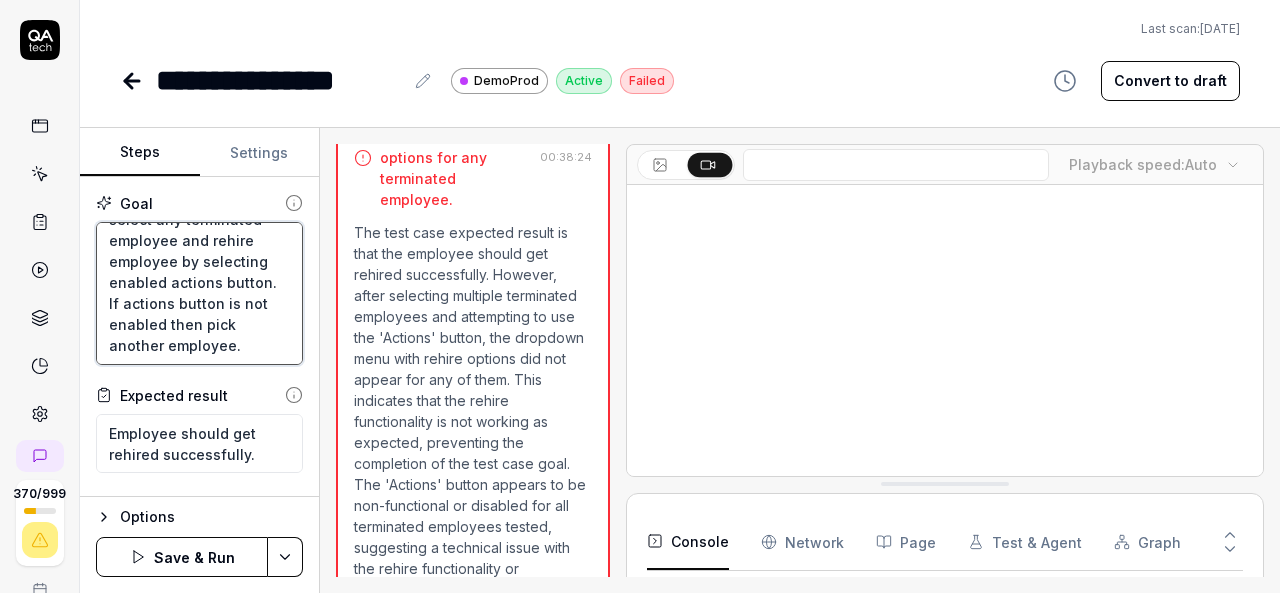 drag, startPoint x: 104, startPoint y: 295, endPoint x: 254, endPoint y: 346, distance: 158.43295 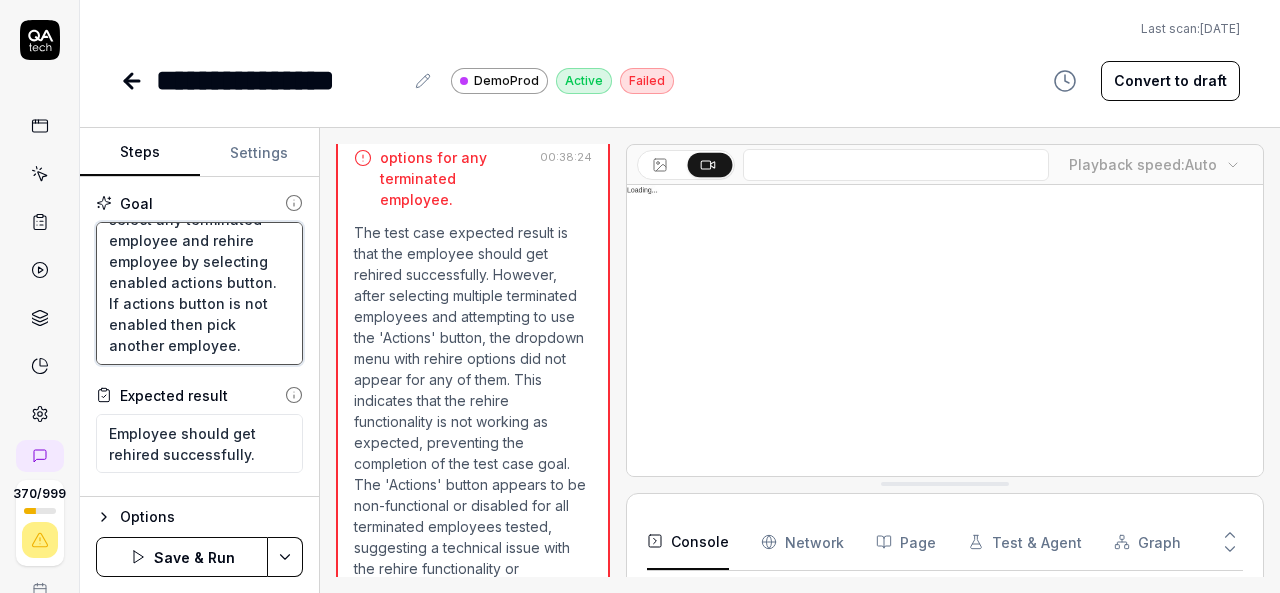 click on "Login to application.
Add an employee by filling all required details.
Pick date of birth past from 15 years from current date.
Select hired employee and terminate employee by clicking on actions and by giving term date as past 10days from current date.
Then pick same terminated employee from employee list and rehire employee by clicking actions button.
Navigate to menu and click on employees and employee list.
Off the toggle button.
select any terminated employee and rehire employee by selecting  enabled actions button.
If actions button is not enabled then pick another employee." at bounding box center (199, 293) 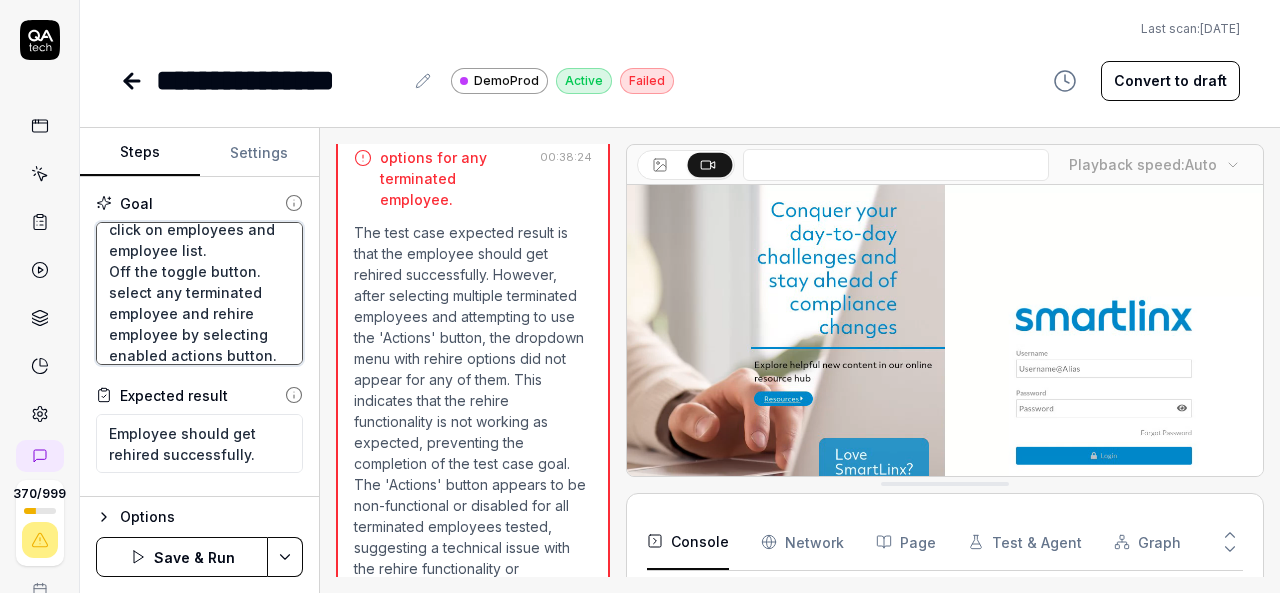 click on "Login to application.
Add an employee by filling all required details.
Pick date of birth past from 15 years from current date.
Select hired employee and terminate employee by clicking on actions and by giving term date as past 10days from current date.
Then pick same terminated employee from employee list and rehire employee by clicking actions button.
Navigate to menu and click on employees and employee list.
Off the toggle button.
select any terminated employee and rehire employee by selecting  enabled actions button.
If actions button is not enabled then pick another employee." at bounding box center [199, 293] 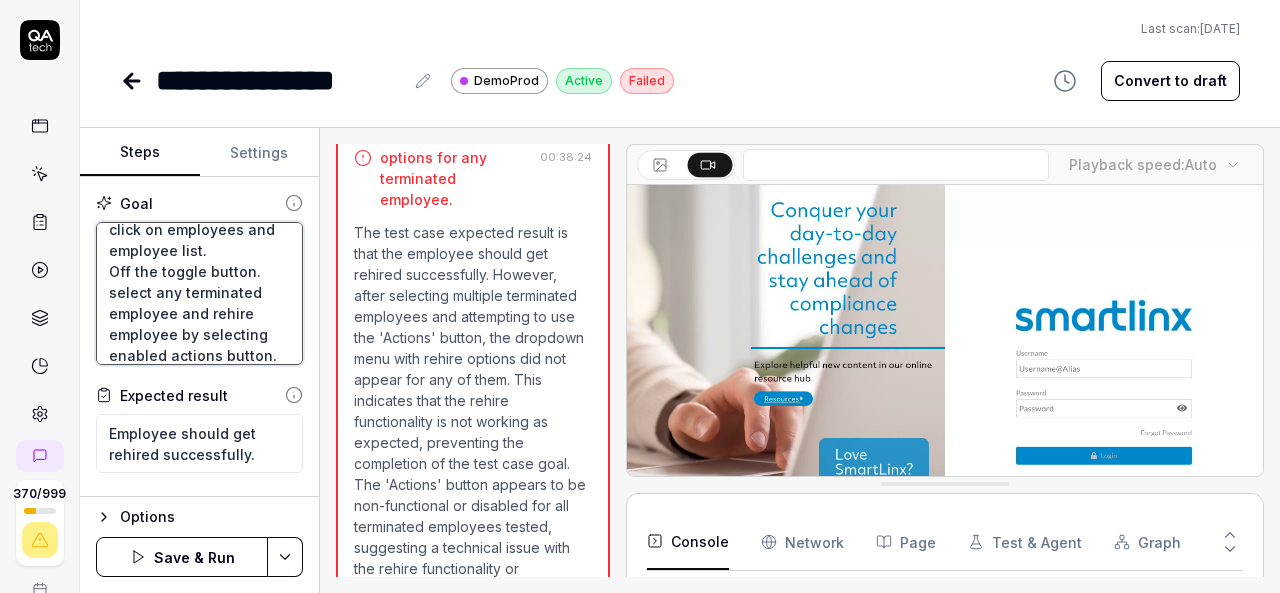 drag, startPoint x: 228, startPoint y: 332, endPoint x: 109, endPoint y: 335, distance: 119.03781 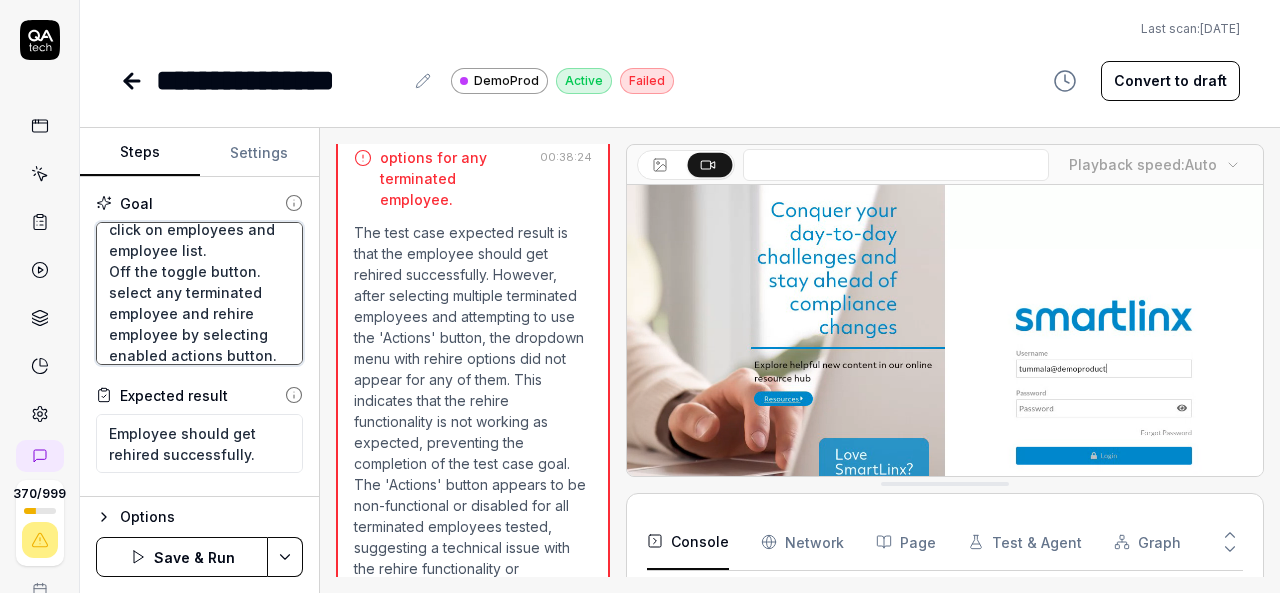 click on "Login to application.
Add an employee by filling all required details.
Pick date of birth past from 15 years from current date.
Select hired employee and terminate employee by clicking on actions and by giving term date as past 10days from current date.
Then pick same terminated employee from employee list and rehire employee by clicking actions button.
Navigate to menu and click on employees and employee list.
Off the toggle button.
select any terminated employee and rehire employee by selecting  enabled actions button.
If actions button is not enabled then pick another employee." at bounding box center (199, 293) 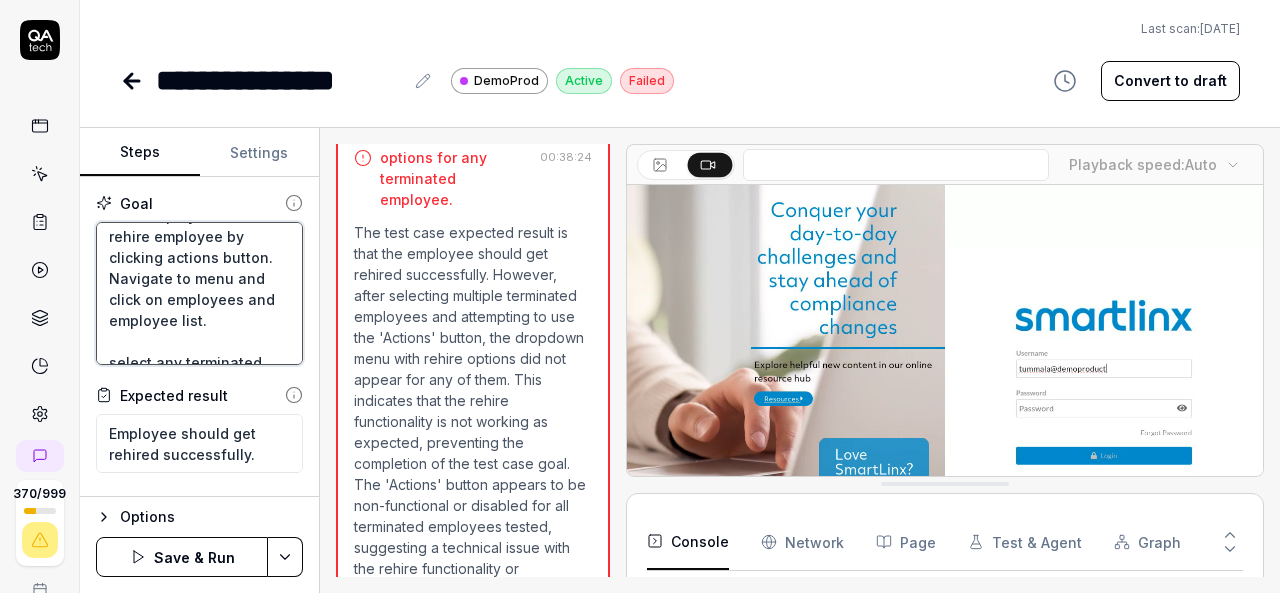 scroll, scrollTop: 290, scrollLeft: 0, axis: vertical 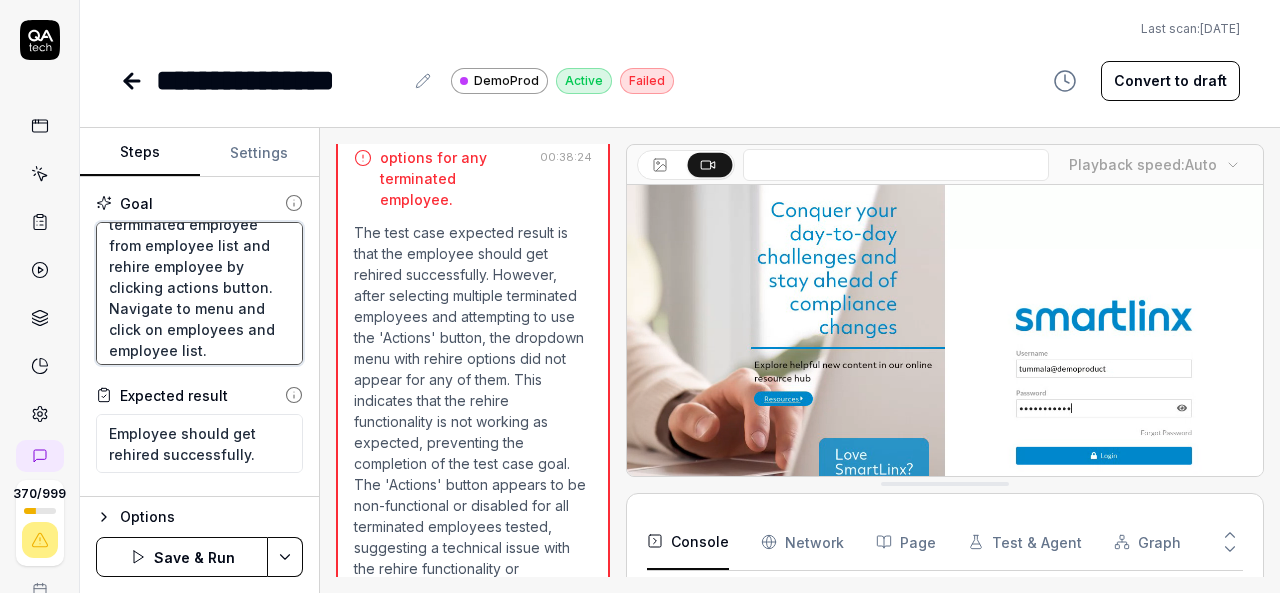 click on "Login to application.
Add an employee by filling all required details.
Pick date of birth past from 15 years from current date.
Select hired employee and terminate employee by clicking on actions and by giving term date as past 10days from current date.
Then pick same terminated employee from employee list and rehire employee by clicking actions button.
Navigate to menu and click on employees and employee list.
select any terminated employee and rehire employee by selecting  enabled actions button.
If actions button is not enabled then pick another employee." at bounding box center [199, 293] 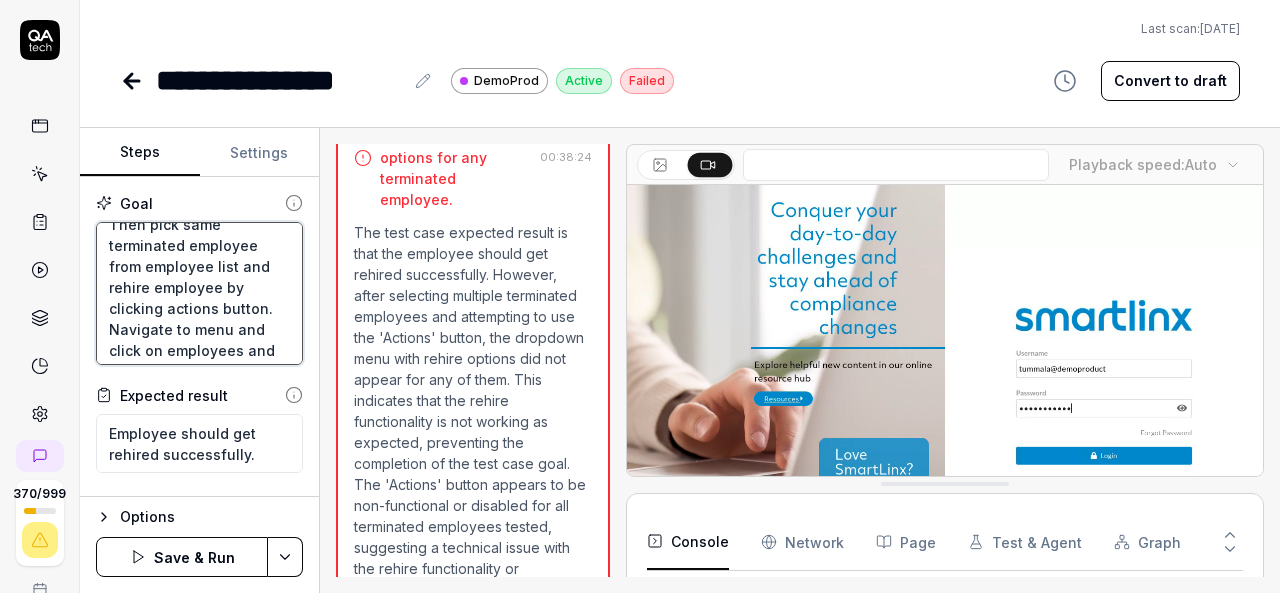scroll, scrollTop: 304, scrollLeft: 0, axis: vertical 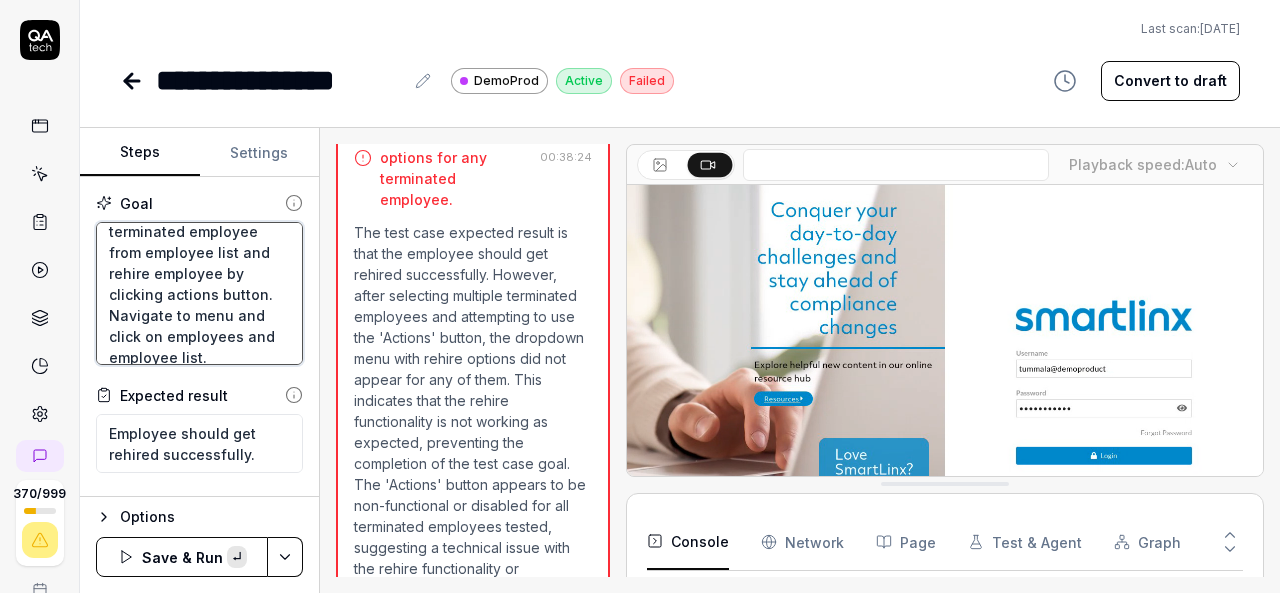 paste on "Off the toggle button." 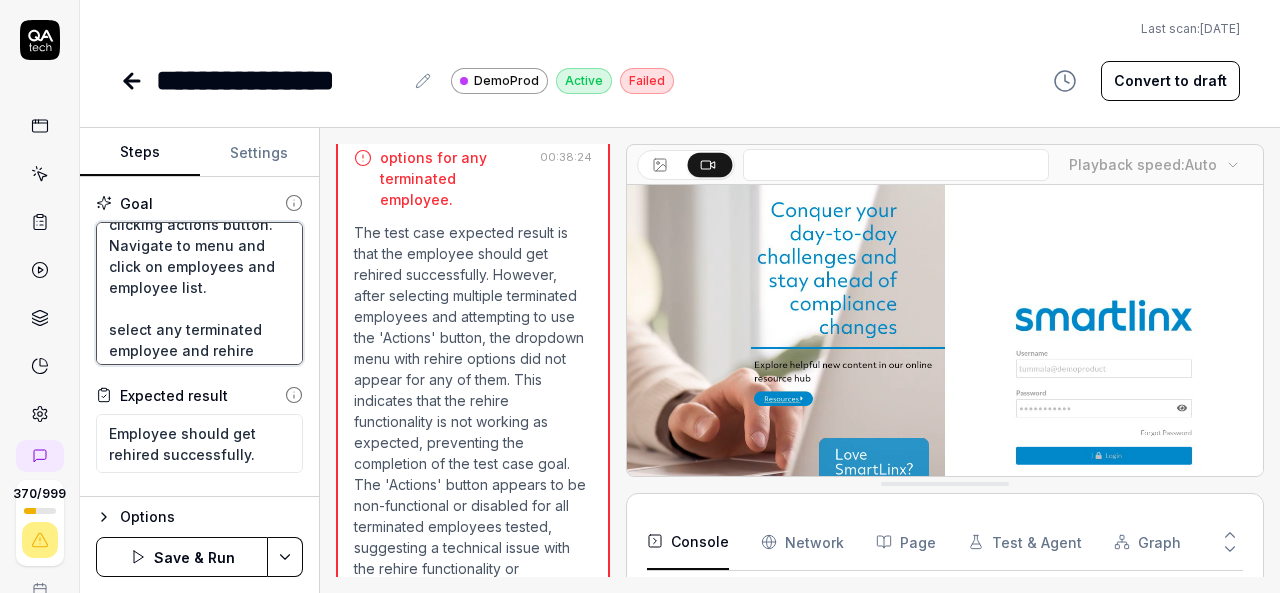 scroll, scrollTop: 404, scrollLeft: 0, axis: vertical 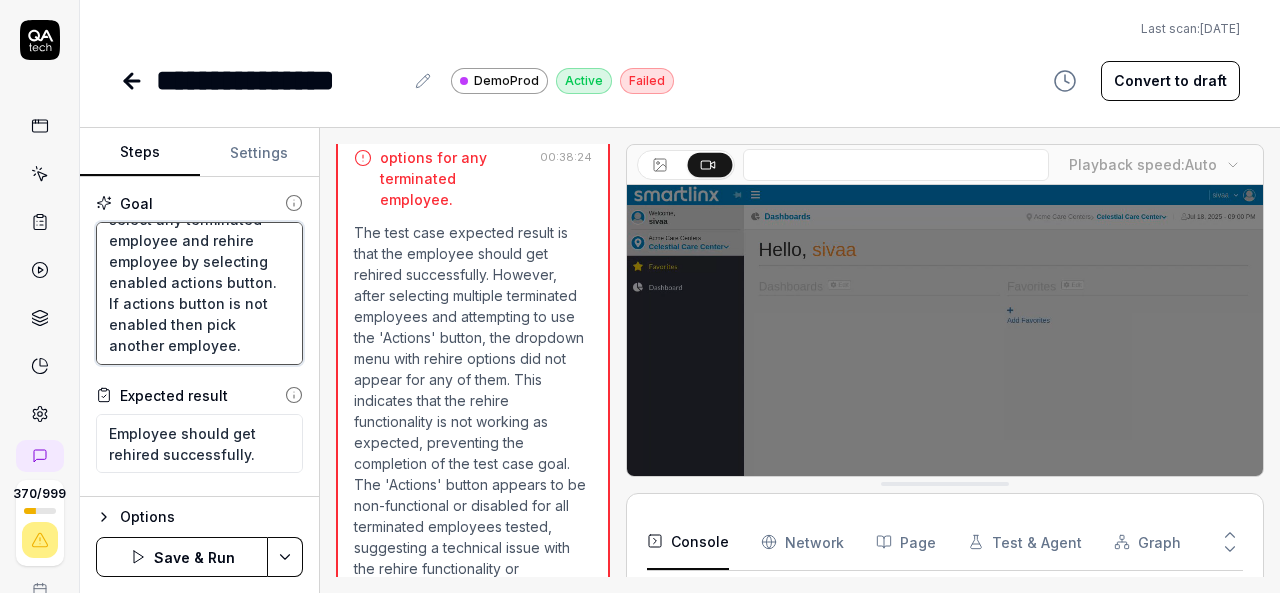 drag, startPoint x: 104, startPoint y: 277, endPoint x: 246, endPoint y: 339, distance: 154.94514 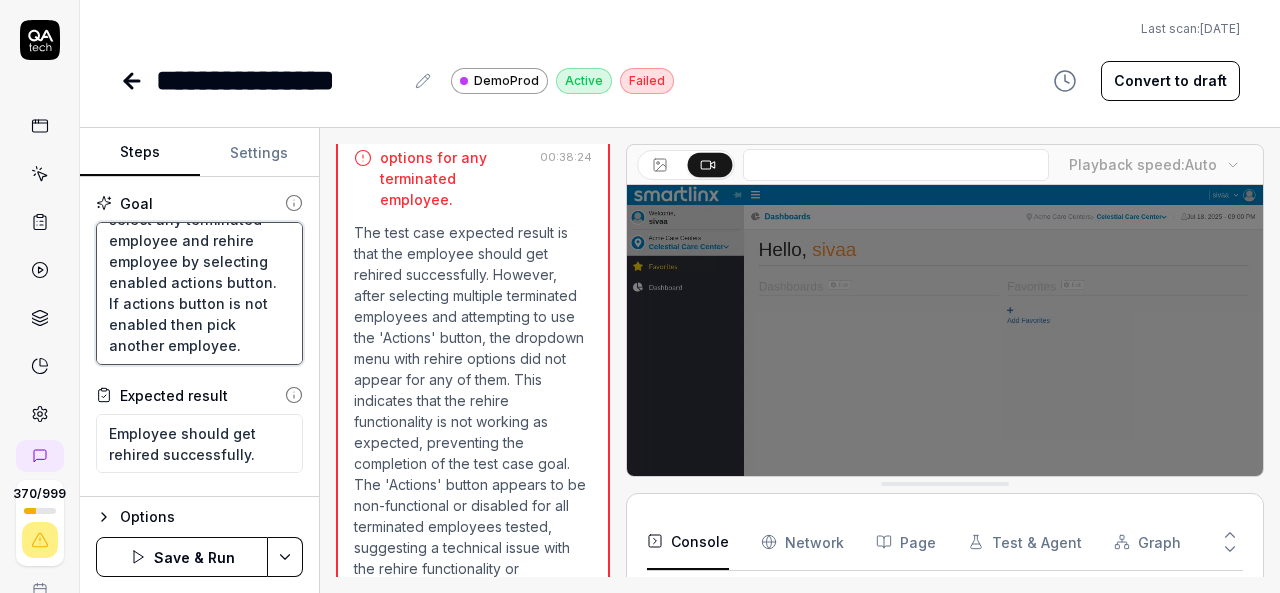 click on "Login to application.
Add an employee by filling all required details.
Pick date of birth past from 15 years from current date.
Select hired employee and terminate employee by clicking on actions and by giving term date as past 10days from current date.
Off the toggle button.
Then pick same terminated employee from employee list and rehire employee by clicking actions button.
Navigate to menu and click on employees and employee list.
select any terminated employee and rehire employee by selecting  enabled actions button.
If actions button is not enabled then pick another employee." at bounding box center [199, 293] 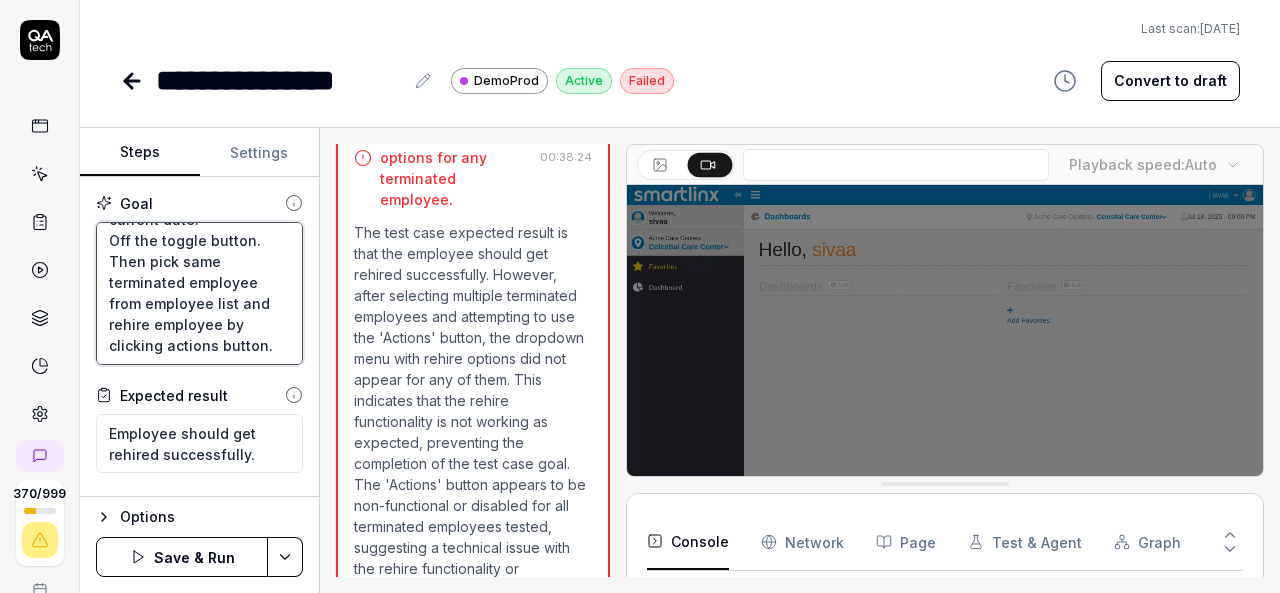 scroll, scrollTop: 336, scrollLeft: 0, axis: vertical 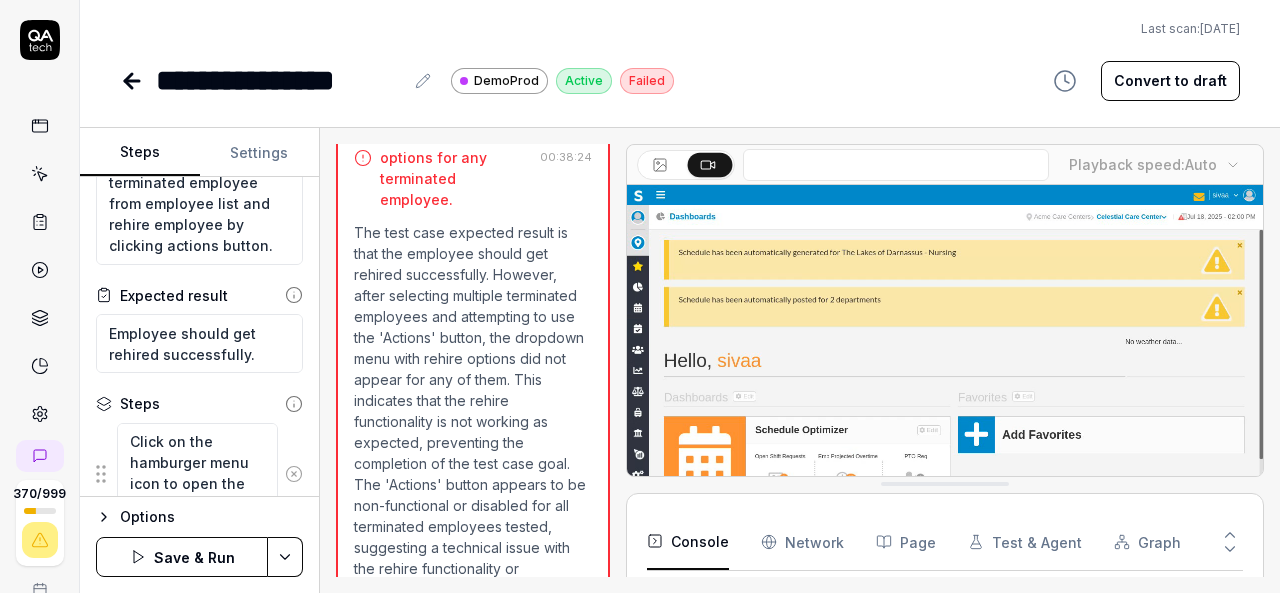 click on "**********" at bounding box center [640, 296] 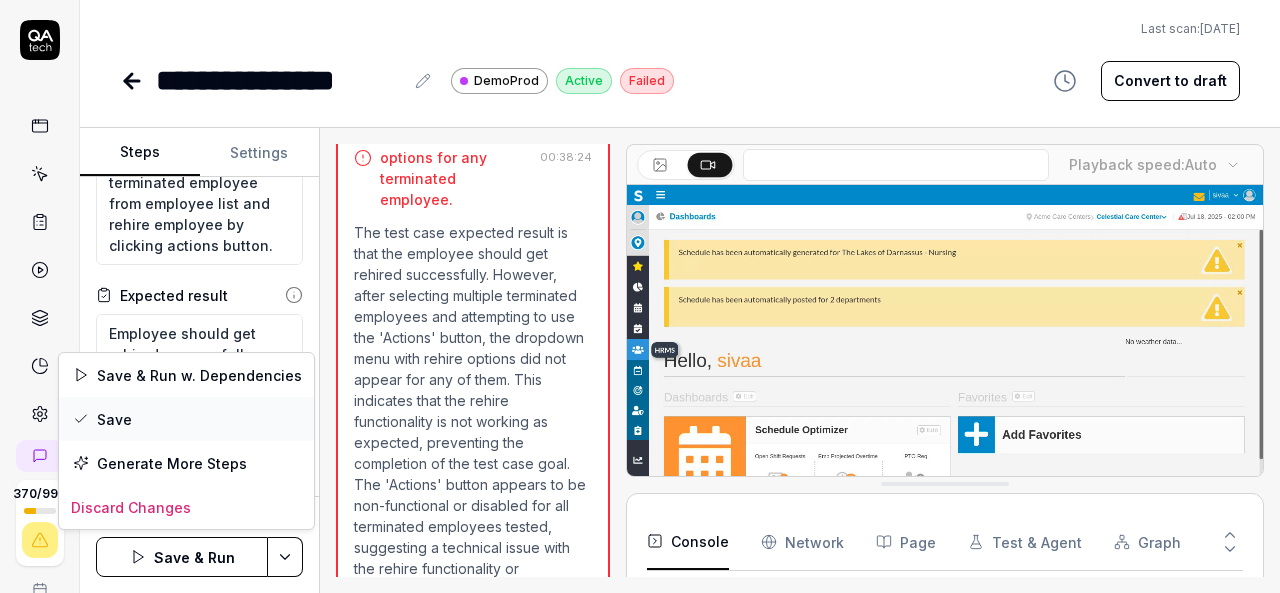 click on "Save" at bounding box center [186, 419] 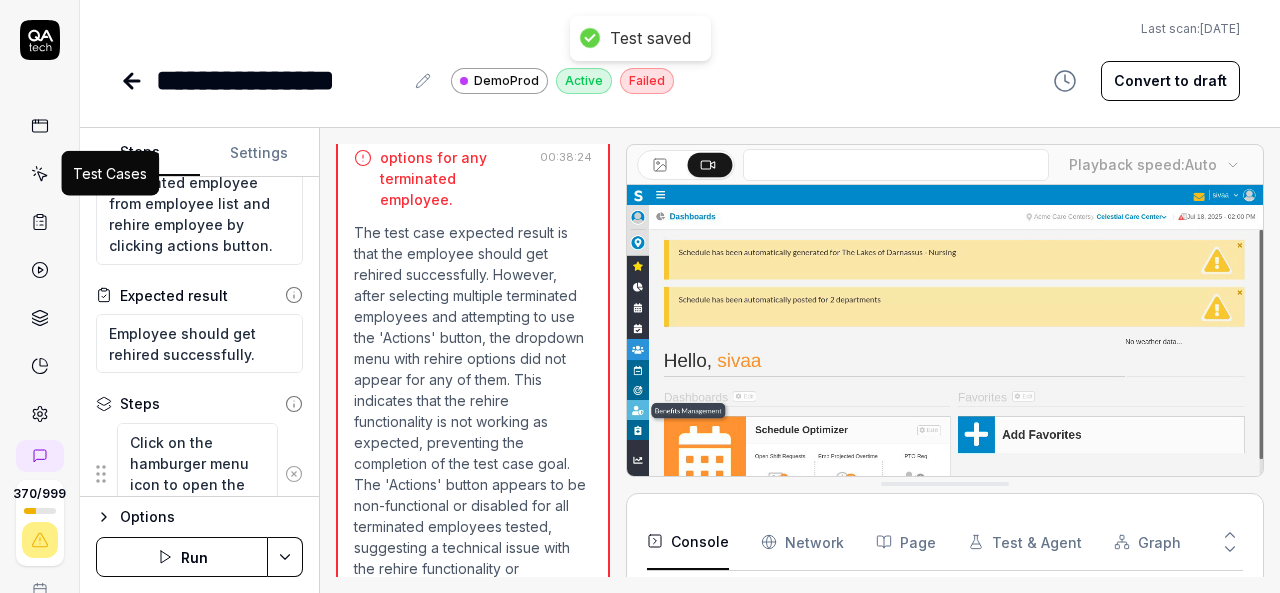 click 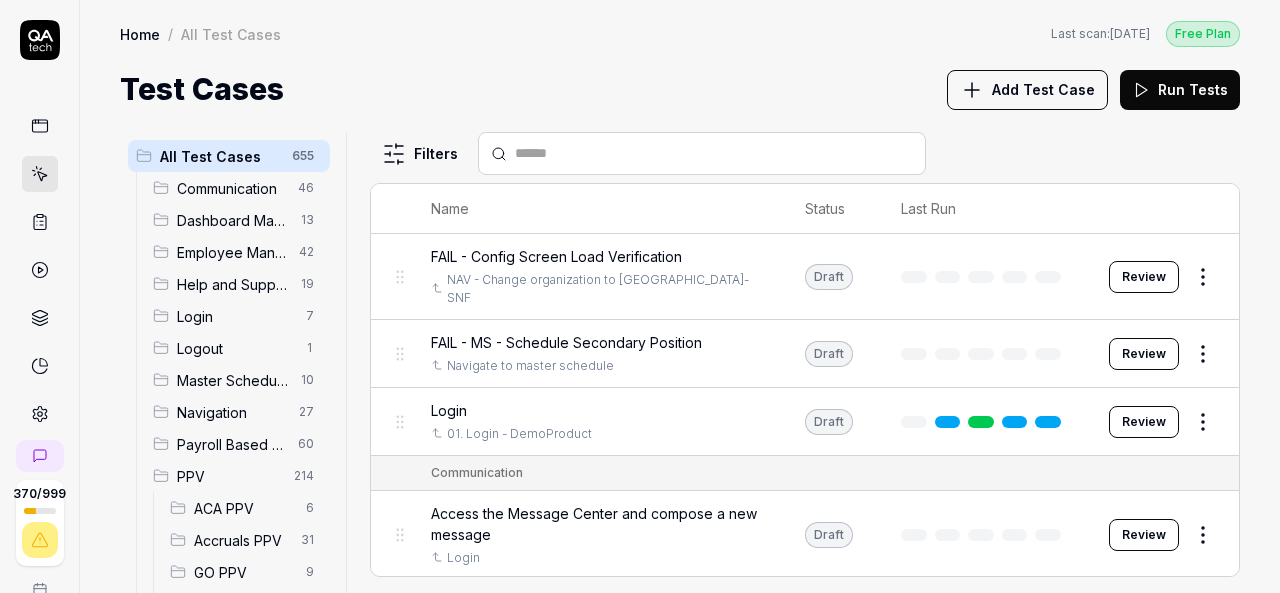 scroll, scrollTop: 300, scrollLeft: 0, axis: vertical 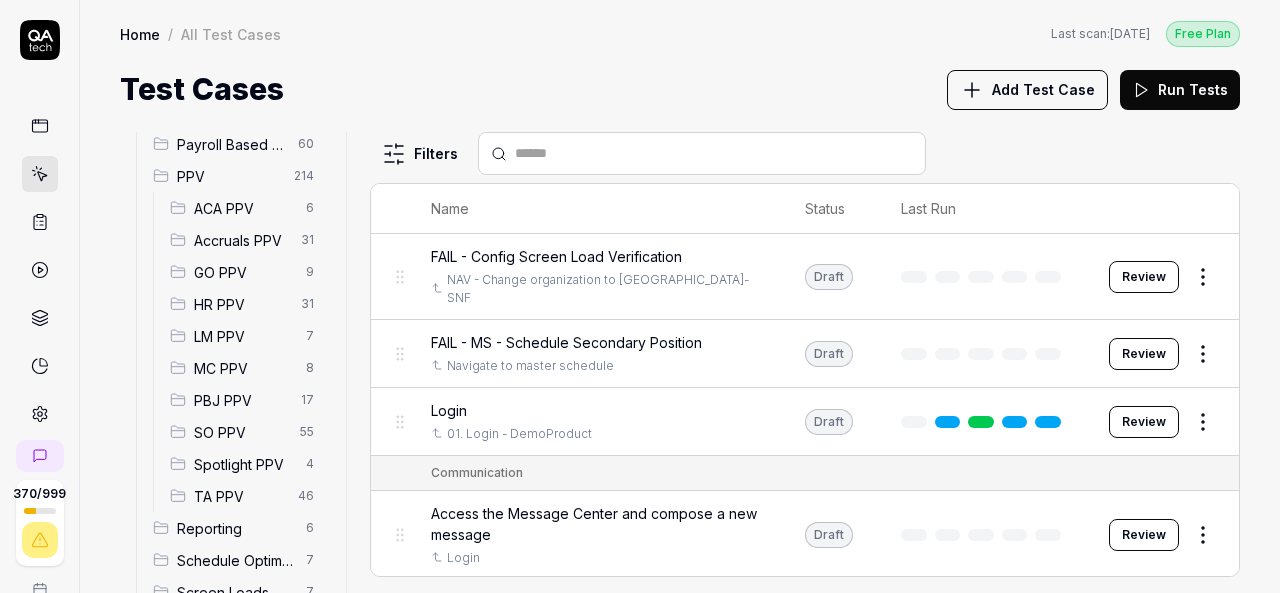 click on "HR PPV" at bounding box center (241, 304) 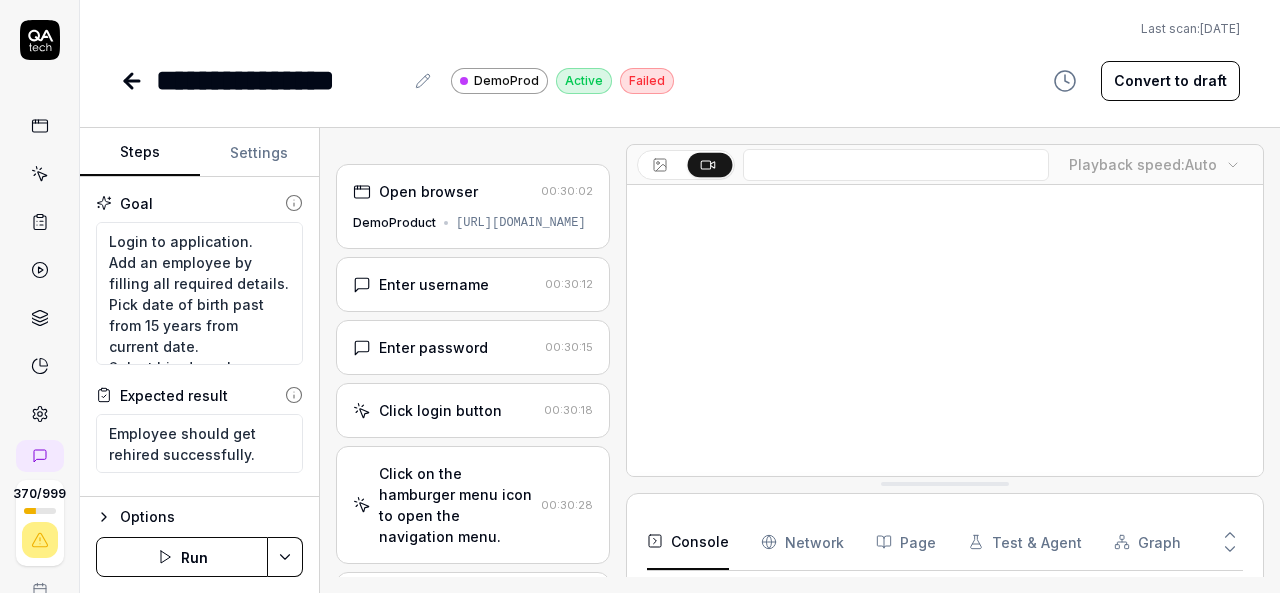 scroll, scrollTop: 715, scrollLeft: 0, axis: vertical 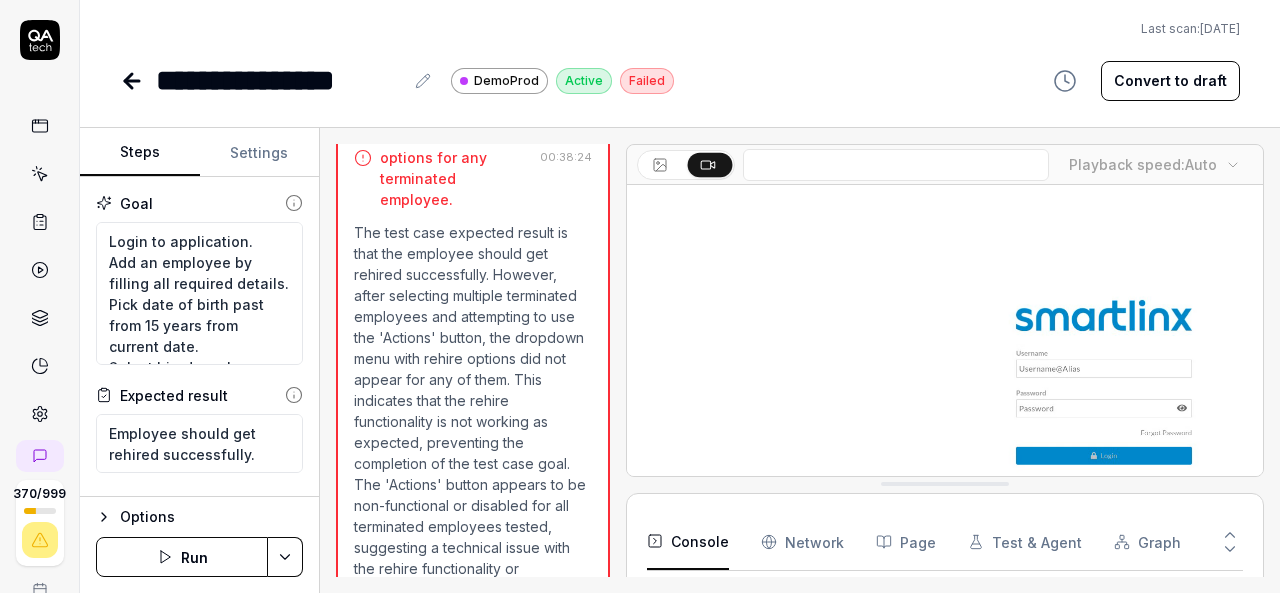 click 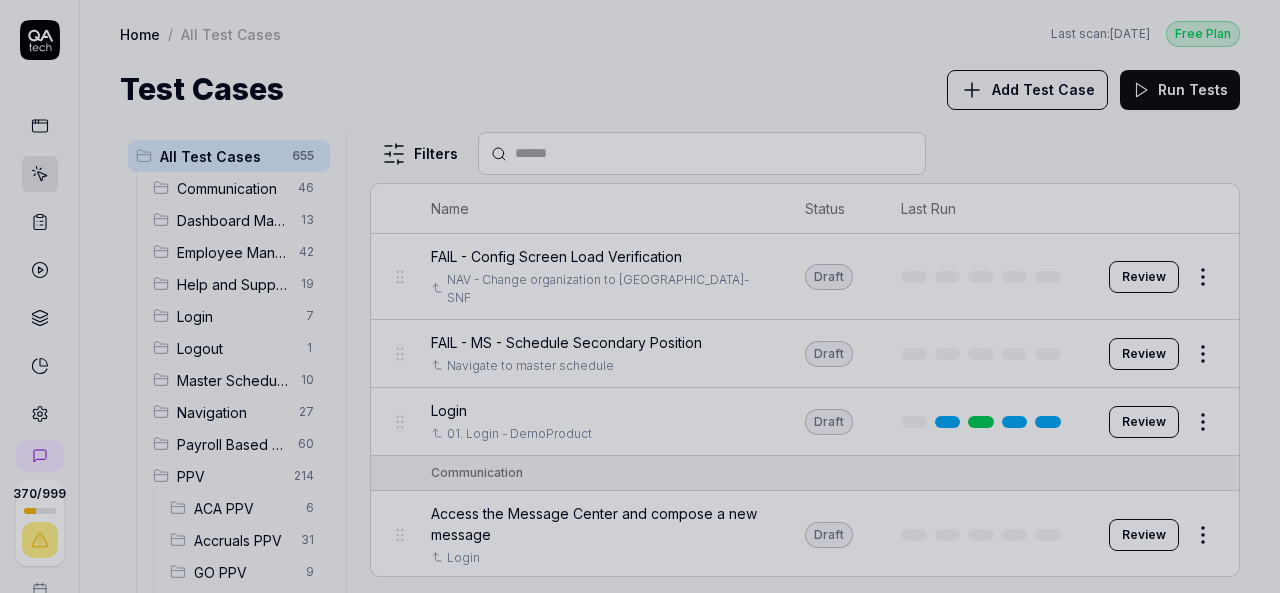 click at bounding box center (640, 296) 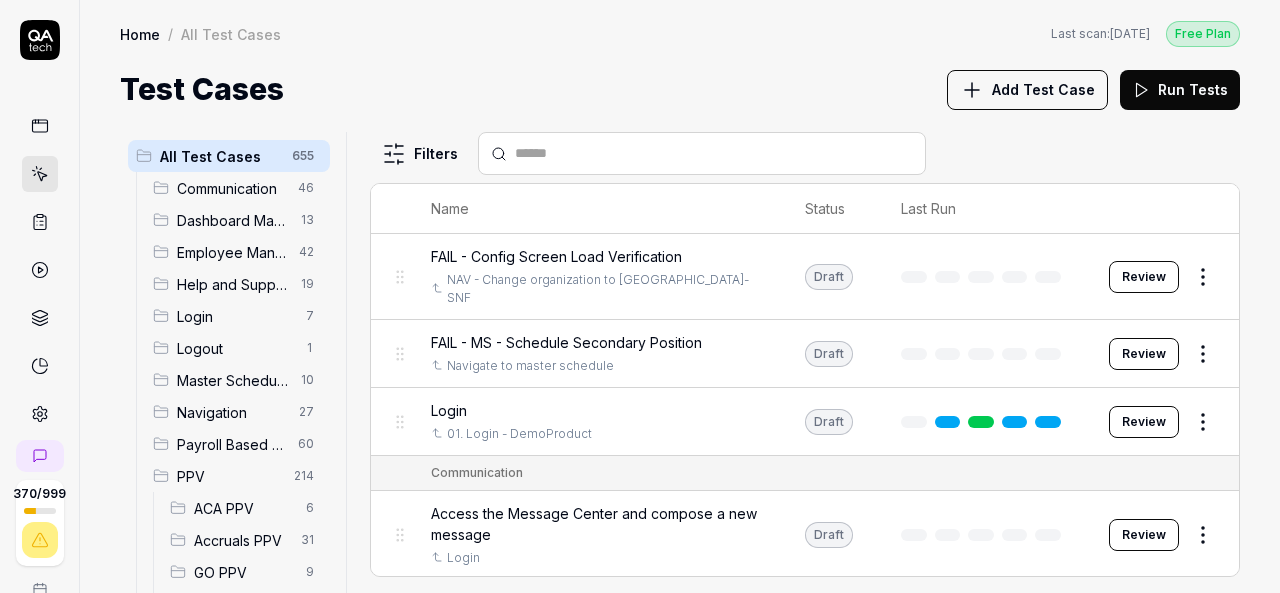 scroll, scrollTop: 200, scrollLeft: 0, axis: vertical 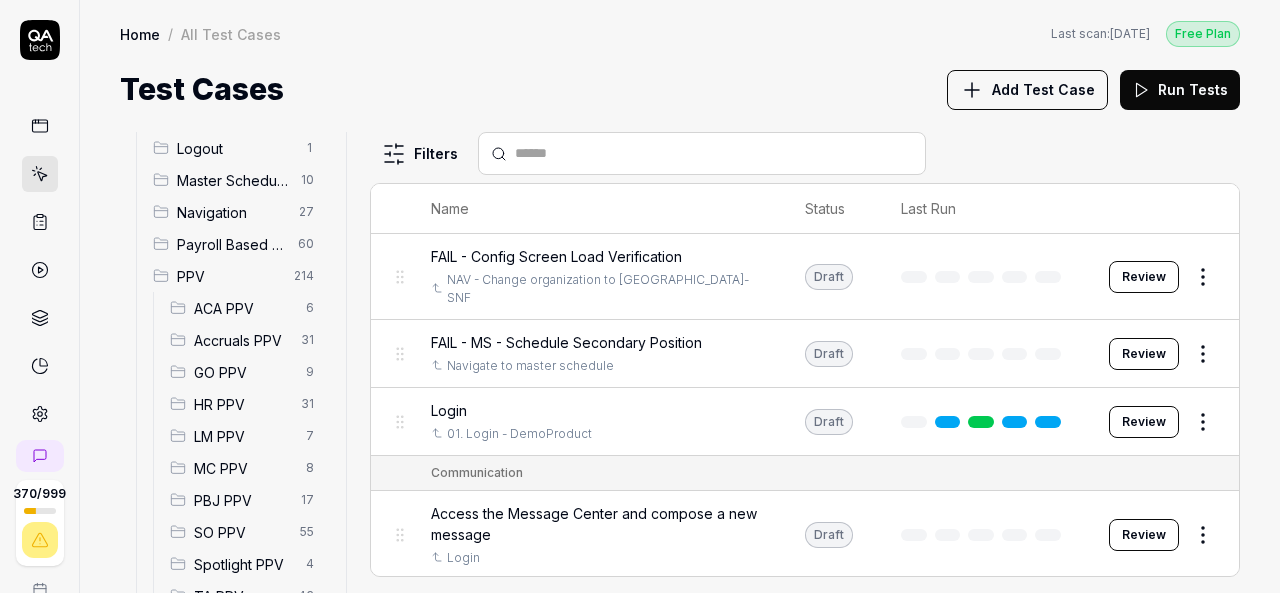 click on "HR PPV" at bounding box center (241, 404) 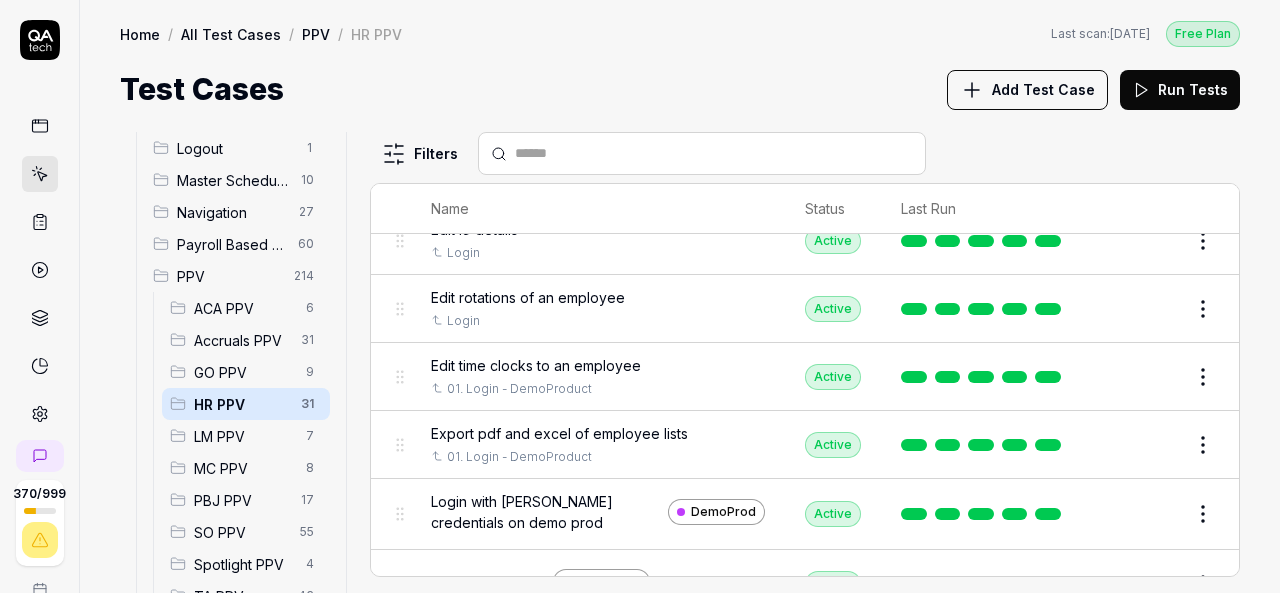 scroll, scrollTop: 1500, scrollLeft: 0, axis: vertical 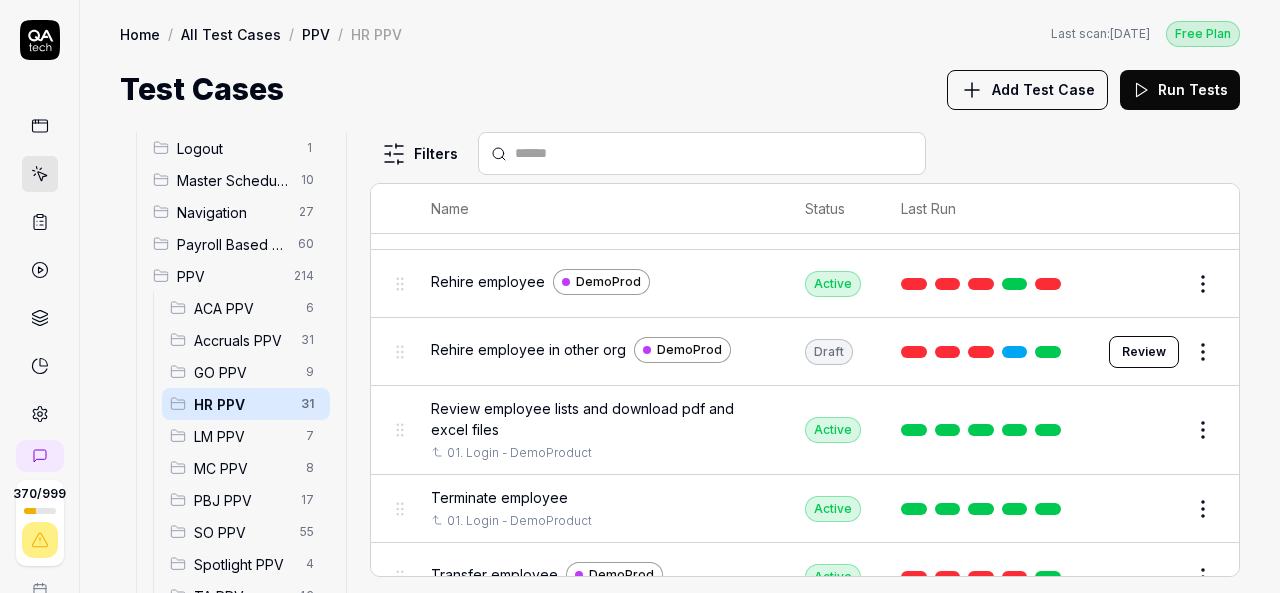 click on "Rehire employee" at bounding box center [488, 281] 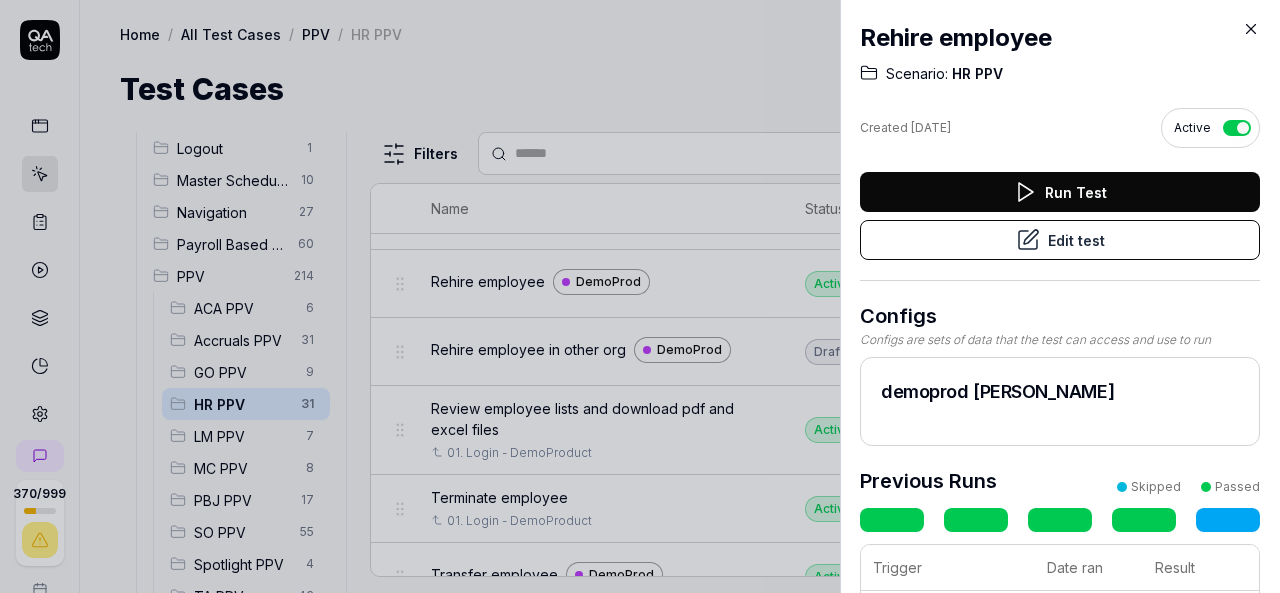 click 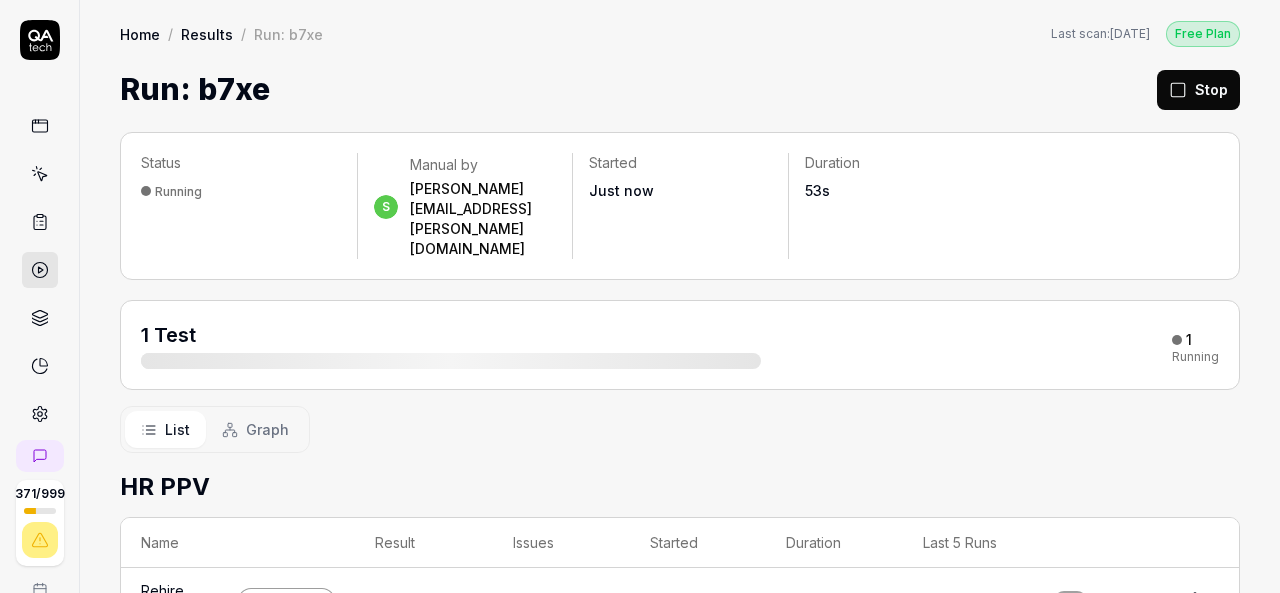 click 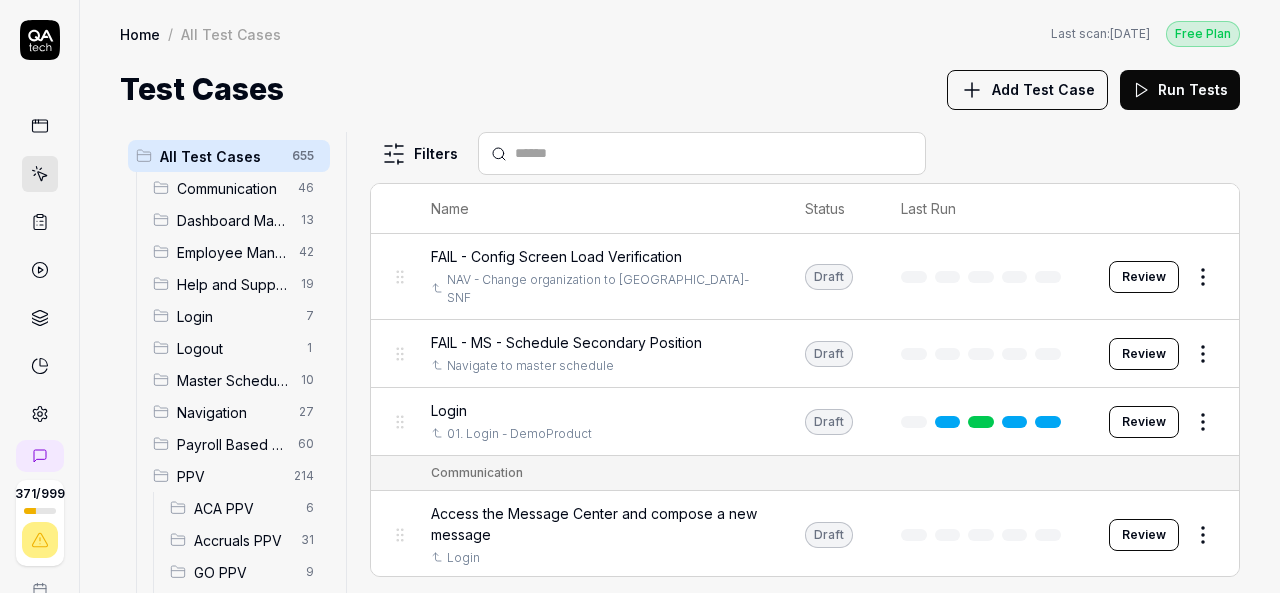 scroll, scrollTop: 200, scrollLeft: 0, axis: vertical 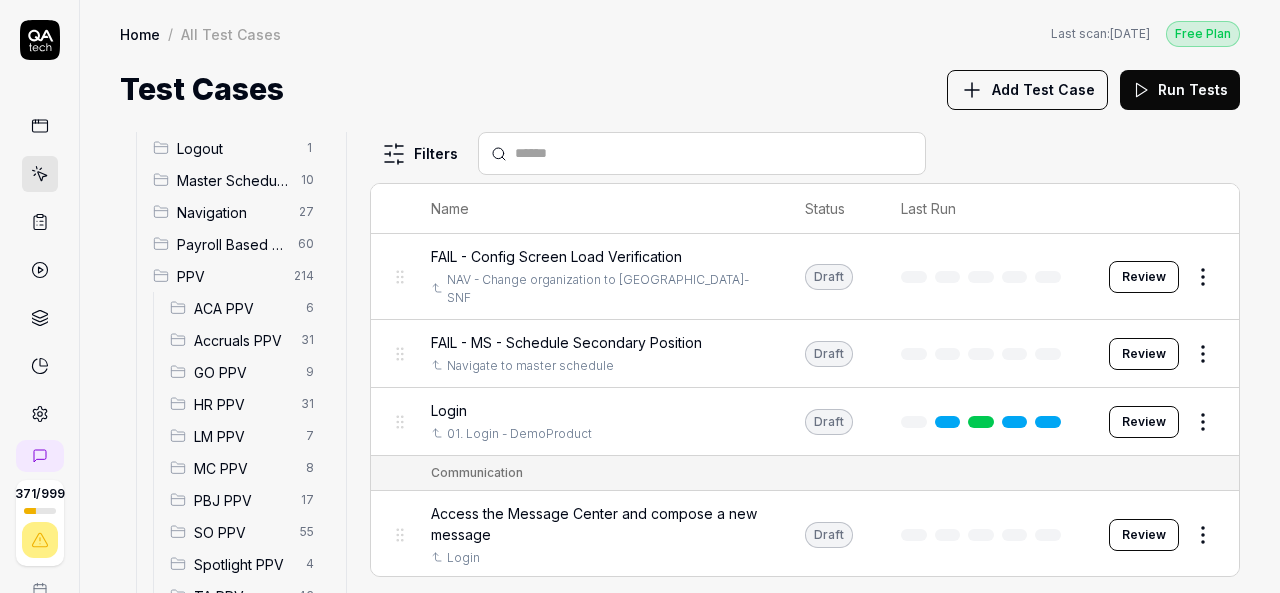 click on "HR PPV" at bounding box center [241, 404] 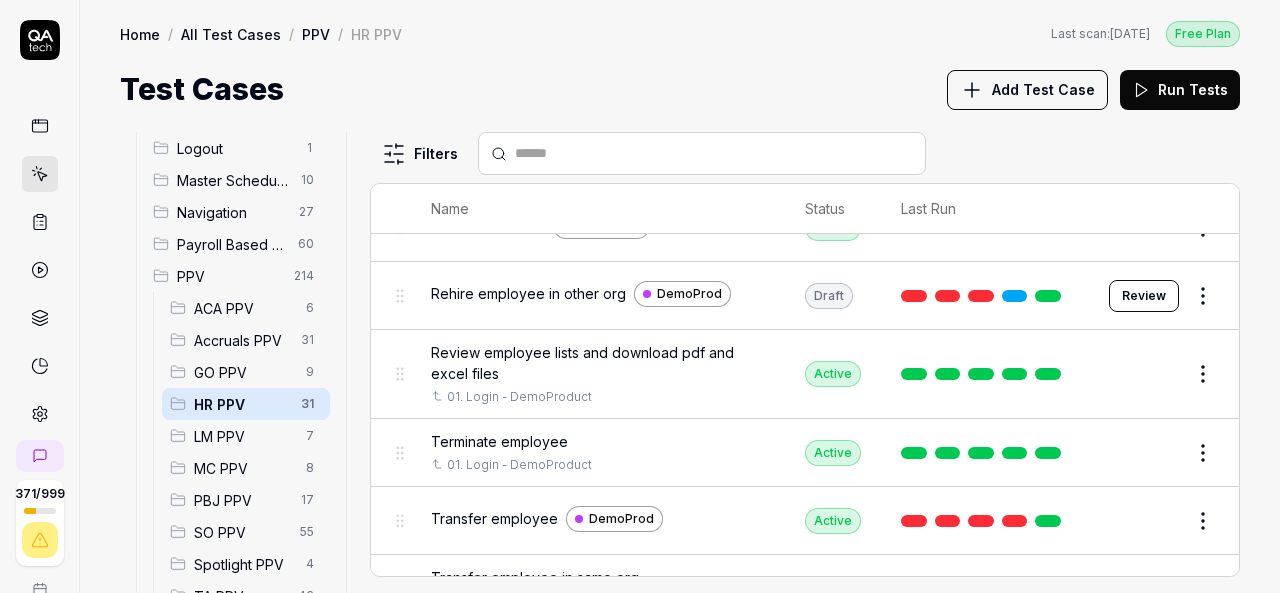 scroll, scrollTop: 1600, scrollLeft: 0, axis: vertical 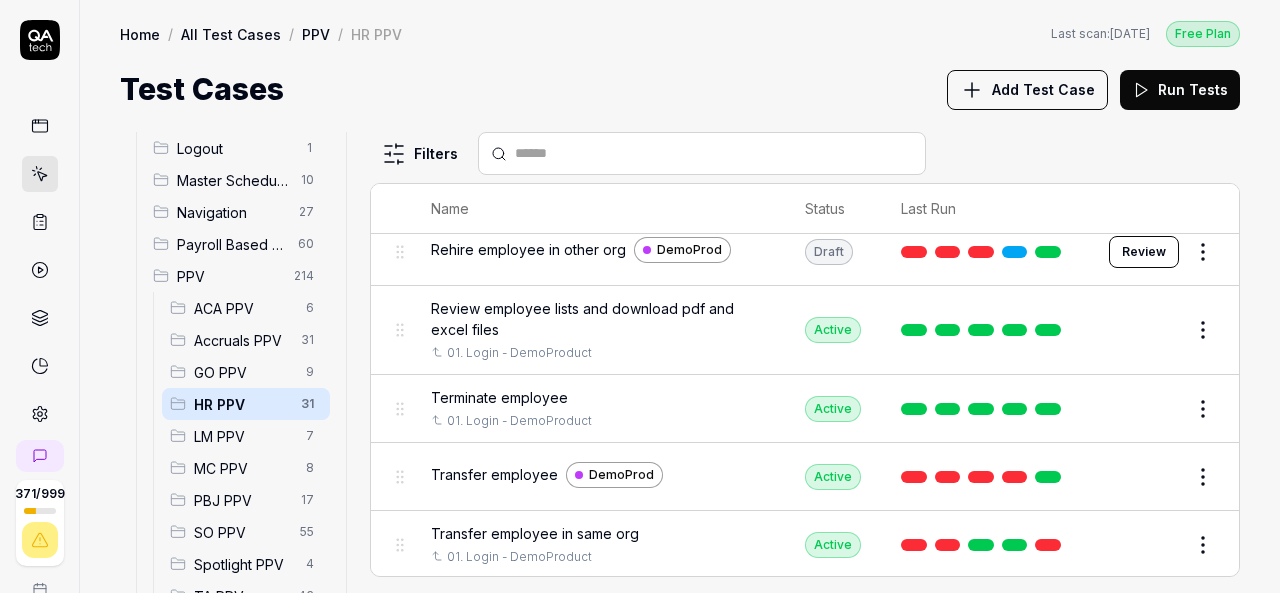 click on "Transfer employee in same org" at bounding box center (535, 533) 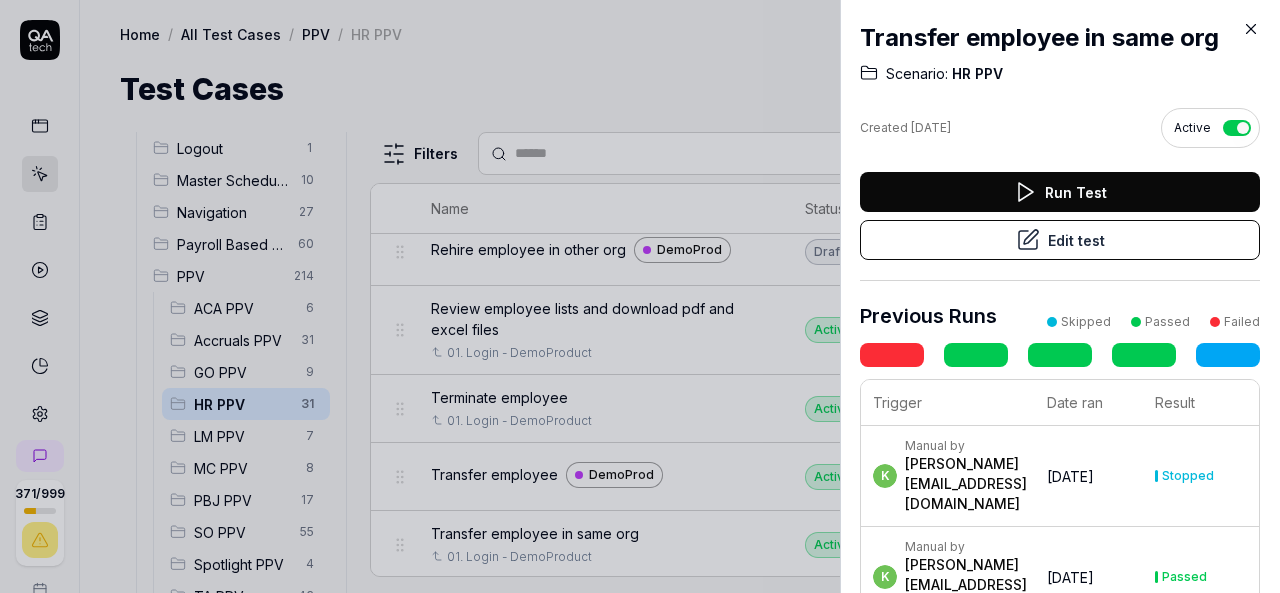 click on "Edit test" at bounding box center (1060, 240) 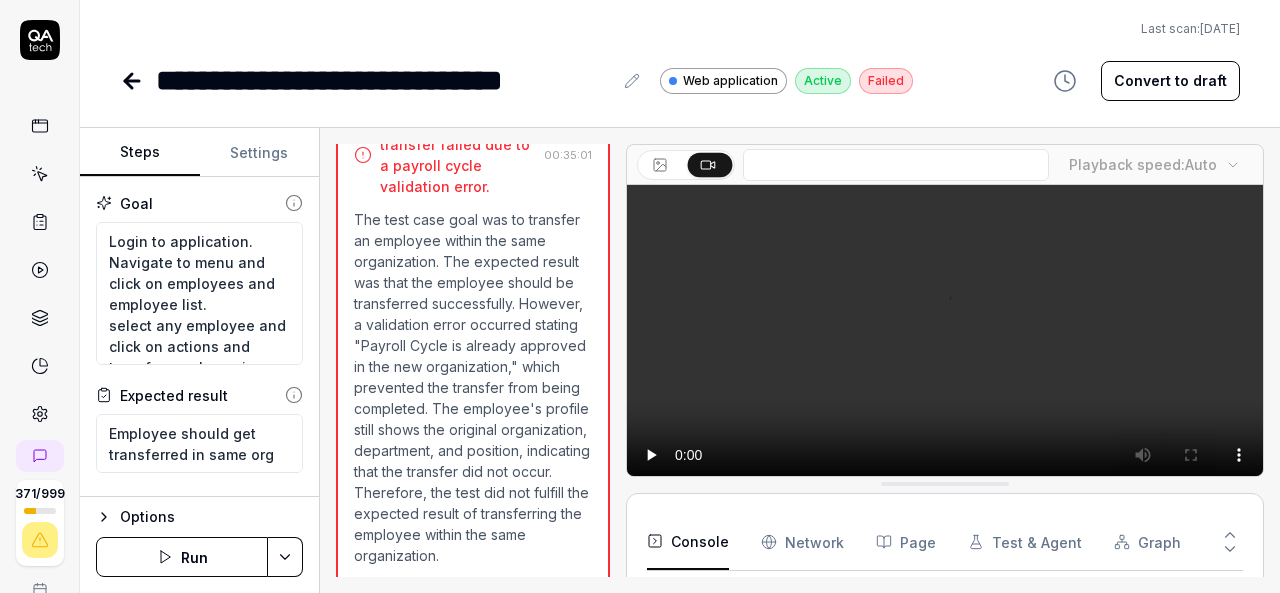 scroll, scrollTop: 1732, scrollLeft: 0, axis: vertical 